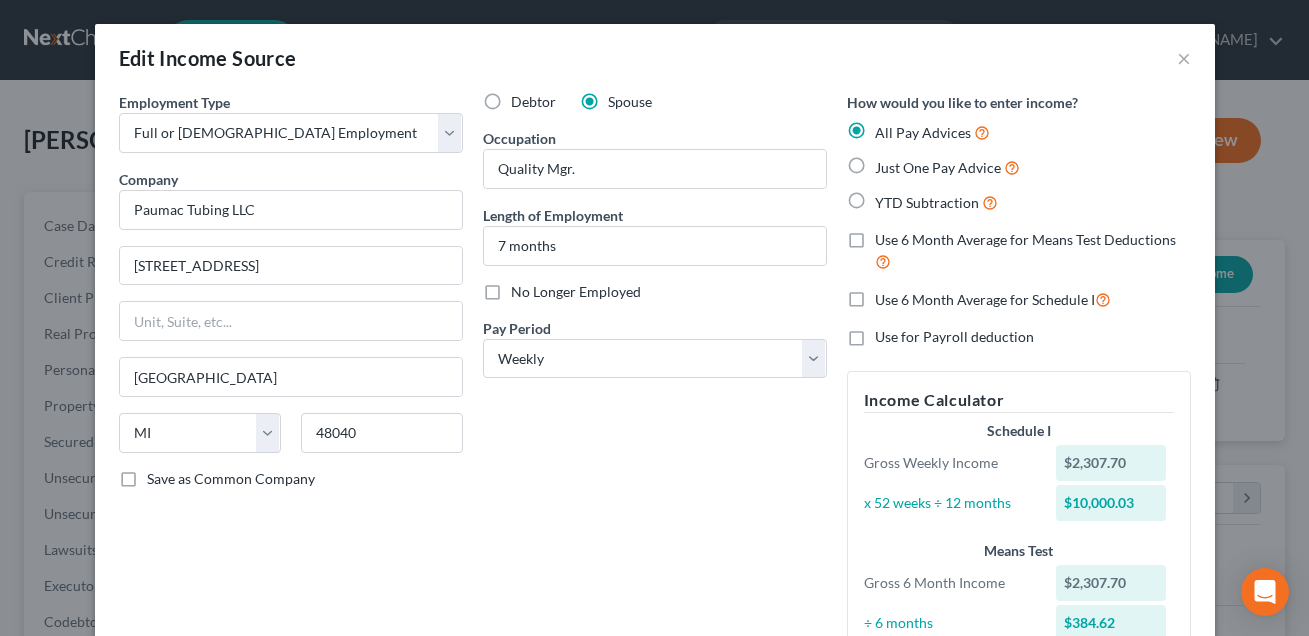 select on "0" 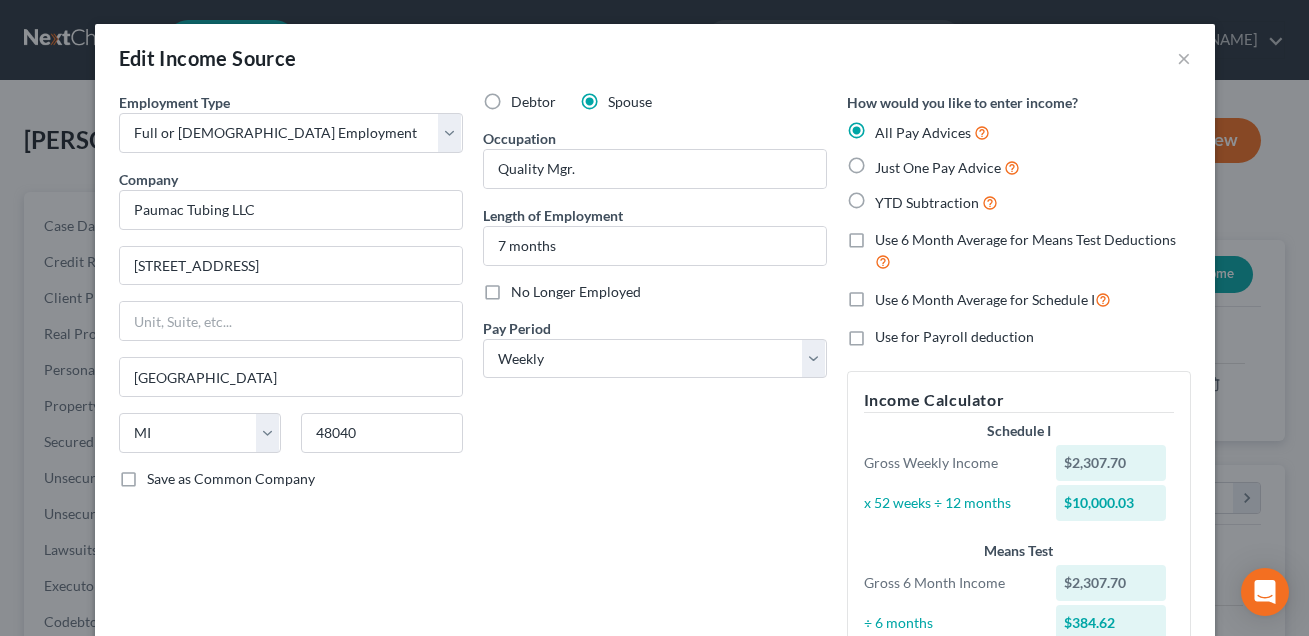 scroll, scrollTop: 0, scrollLeft: 0, axis: both 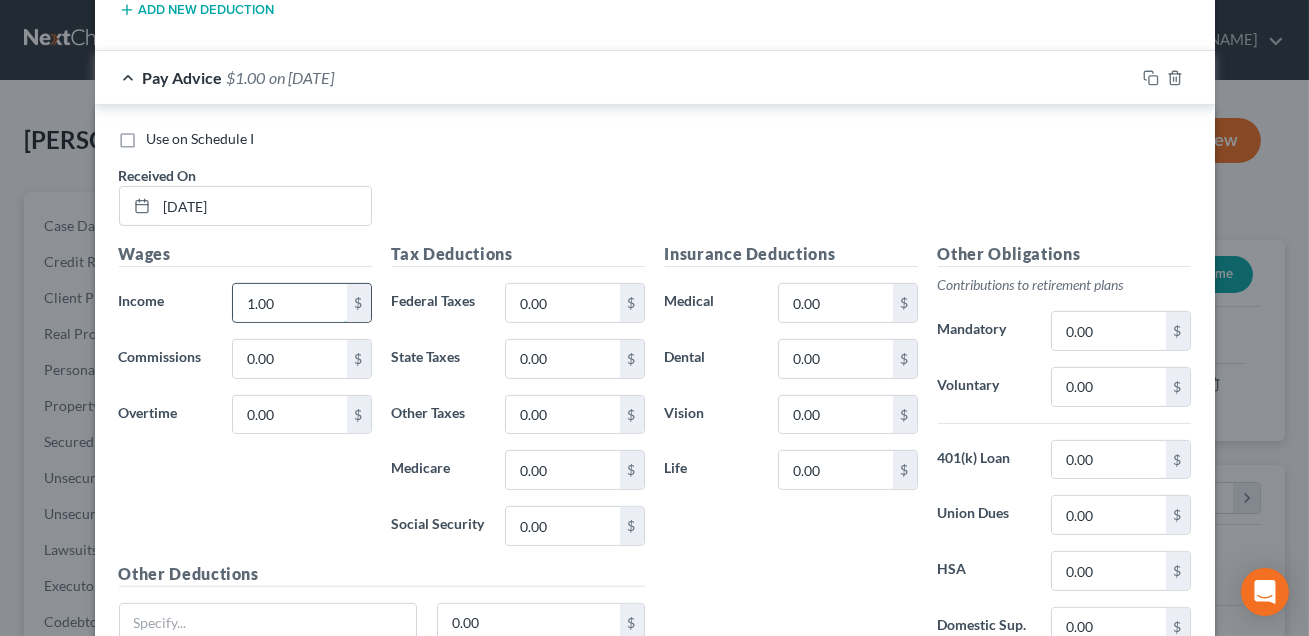 click on "1.00" at bounding box center [289, 303] 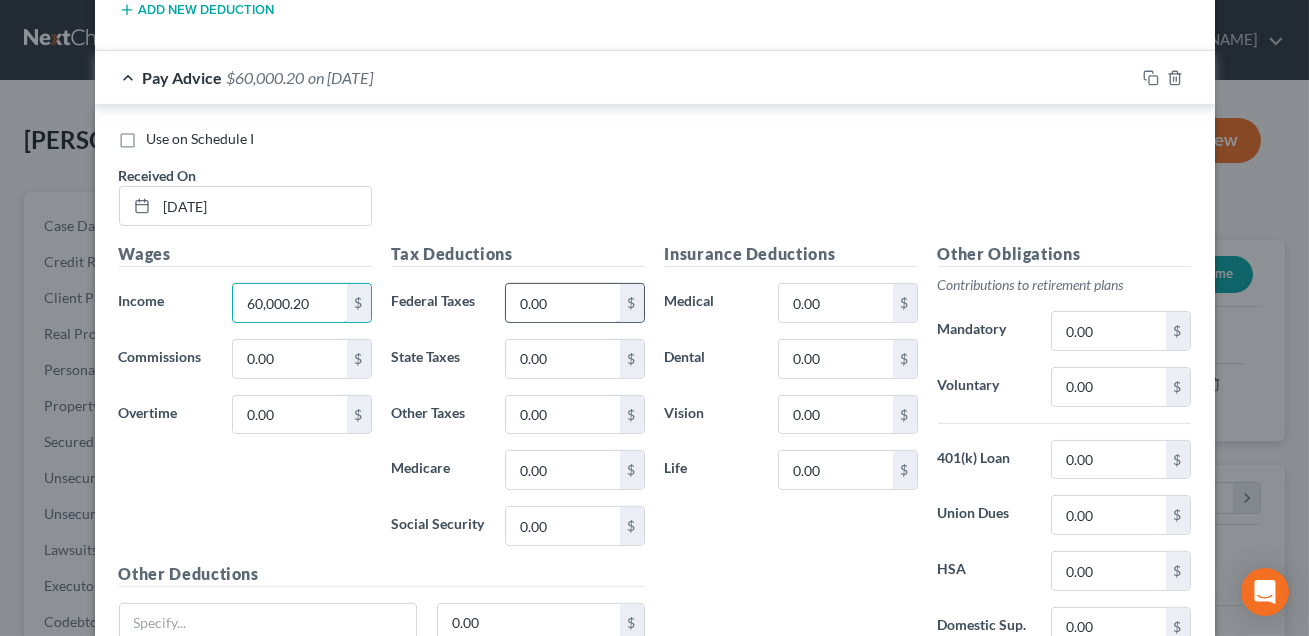 type on "60,000.20" 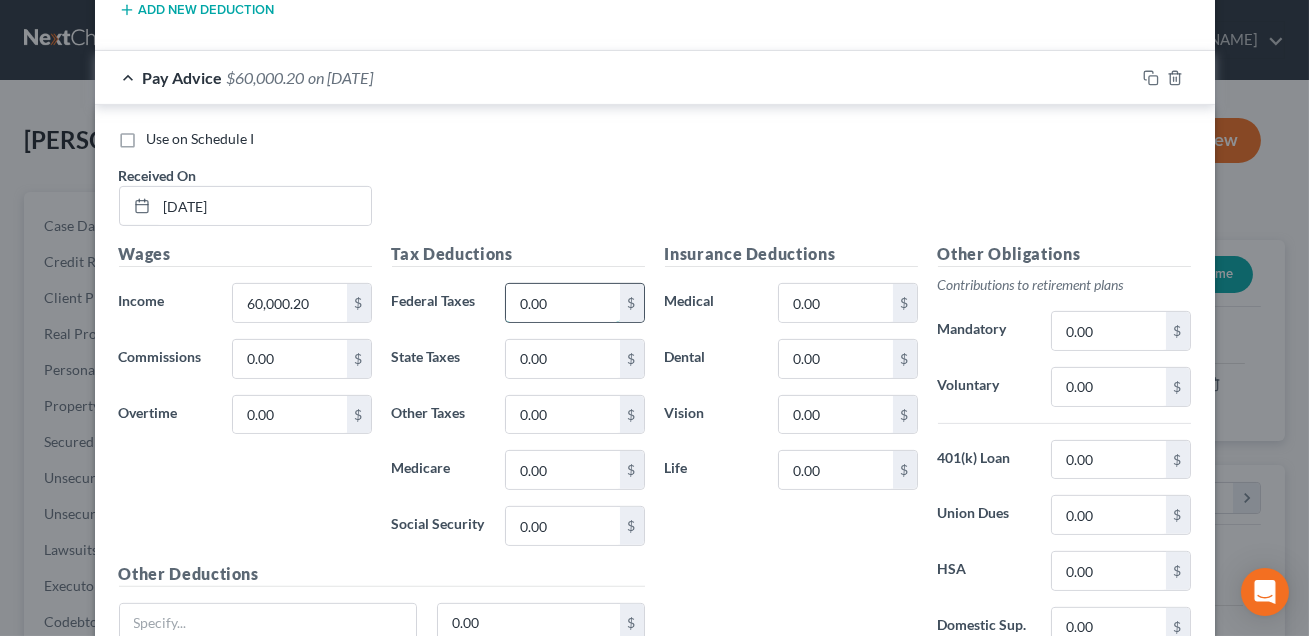 click on "0.00" at bounding box center [562, 303] 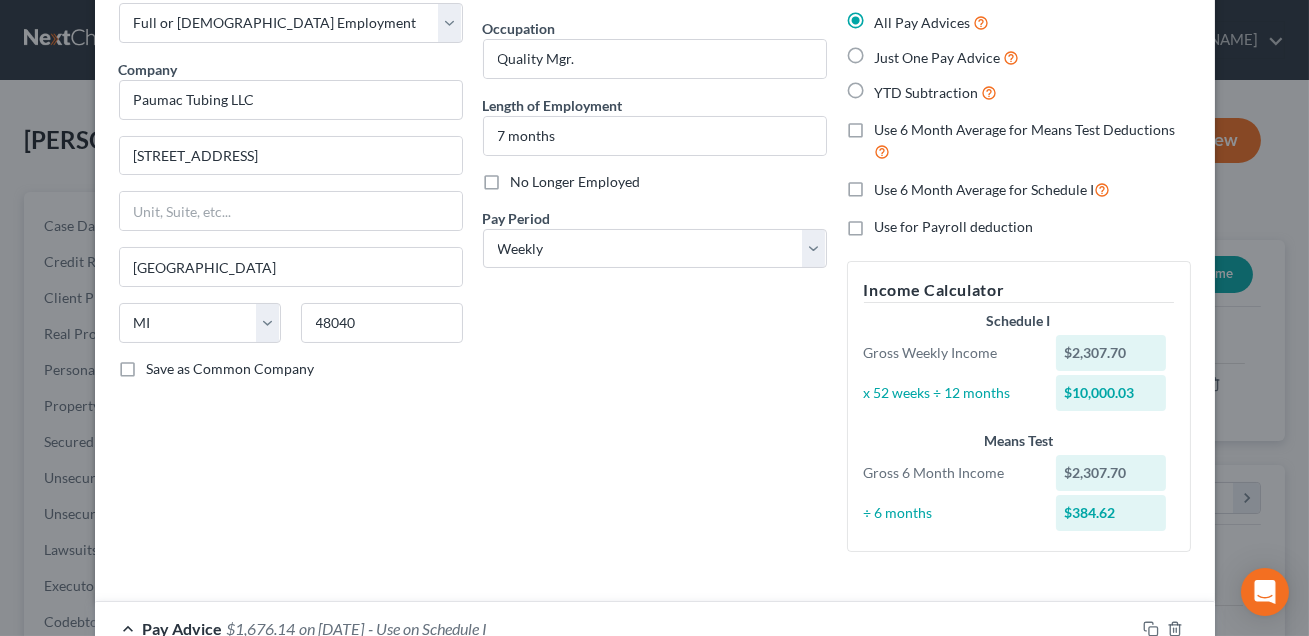 scroll, scrollTop: 0, scrollLeft: 0, axis: both 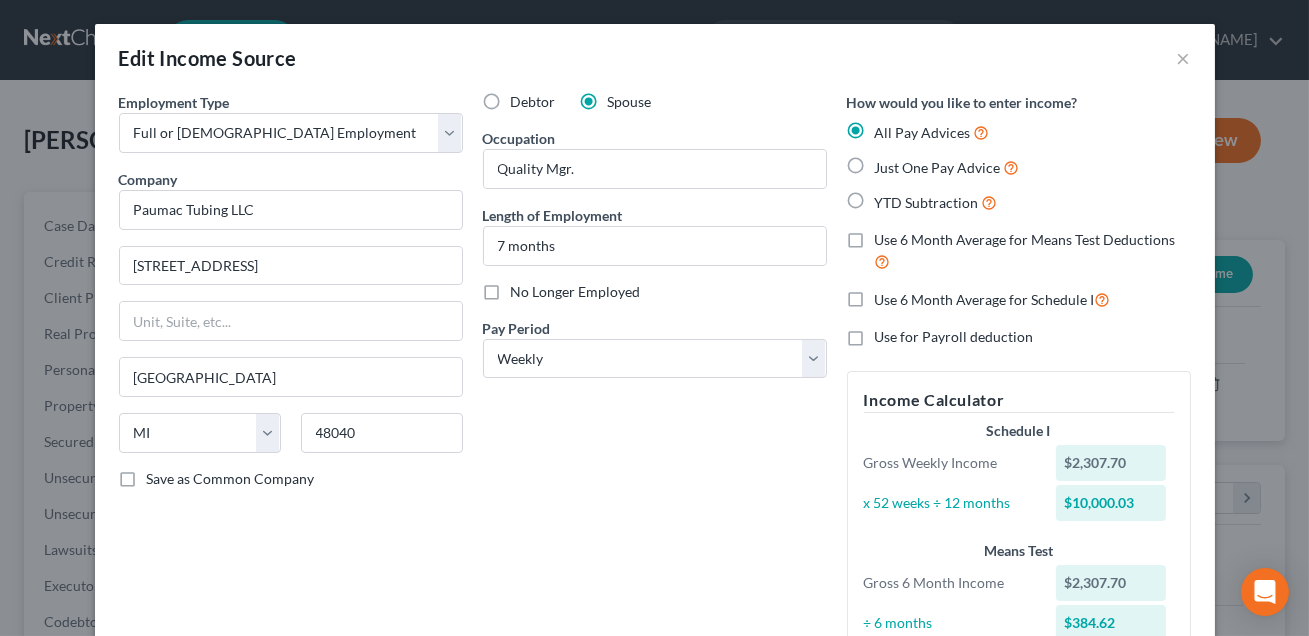 click on "Just One Pay Advice" at bounding box center [947, 167] 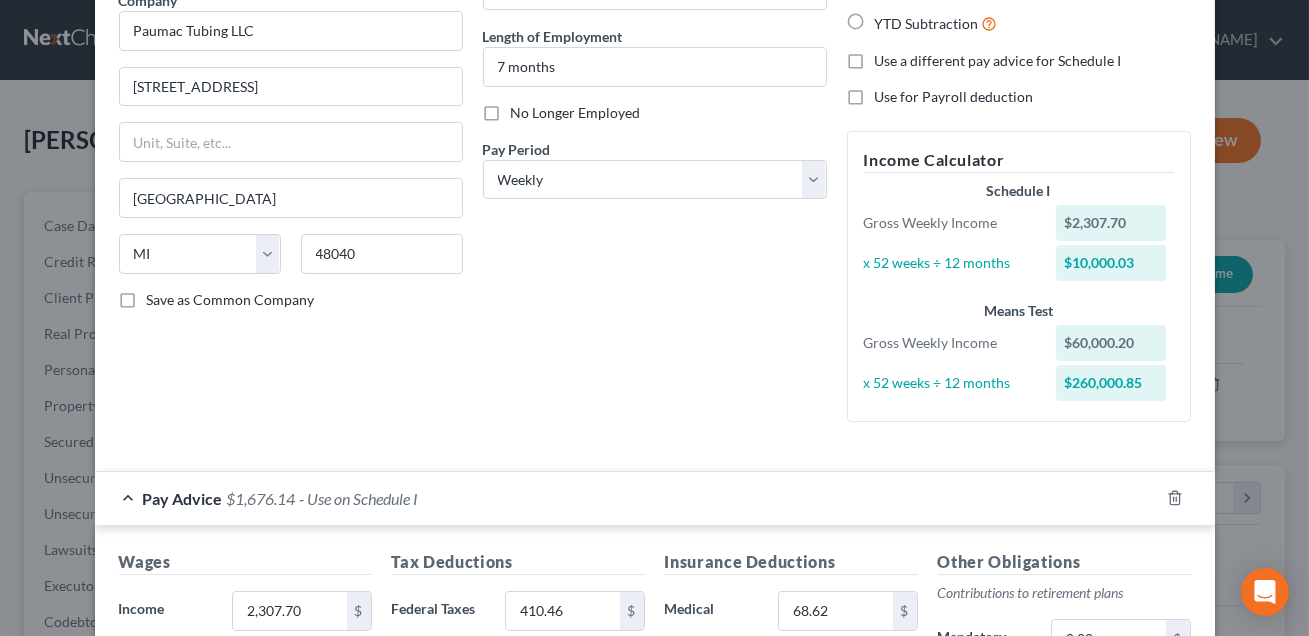 scroll, scrollTop: 134, scrollLeft: 0, axis: vertical 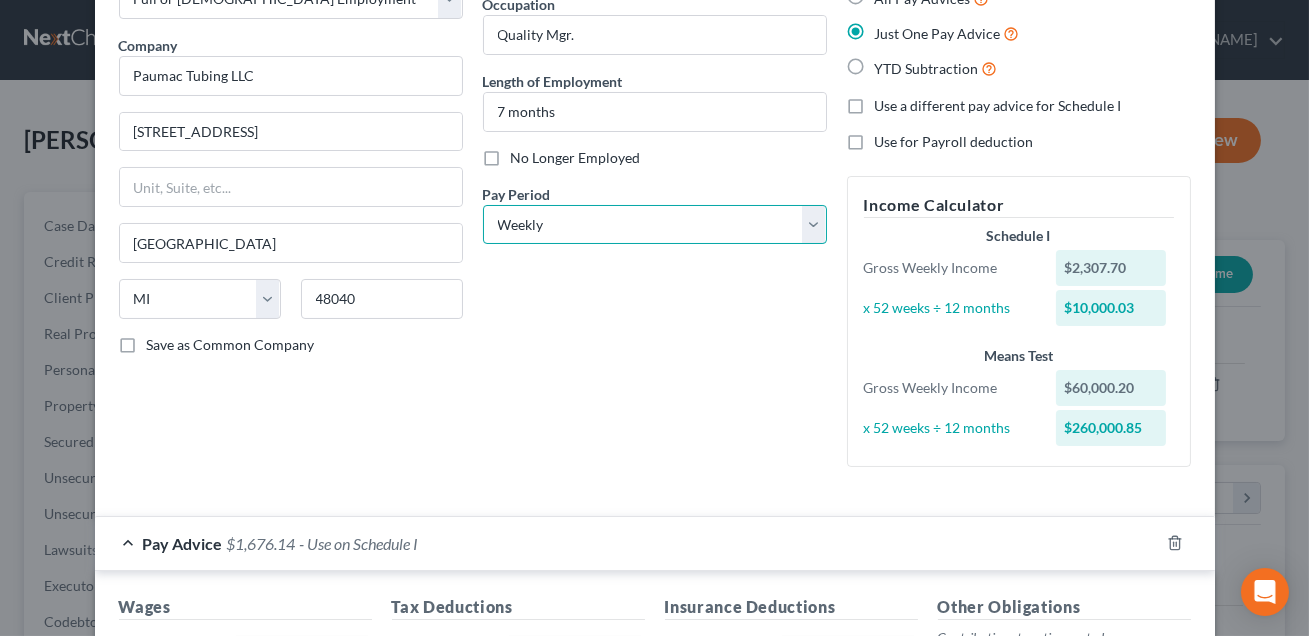 click on "Select Monthly Twice Monthly Every Other Week Weekly" at bounding box center [655, 225] 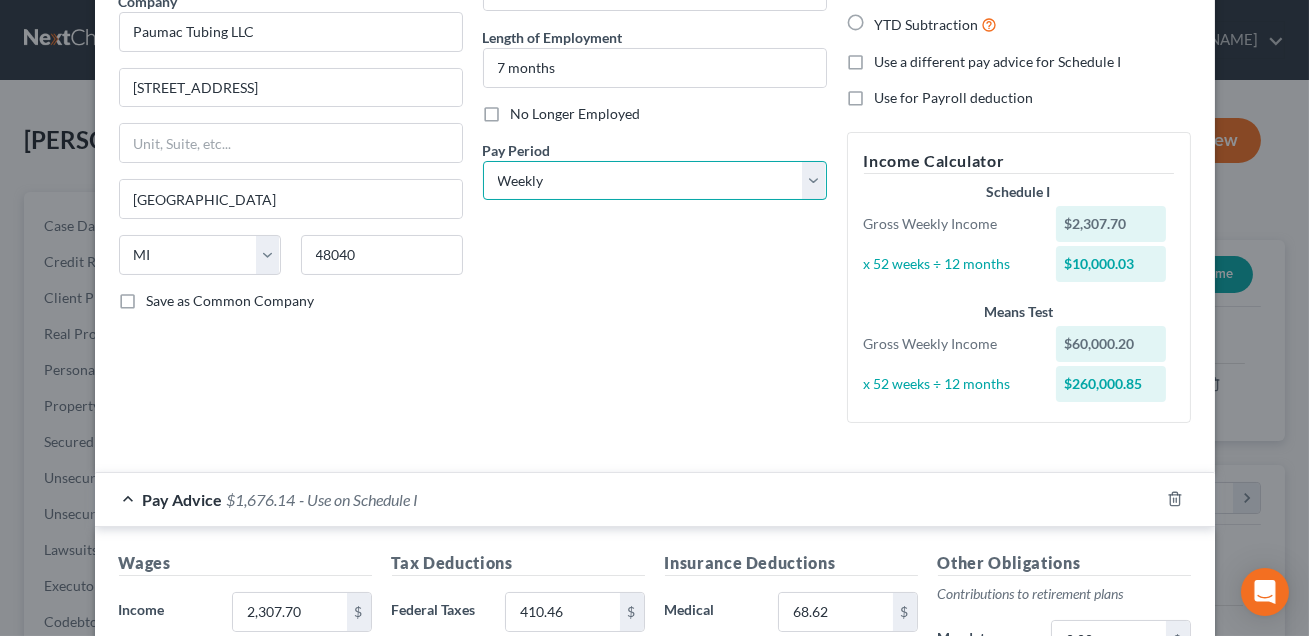 scroll, scrollTop: 139, scrollLeft: 0, axis: vertical 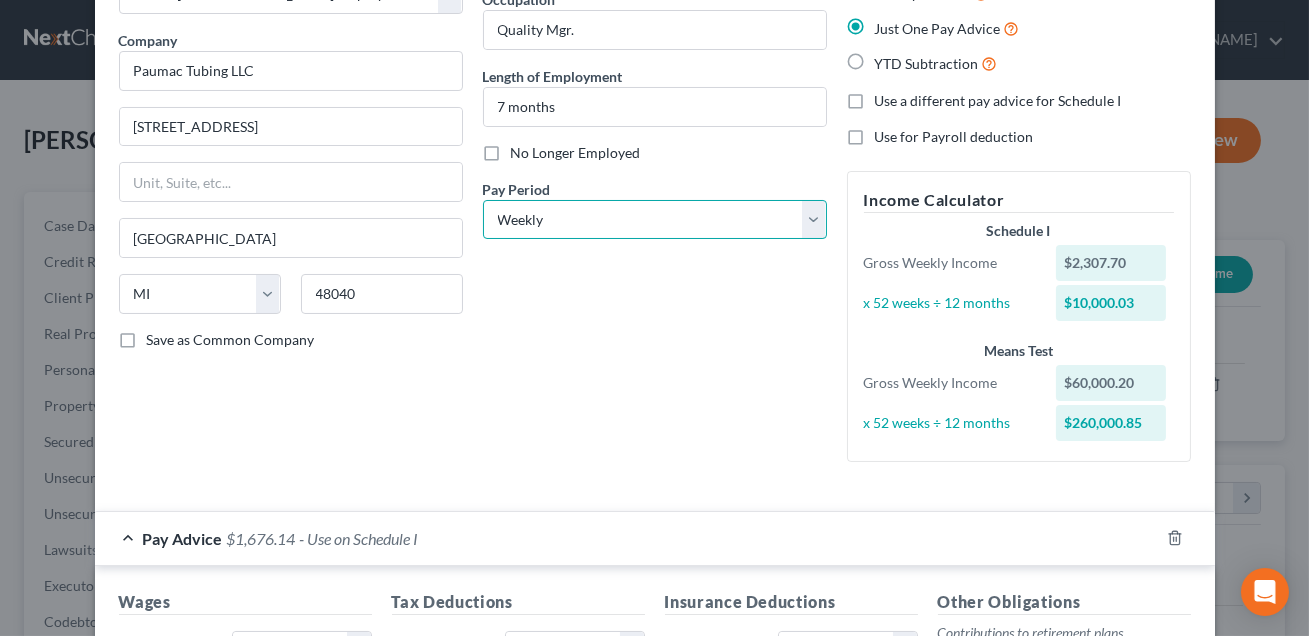 click on "Select Monthly Twice Monthly Every Other Week Weekly" at bounding box center [655, 220] 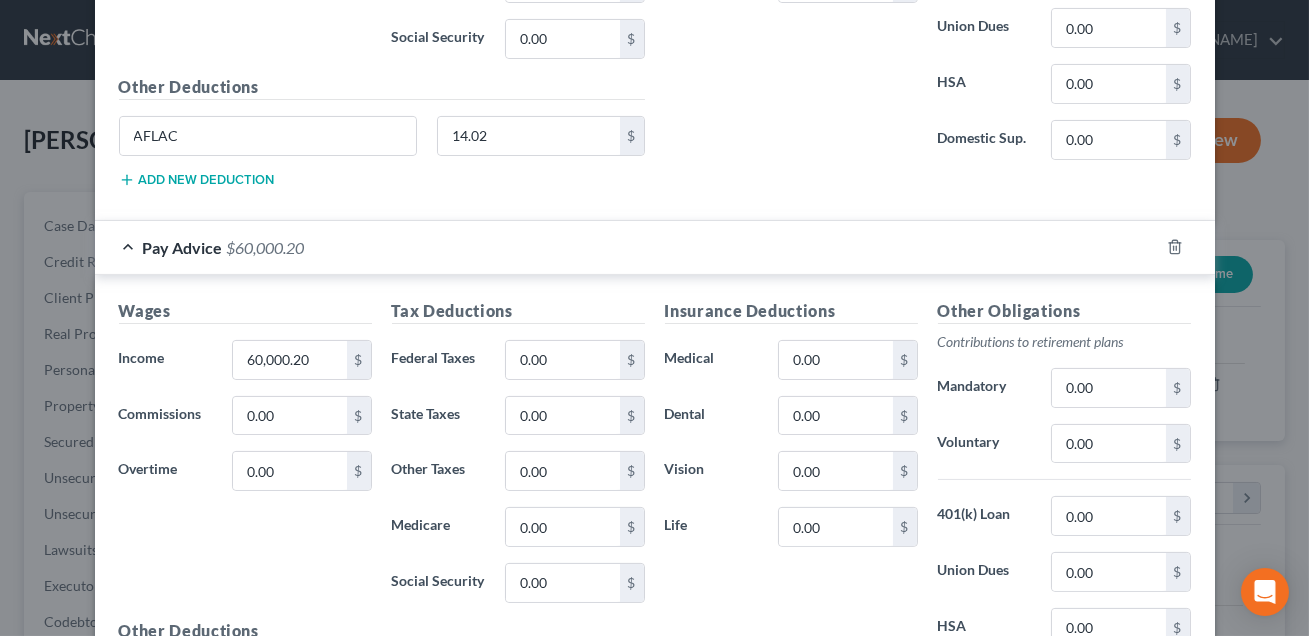 scroll, scrollTop: 906, scrollLeft: 0, axis: vertical 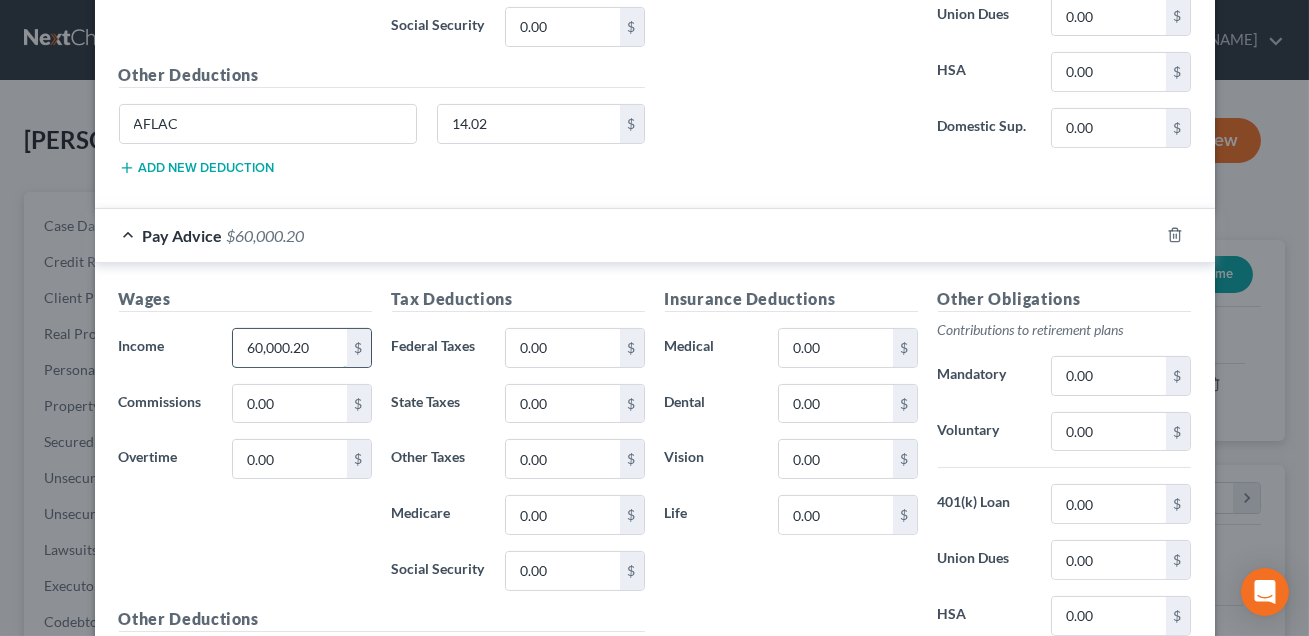 click on "60,000.20" at bounding box center [289, 348] 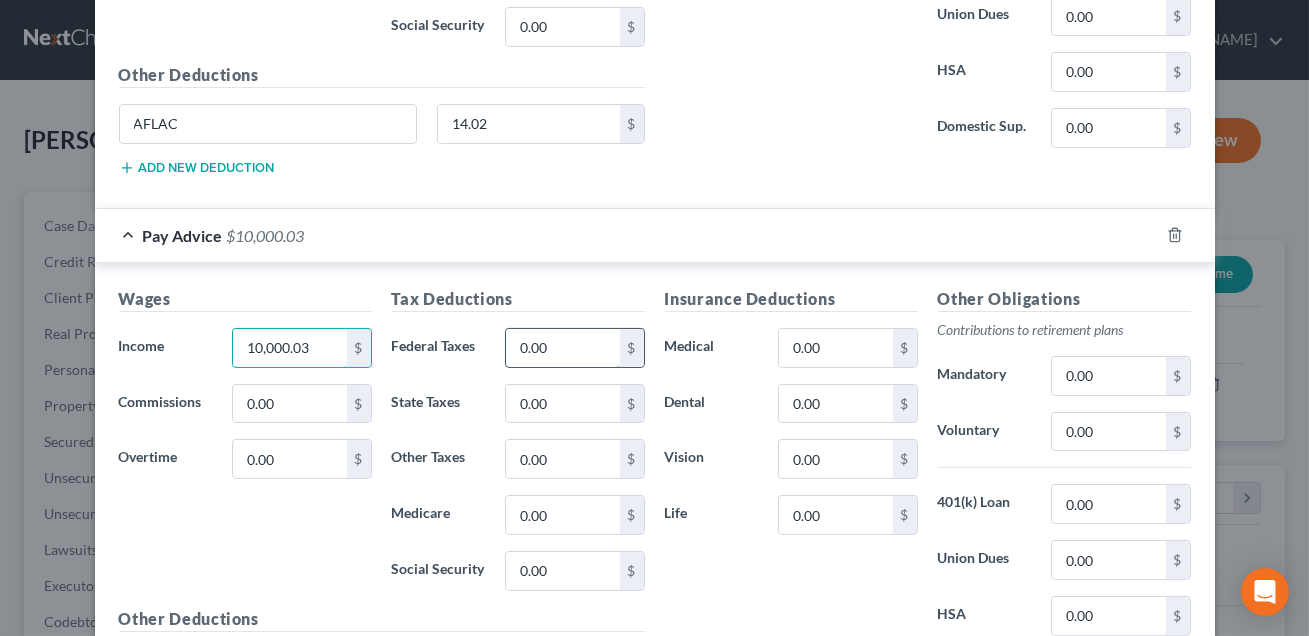 type on "10,000.03" 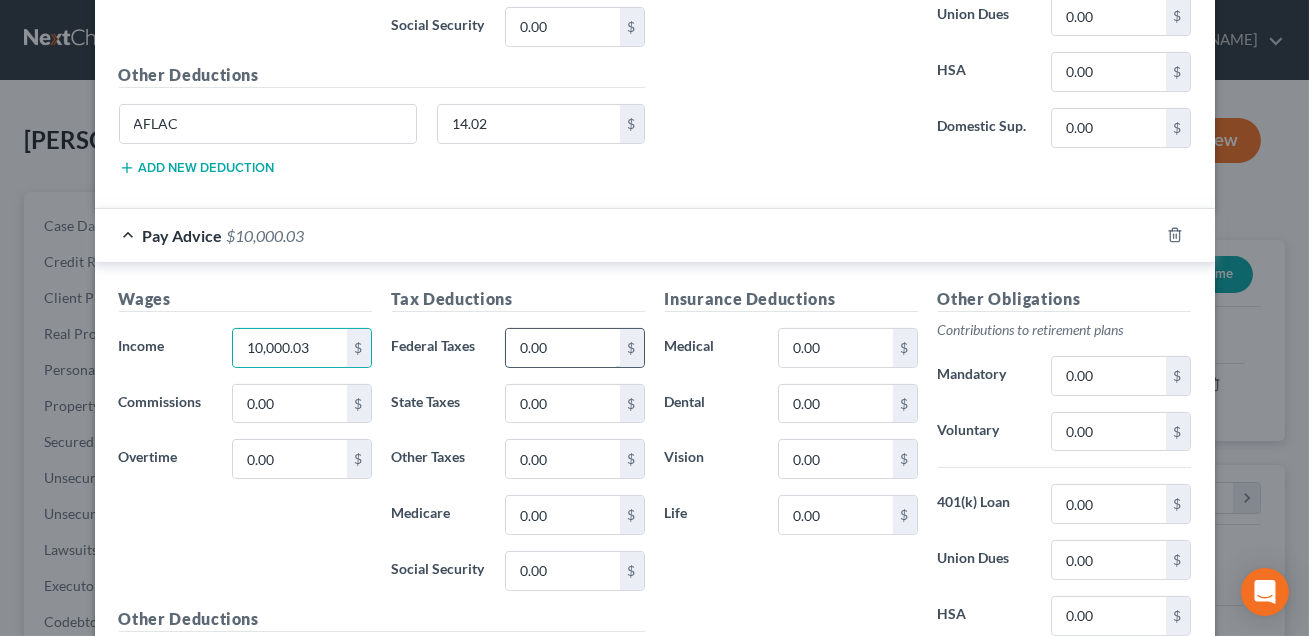 click on "0.00" at bounding box center (562, 348) 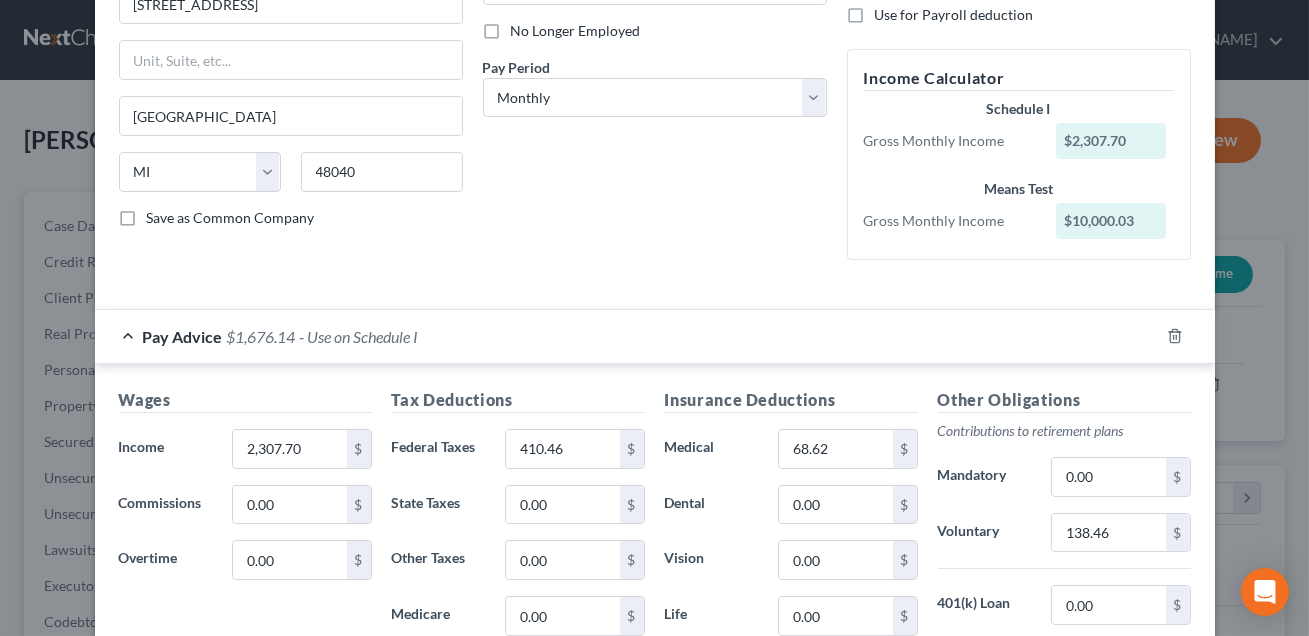 scroll, scrollTop: 364, scrollLeft: 0, axis: vertical 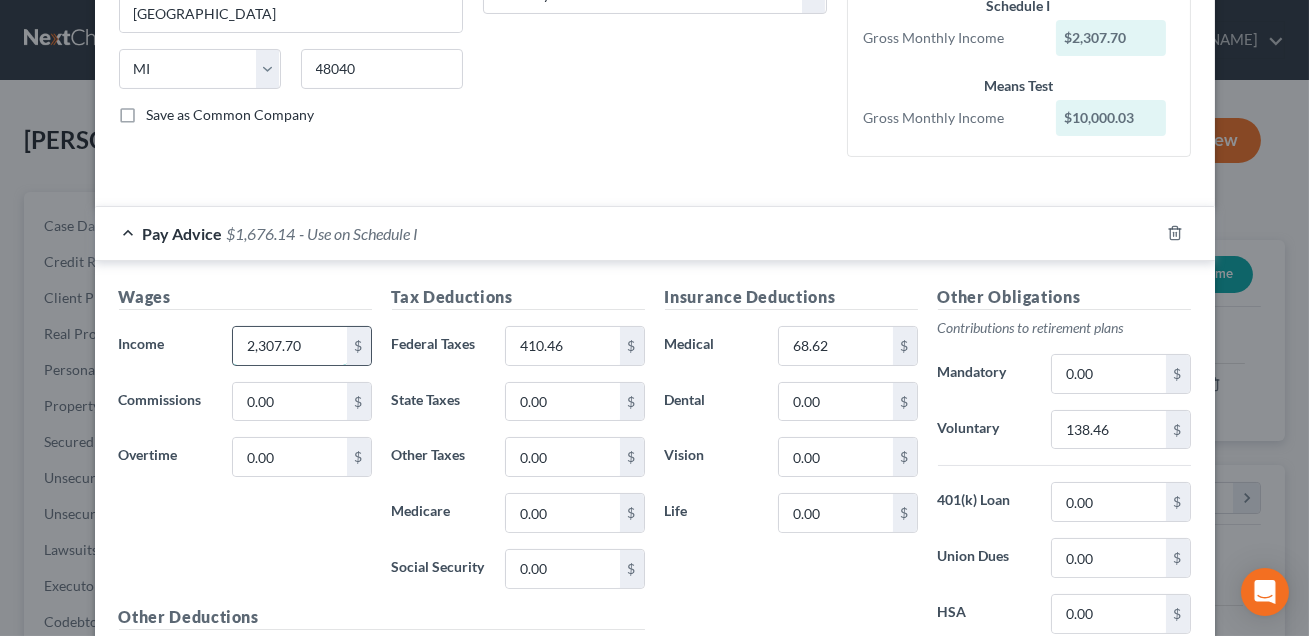 click on "2,307.70" at bounding box center (289, 346) 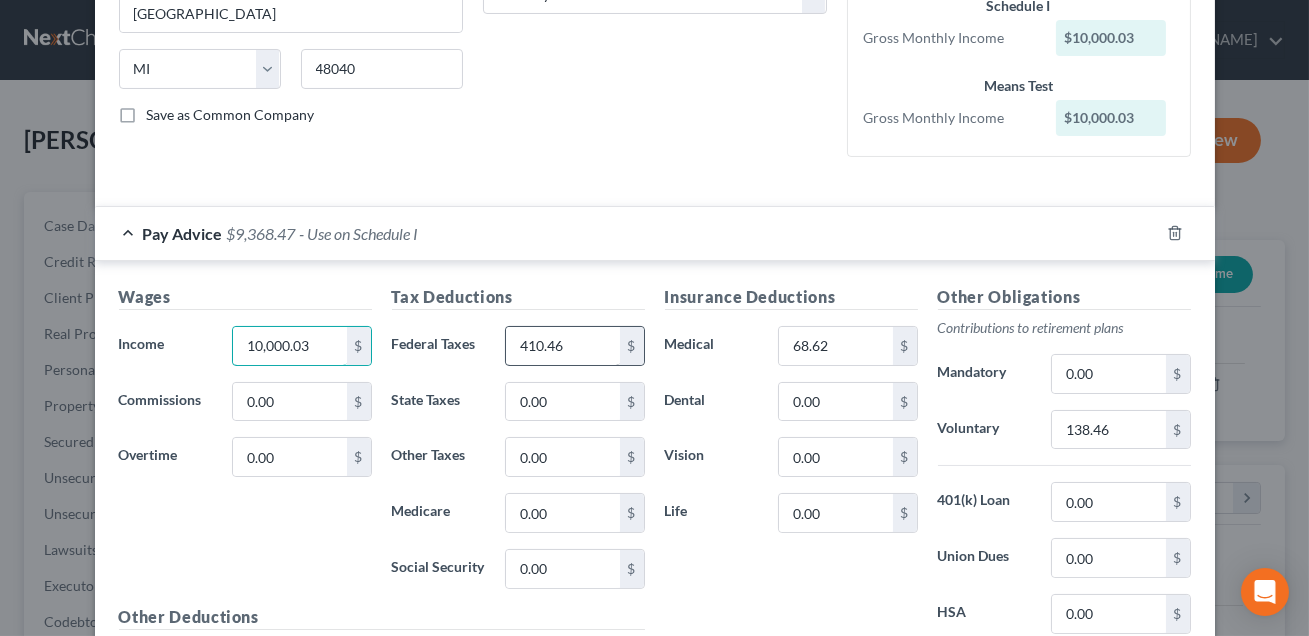 type on "10,000.03" 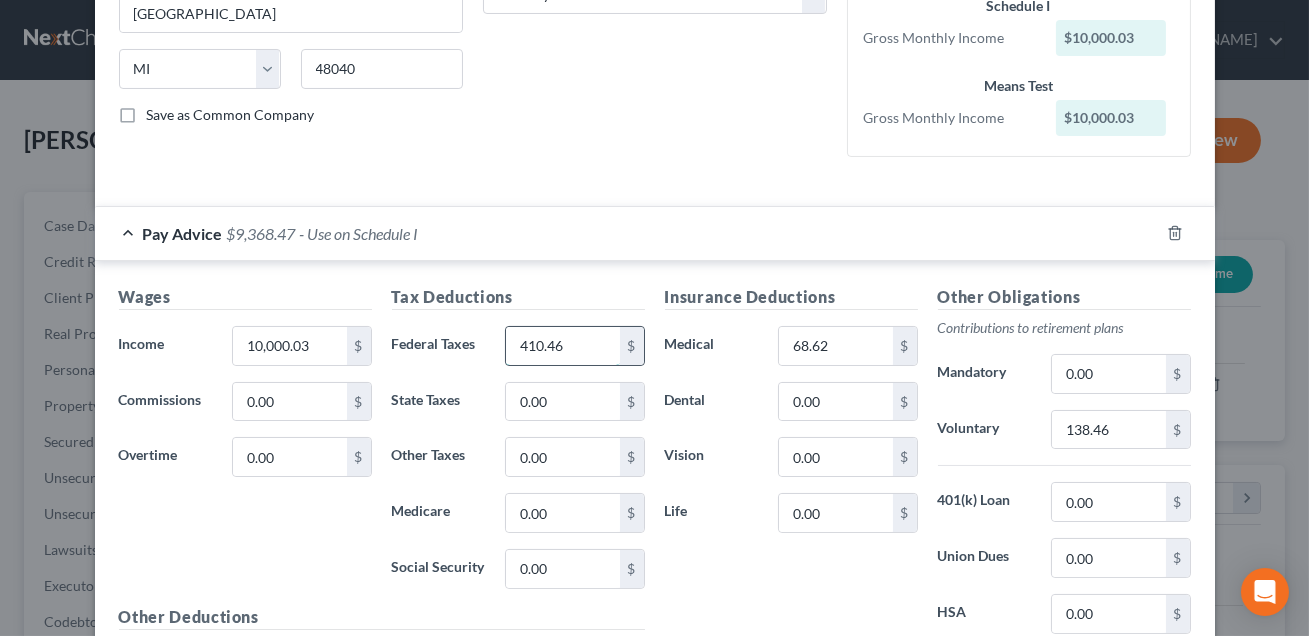 click on "410.46" at bounding box center [562, 346] 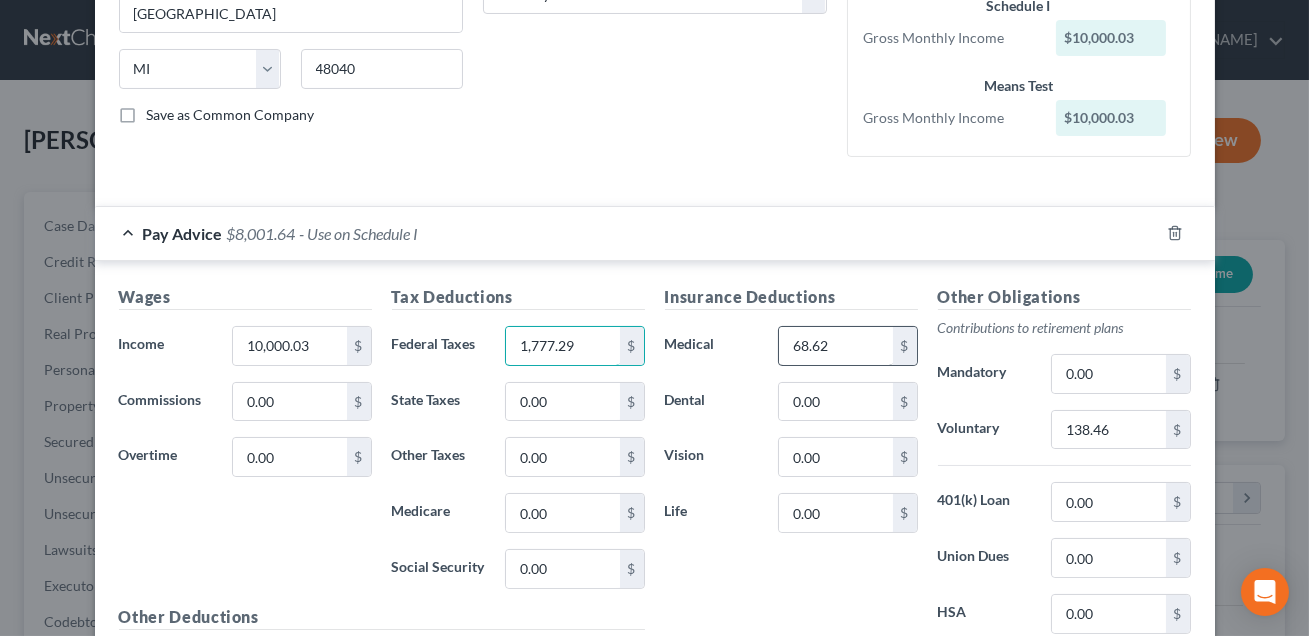 type on "1,777.29" 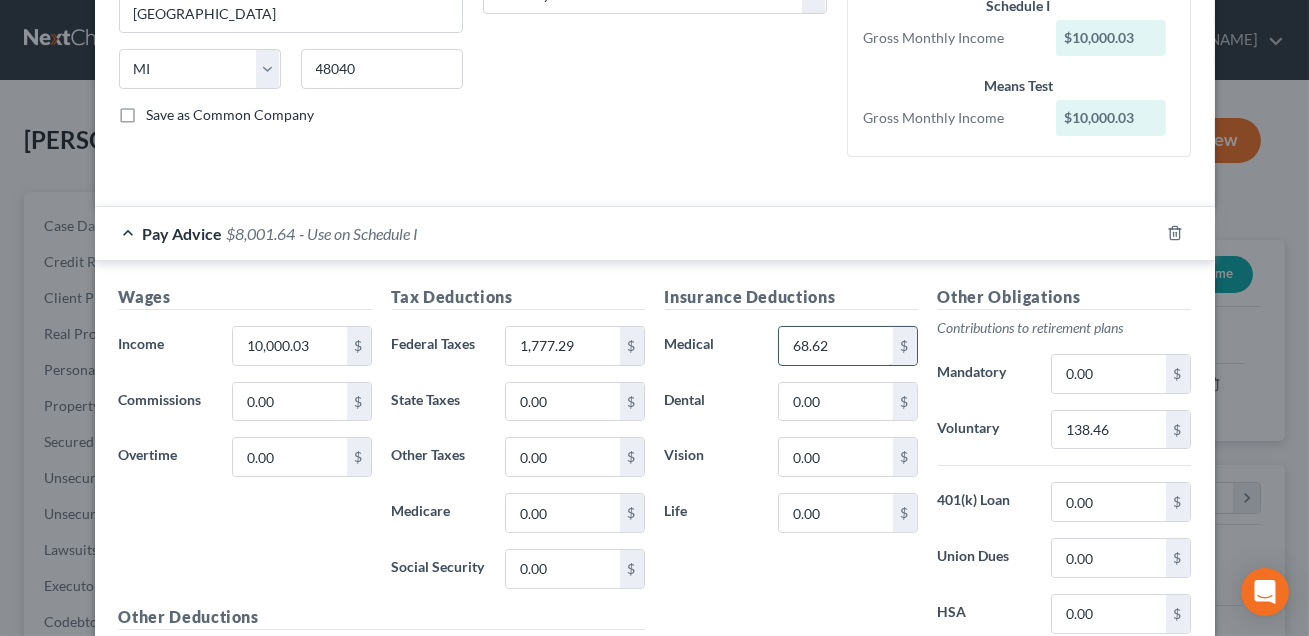 click on "68.62" at bounding box center (835, 346) 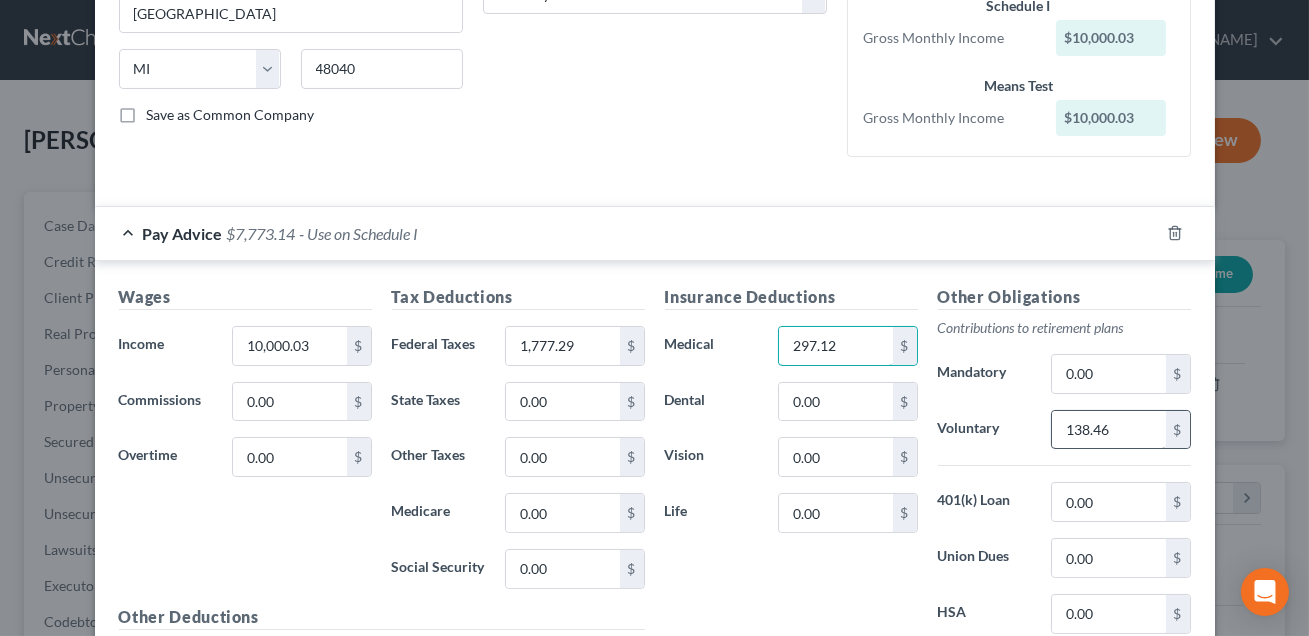 type on "297.12" 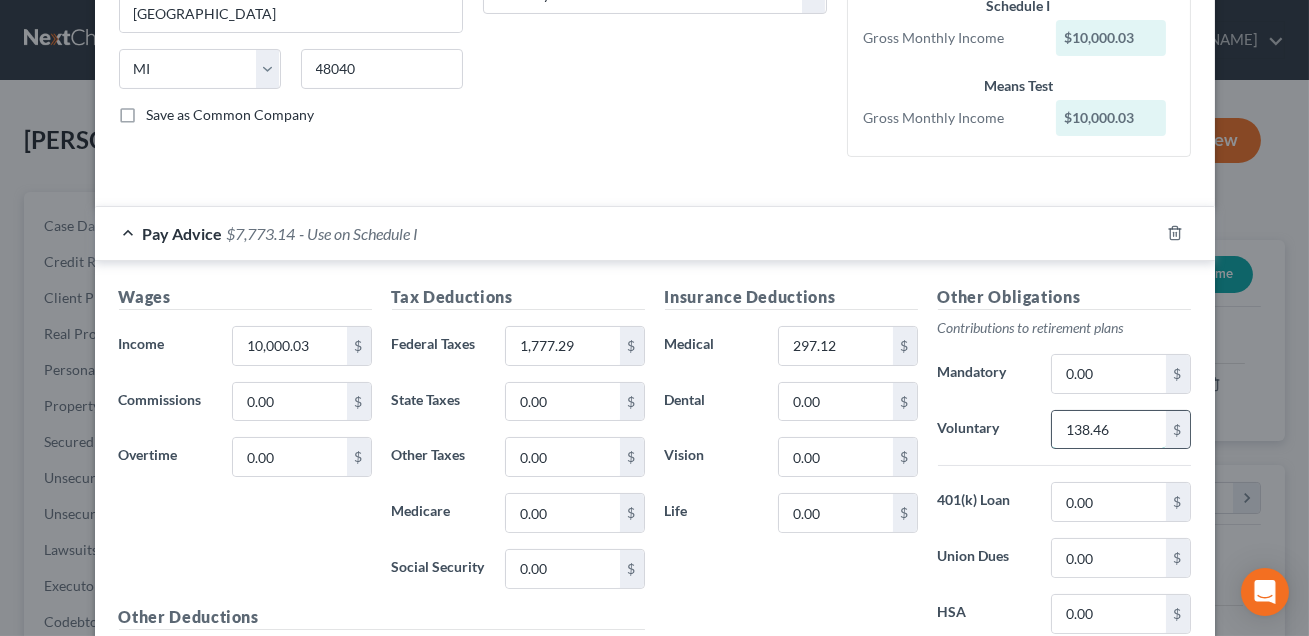 click on "138.46" at bounding box center (1108, 430) 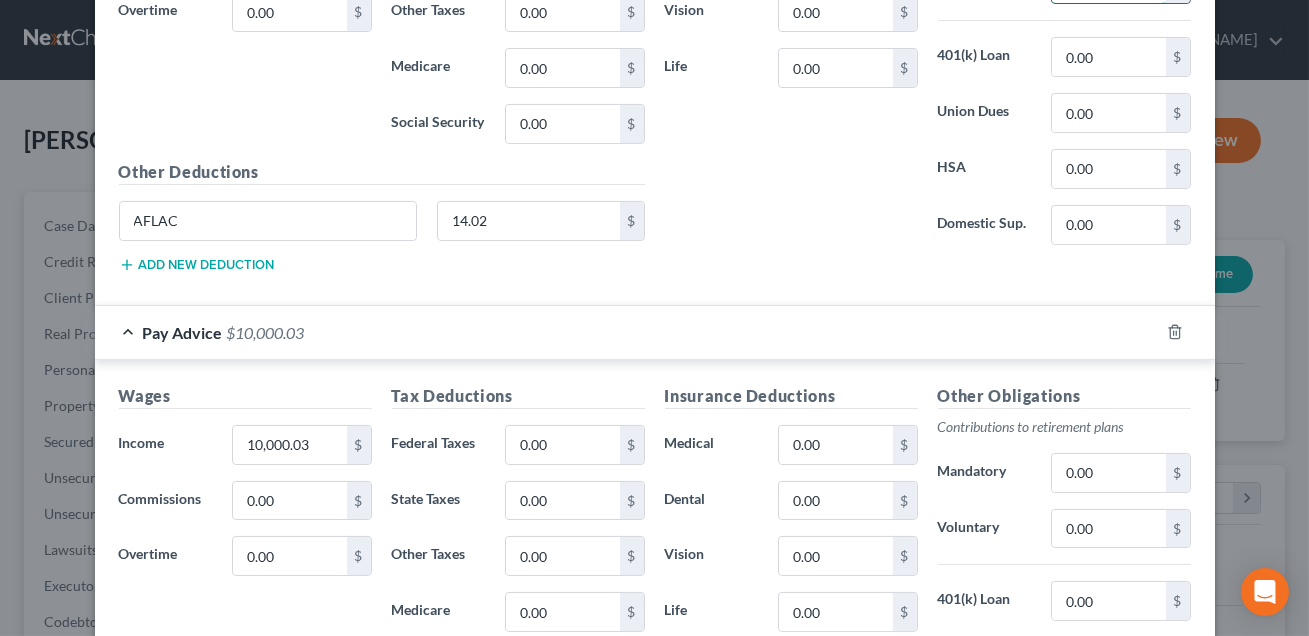 scroll, scrollTop: 814, scrollLeft: 0, axis: vertical 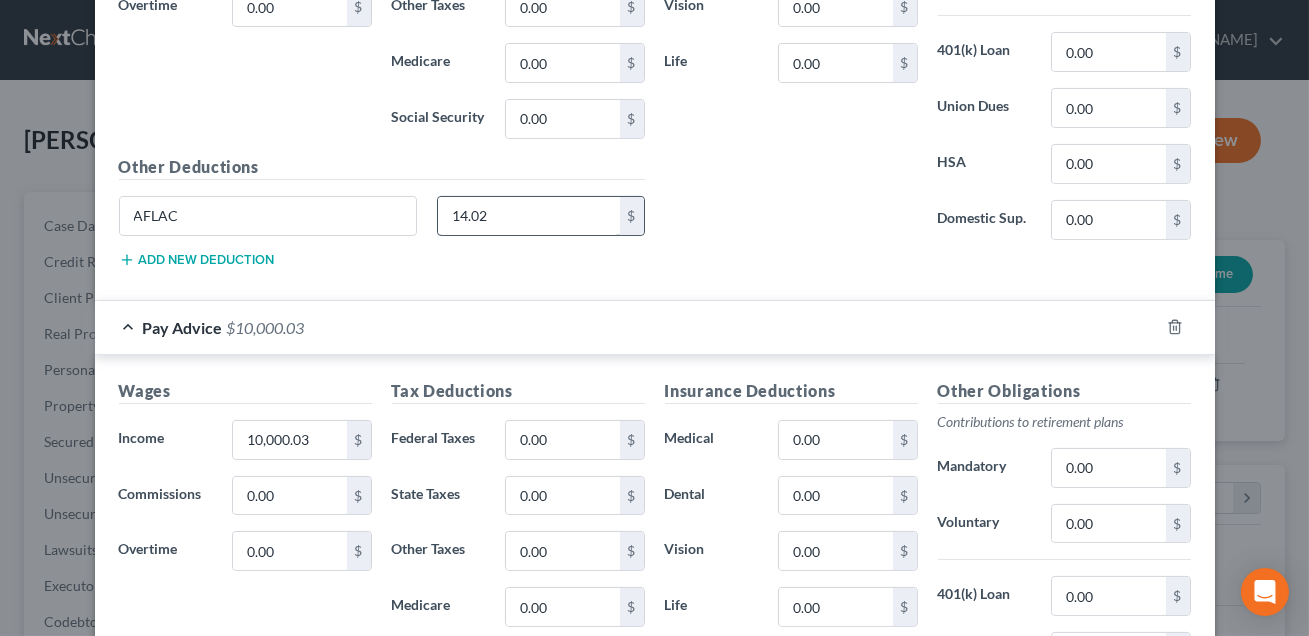 type on "599.53" 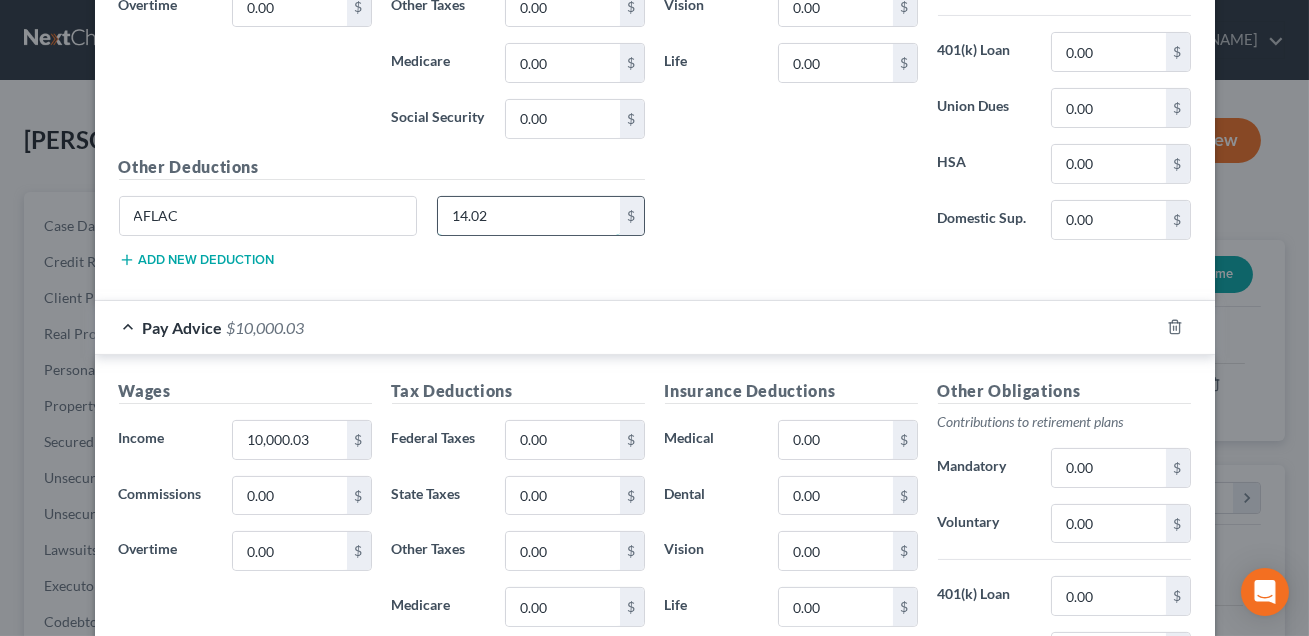 click on "14.02" at bounding box center (529, 216) 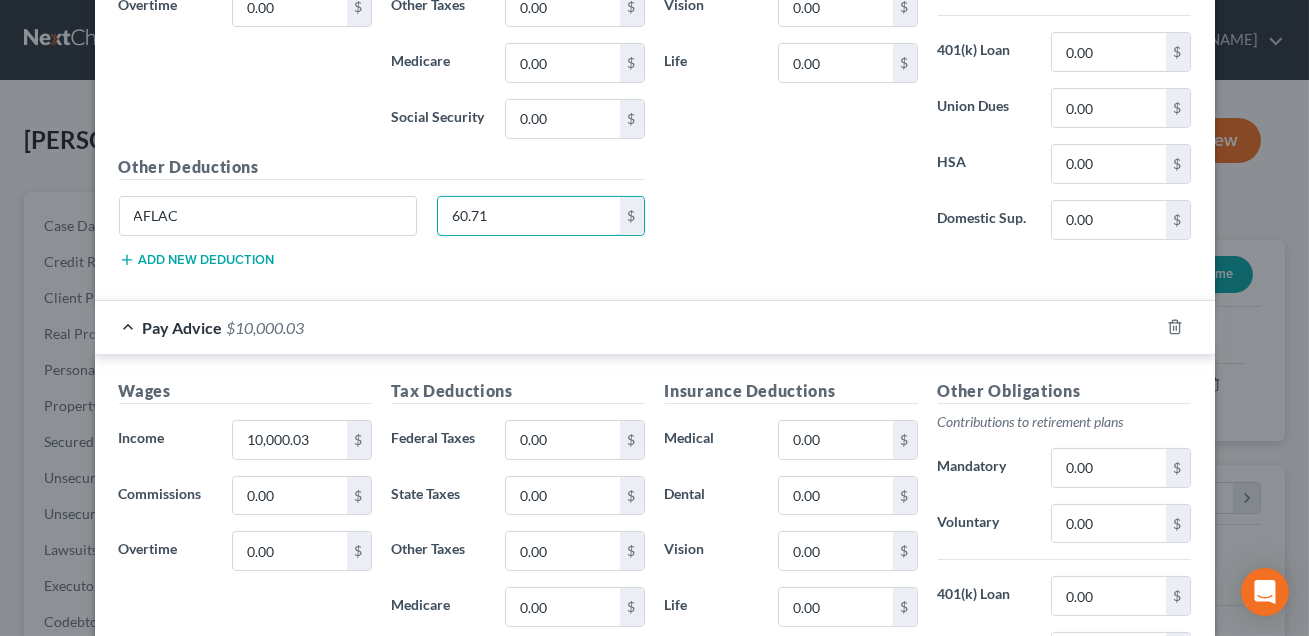 type on "60.71" 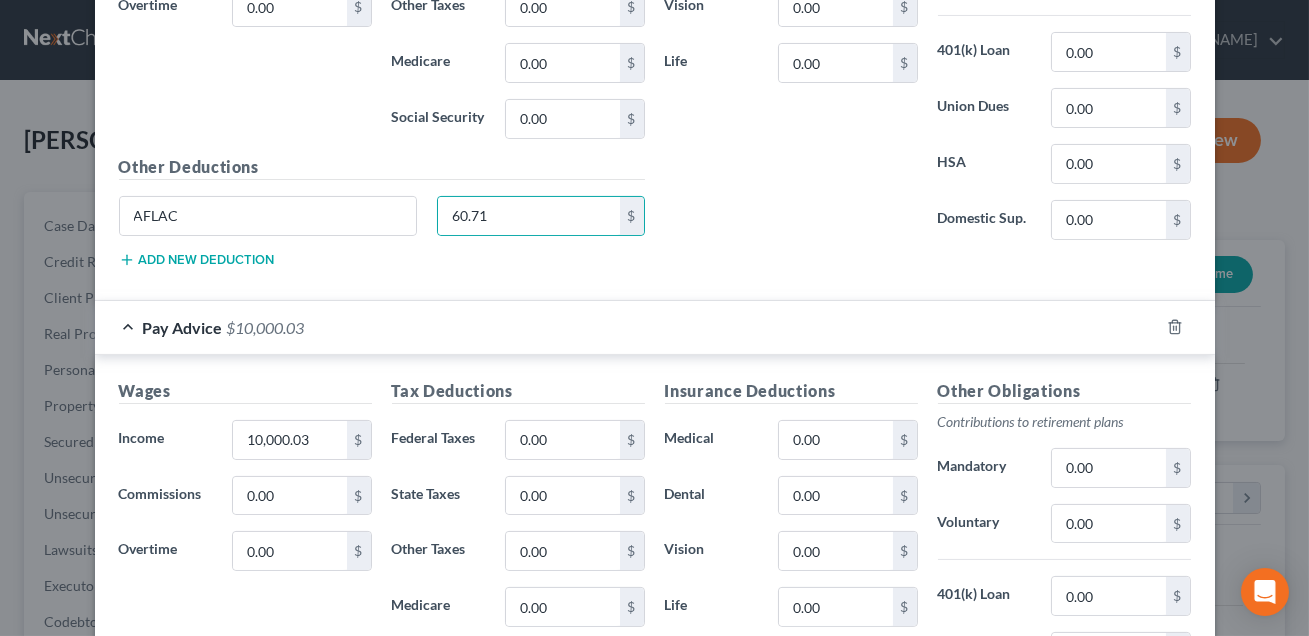 click on "Other Obligations Contributions to retirement plans Mandatory 0.00 $ Voluntary 599.53 $ 401(k) Loan 0.00 $ Union Dues 0.00 $ HSA 0.00 $ Domestic Sup. 0.00 $" at bounding box center (1064, 45) 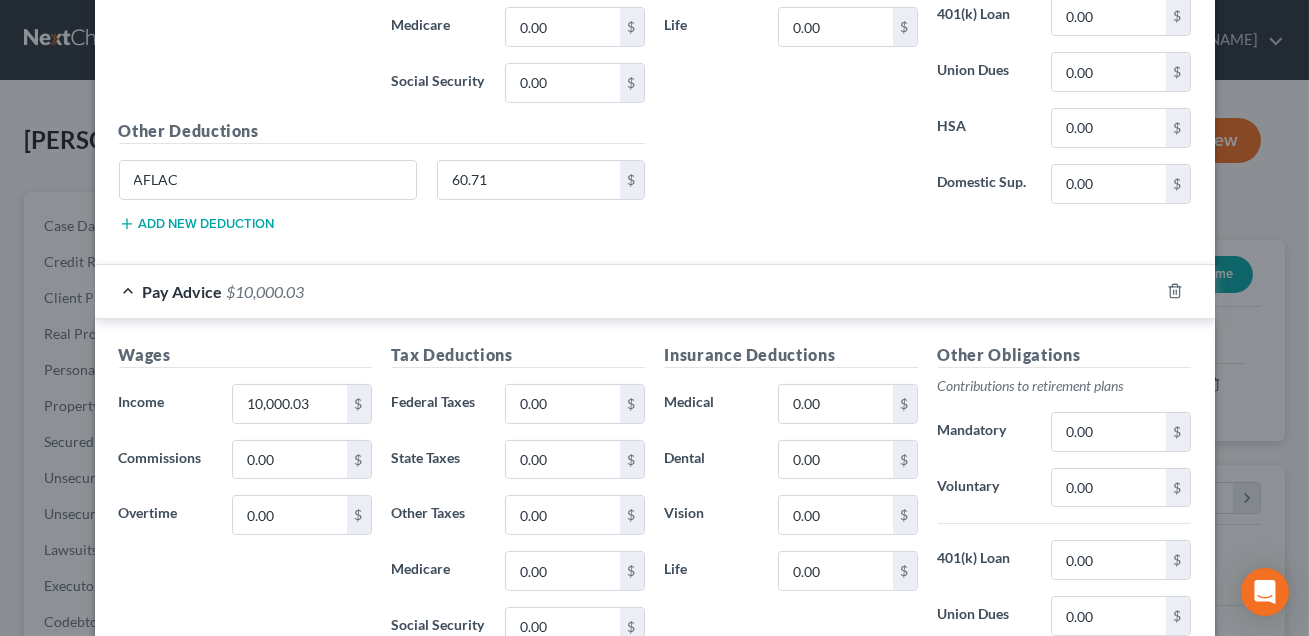 scroll, scrollTop: 1127, scrollLeft: 0, axis: vertical 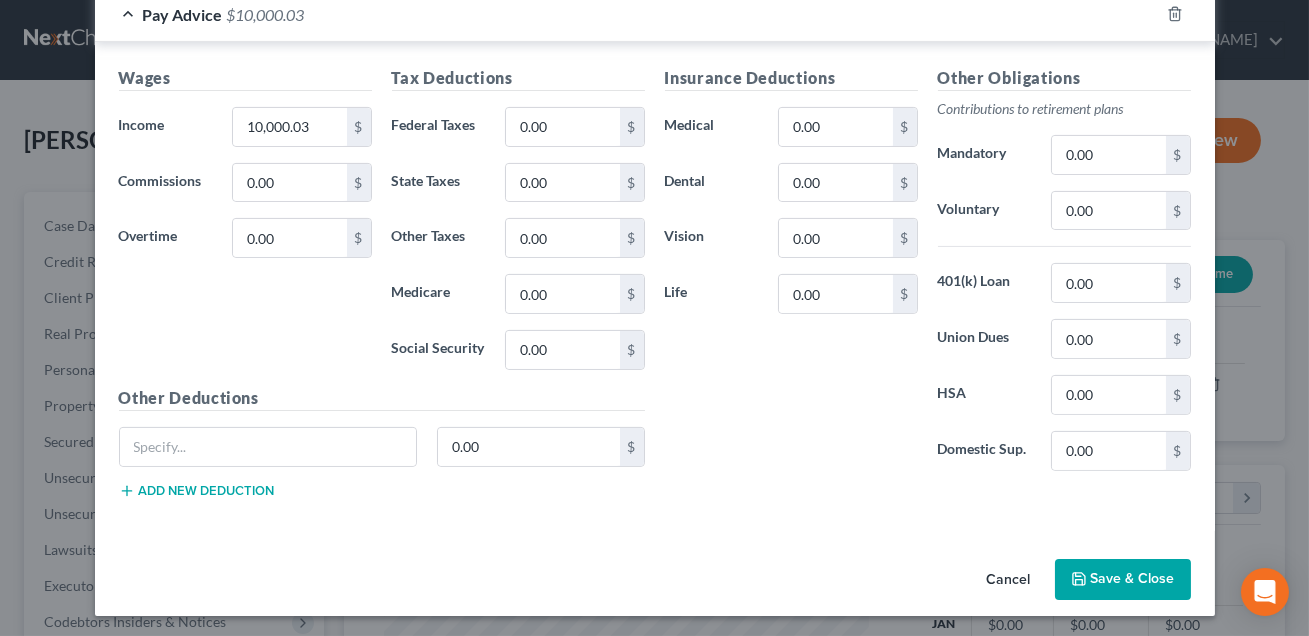 click on "Save & Close" at bounding box center [1123, 580] 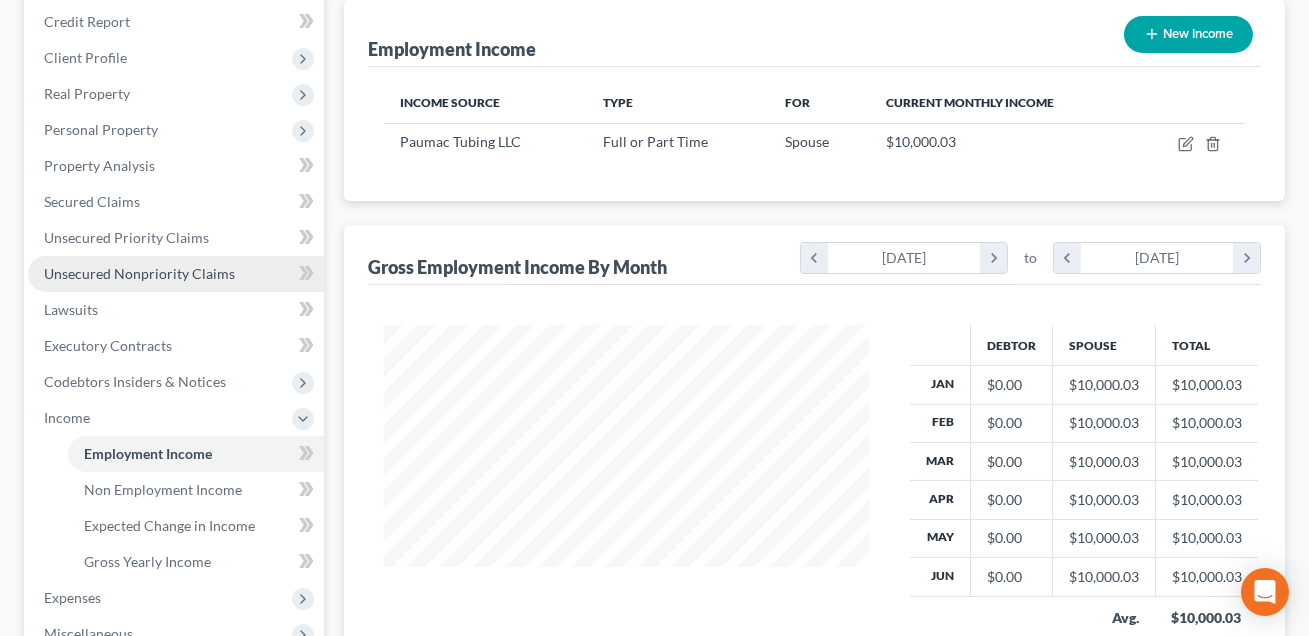 scroll, scrollTop: 423, scrollLeft: 0, axis: vertical 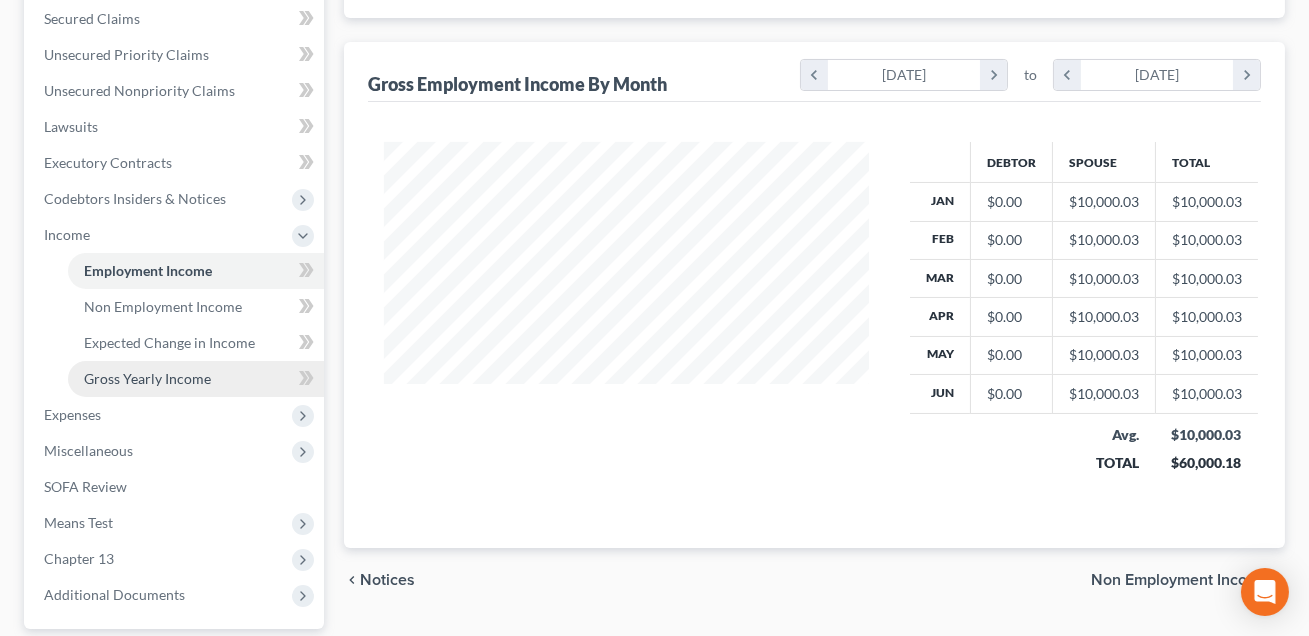 click on "Gross Yearly Income" at bounding box center [147, 378] 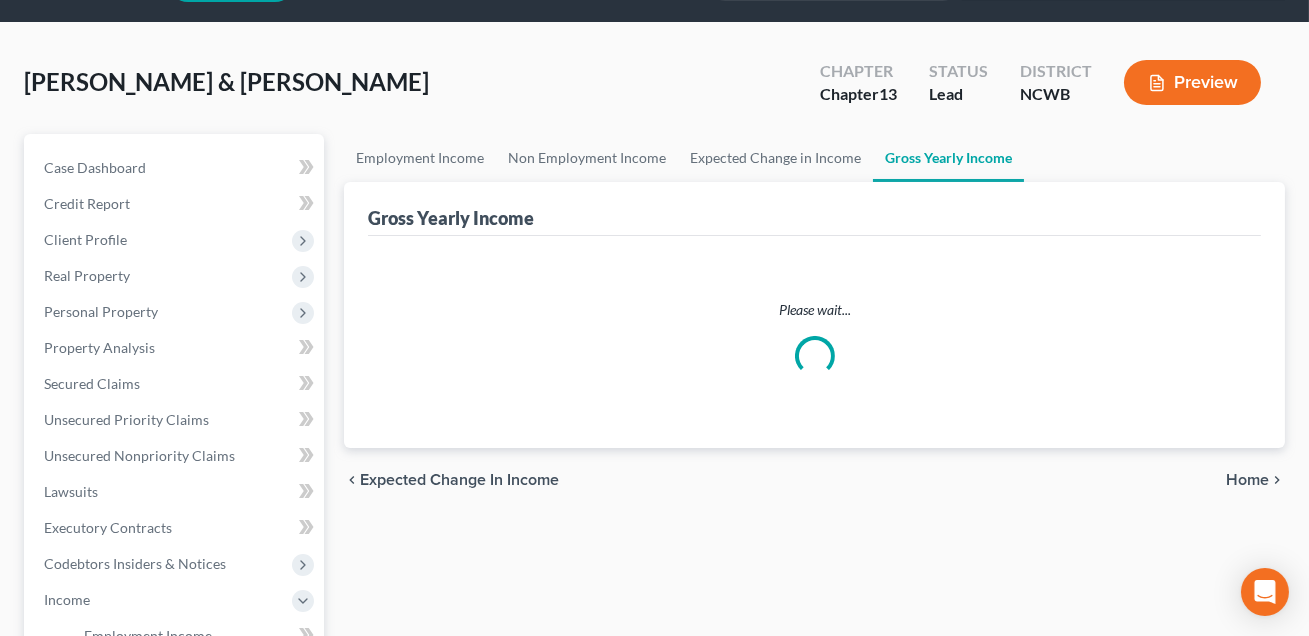 scroll, scrollTop: 0, scrollLeft: 0, axis: both 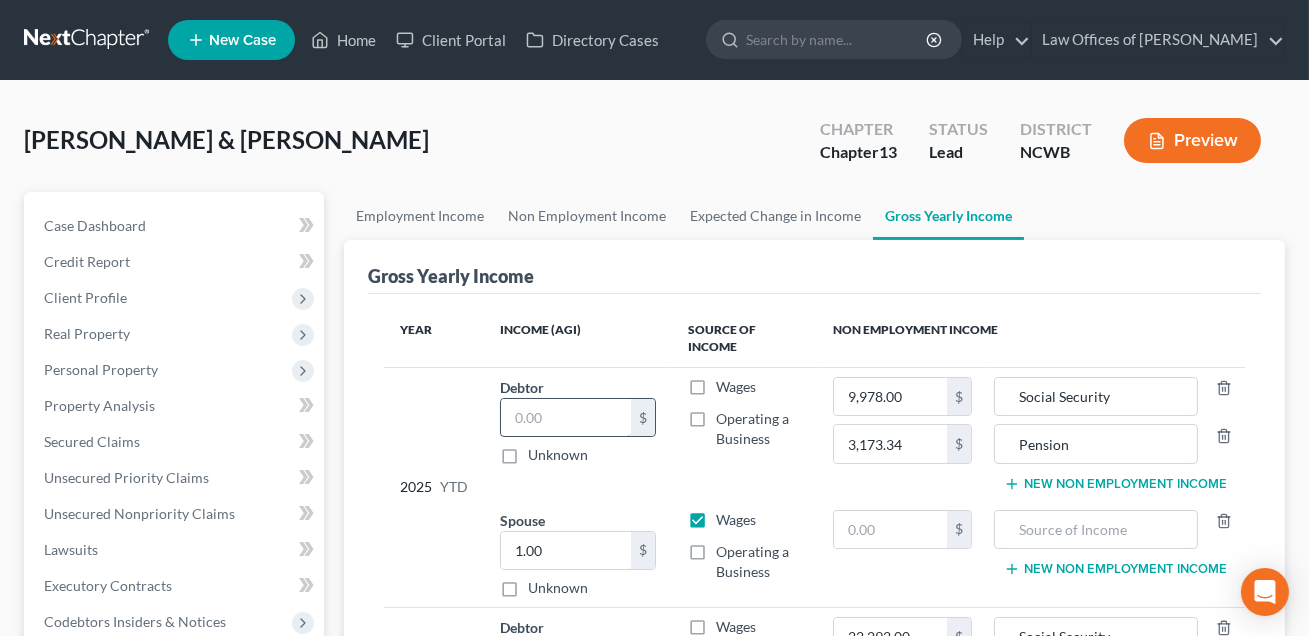 click at bounding box center [566, 418] 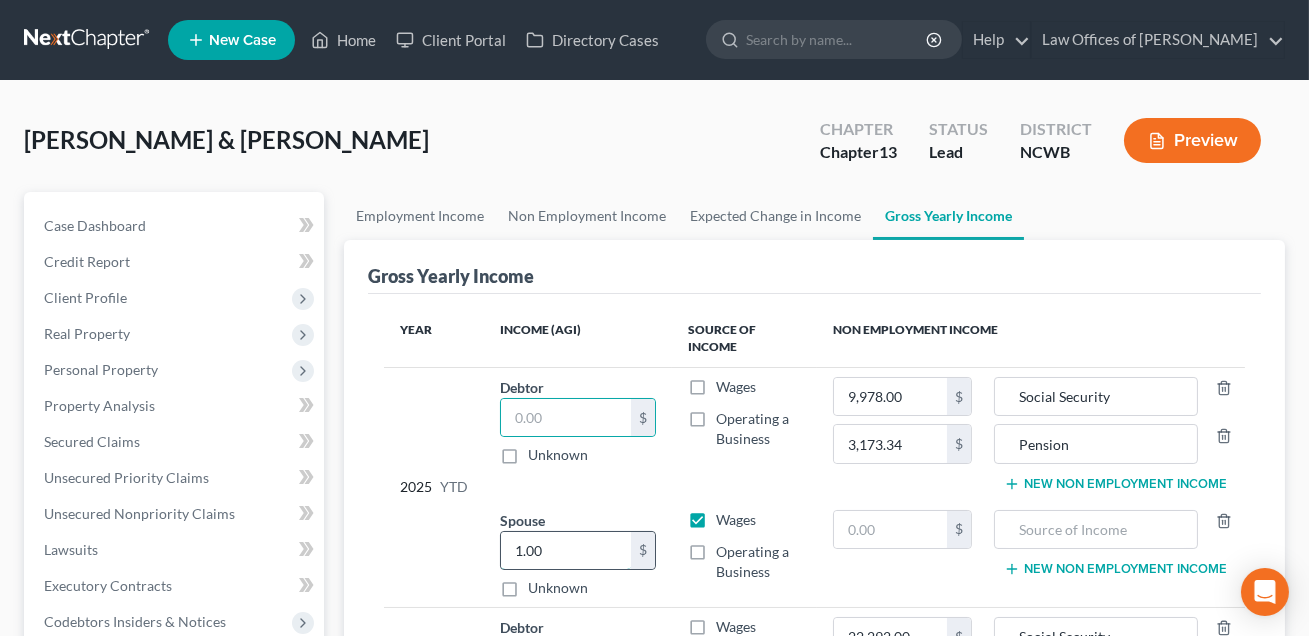 click on "1.00" at bounding box center (566, 551) 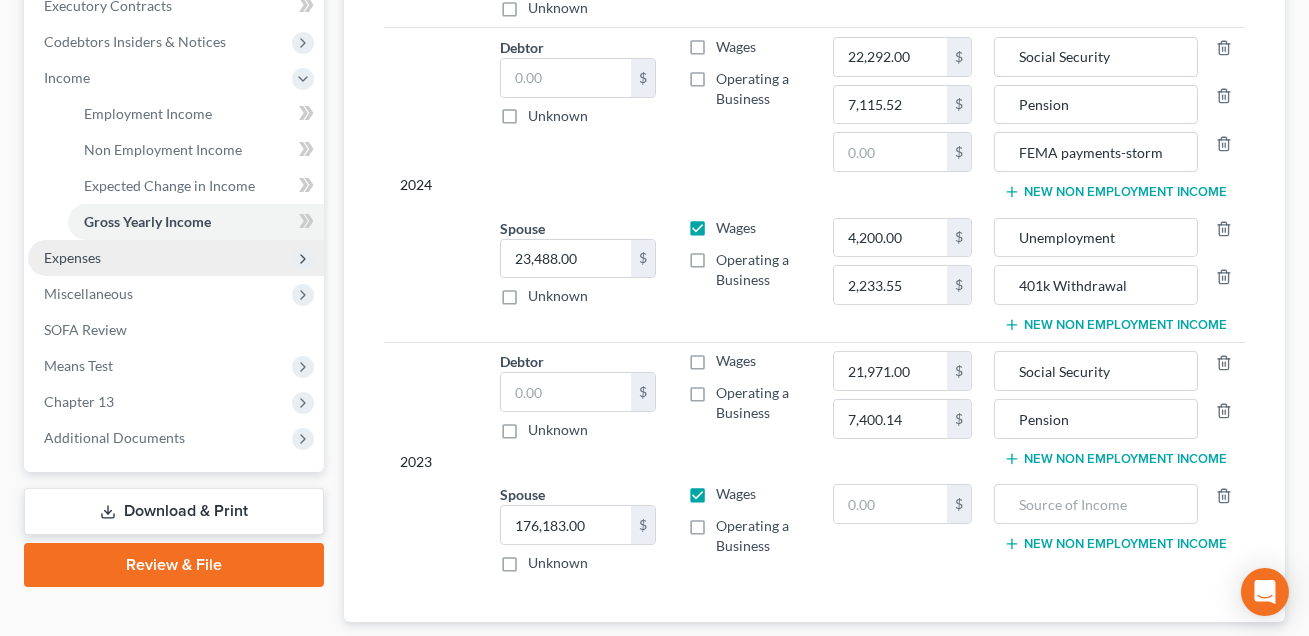 scroll, scrollTop: 596, scrollLeft: 0, axis: vertical 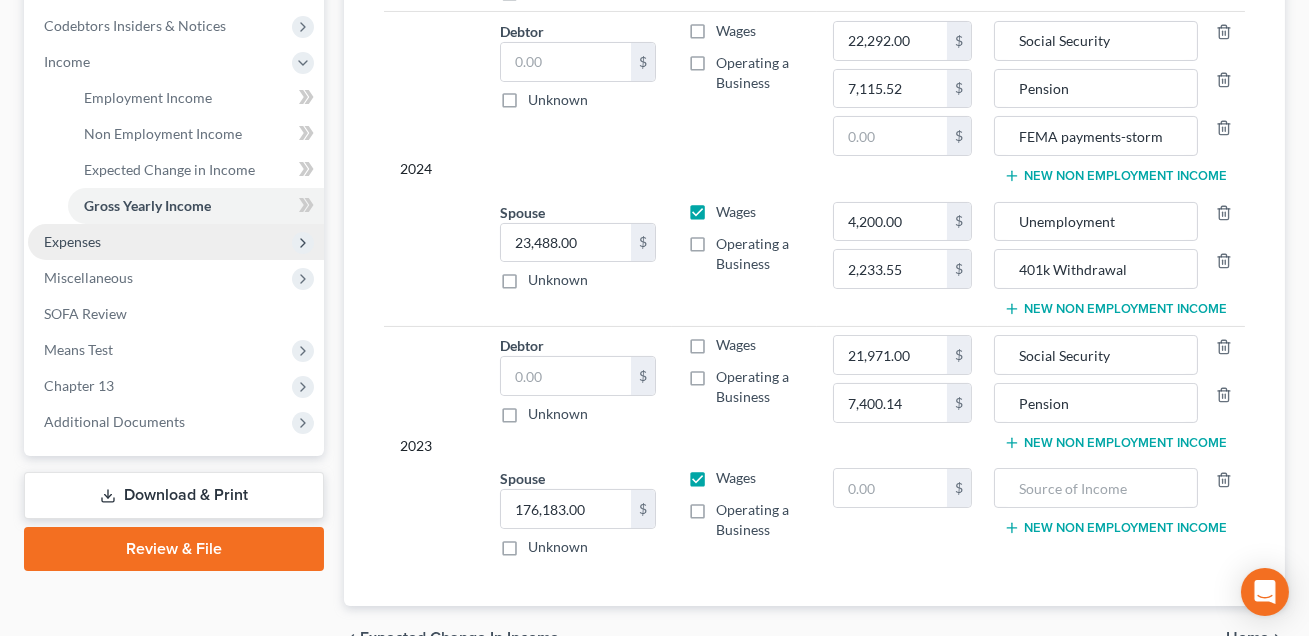 type on "55,384.80" 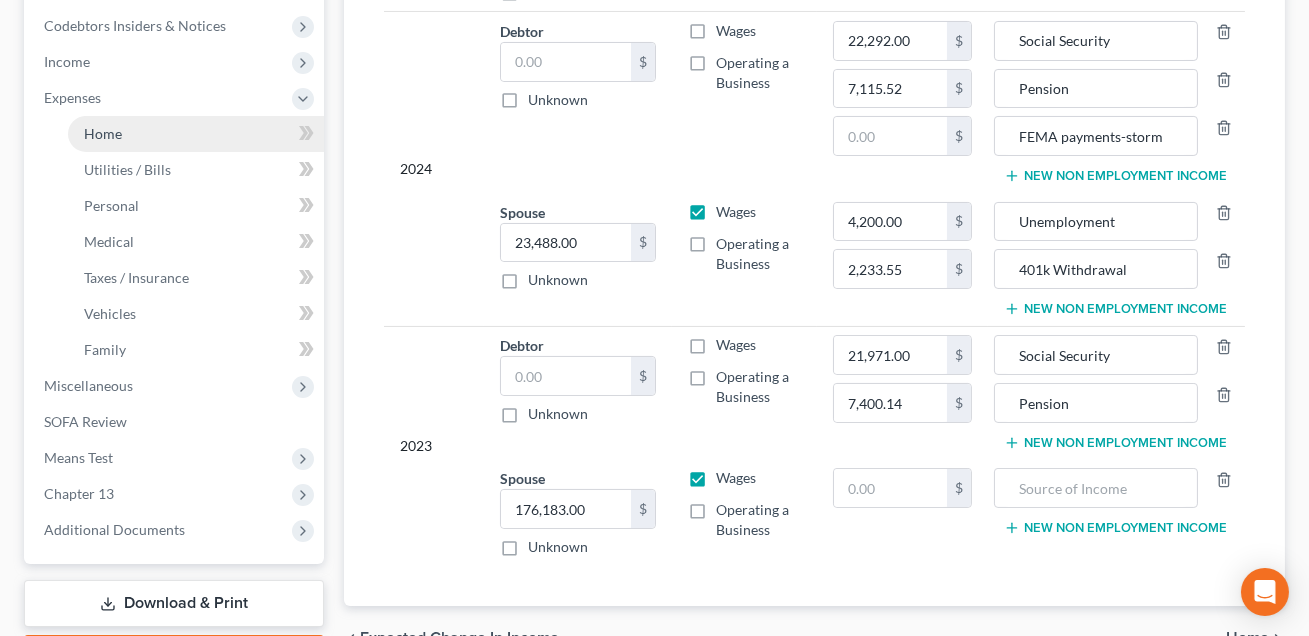 click on "Home" at bounding box center [196, 134] 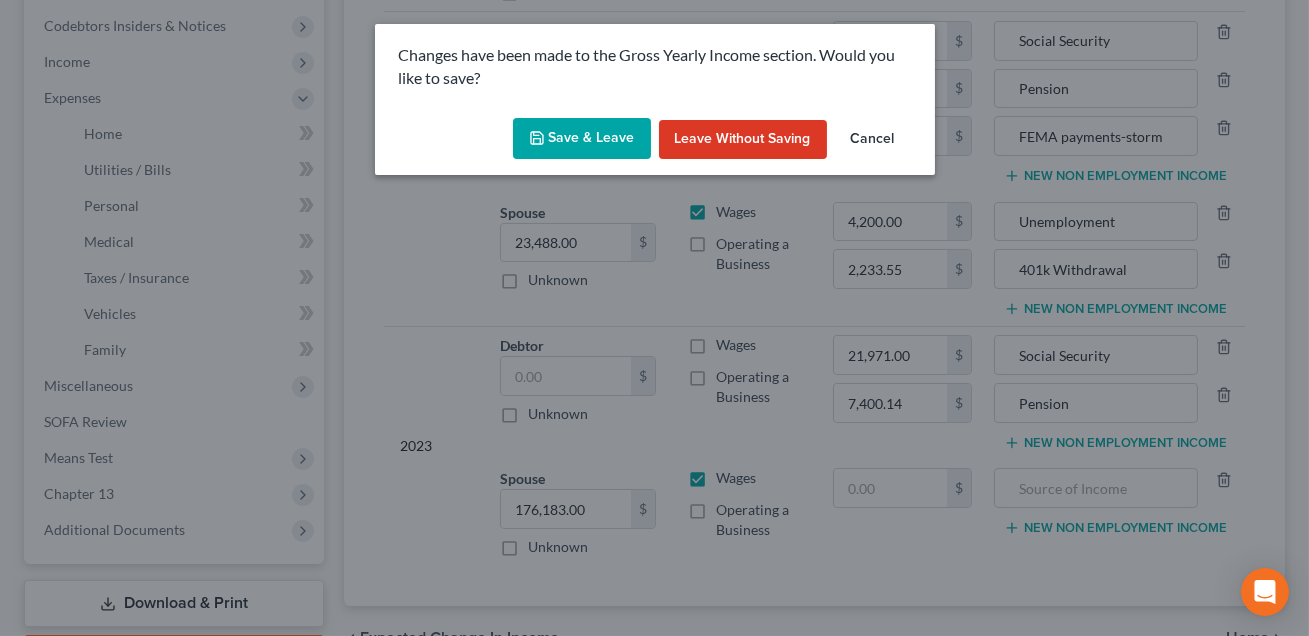 click on "Save & Leave" at bounding box center [582, 139] 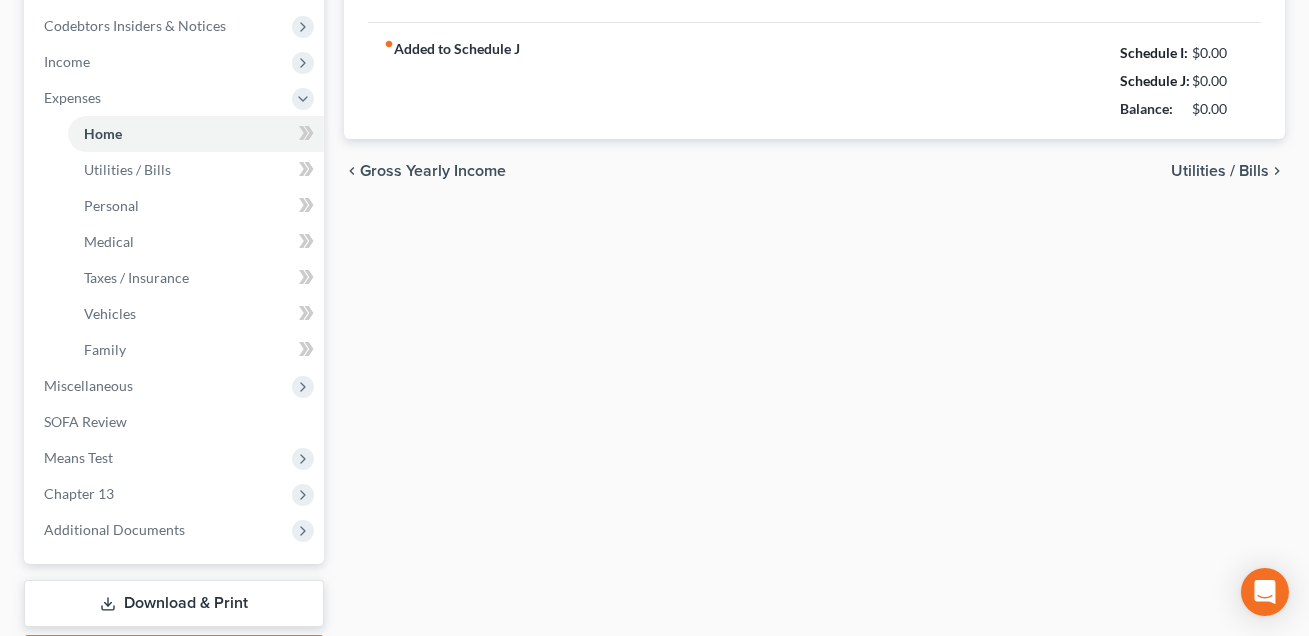 type on "2,250.95" 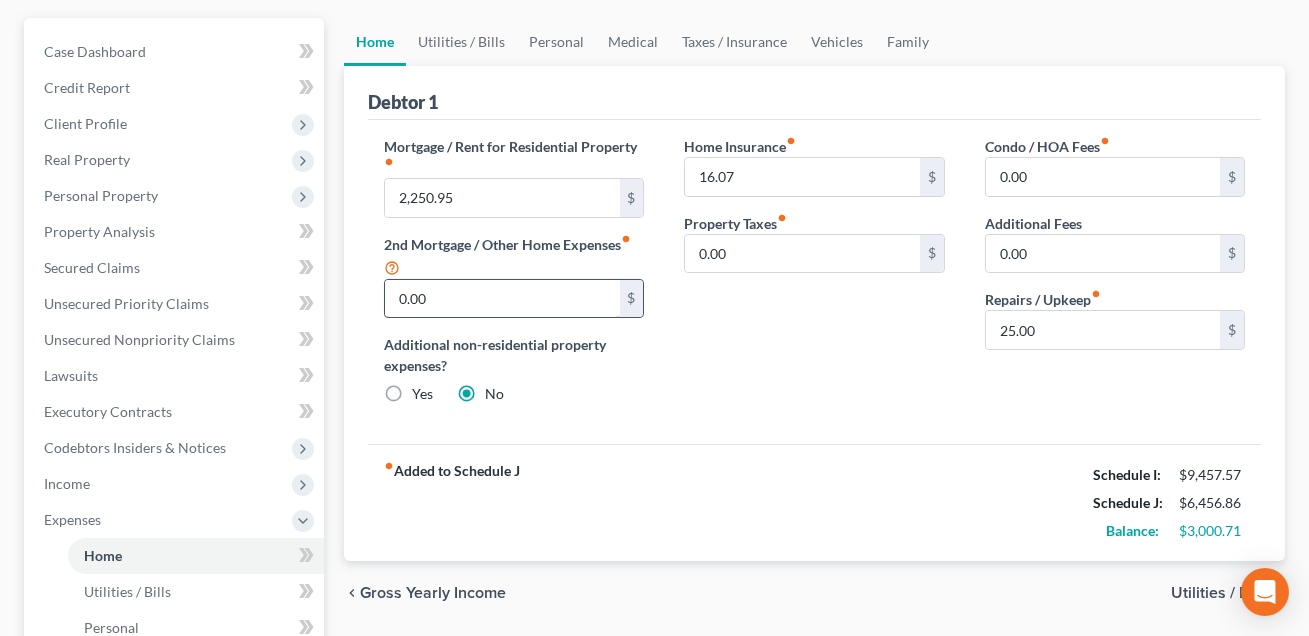 scroll, scrollTop: 173, scrollLeft: 0, axis: vertical 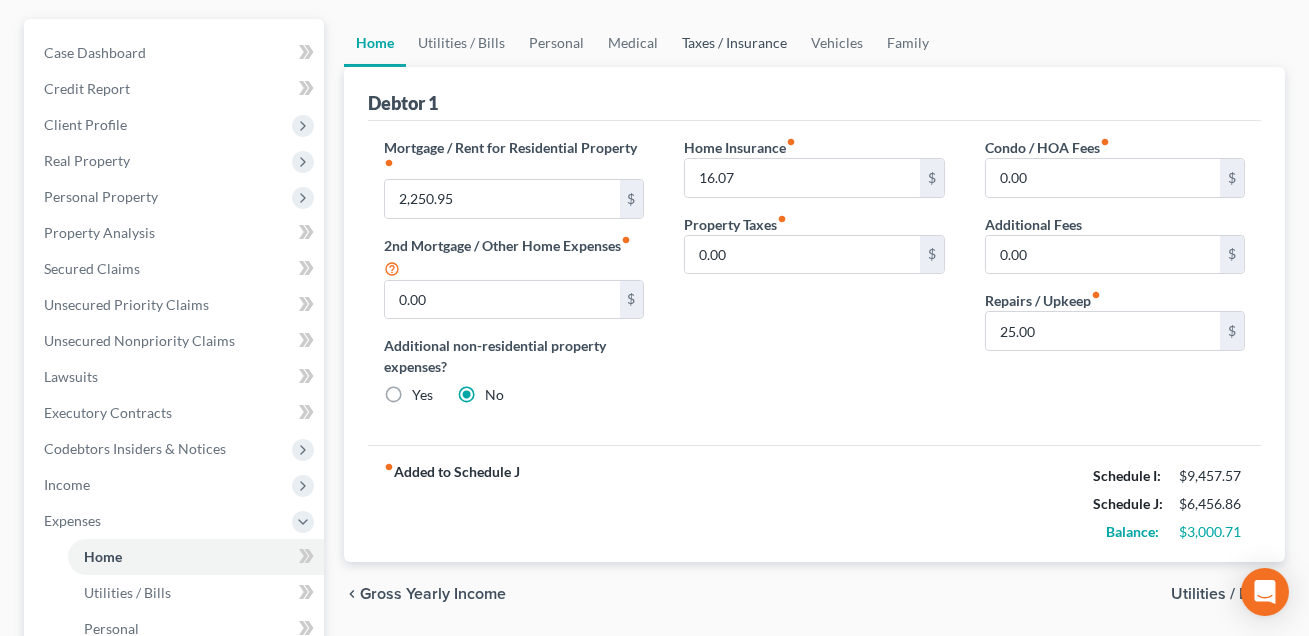 click on "Taxes / Insurance" at bounding box center [734, 43] 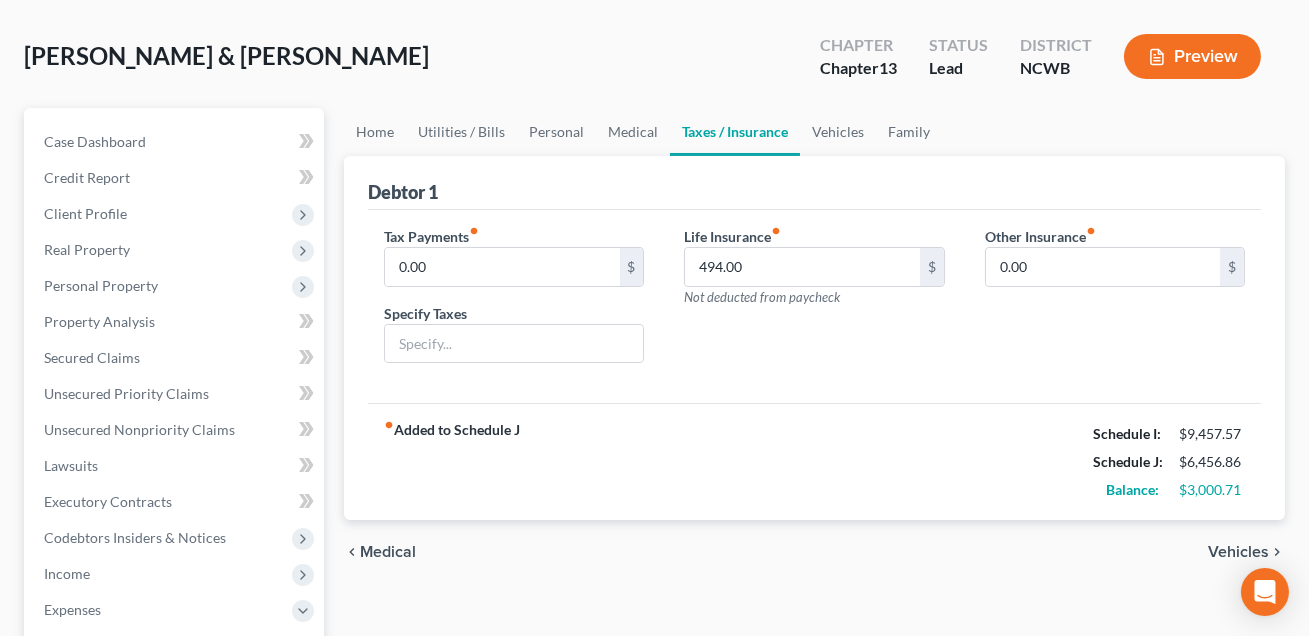 scroll, scrollTop: 0, scrollLeft: 0, axis: both 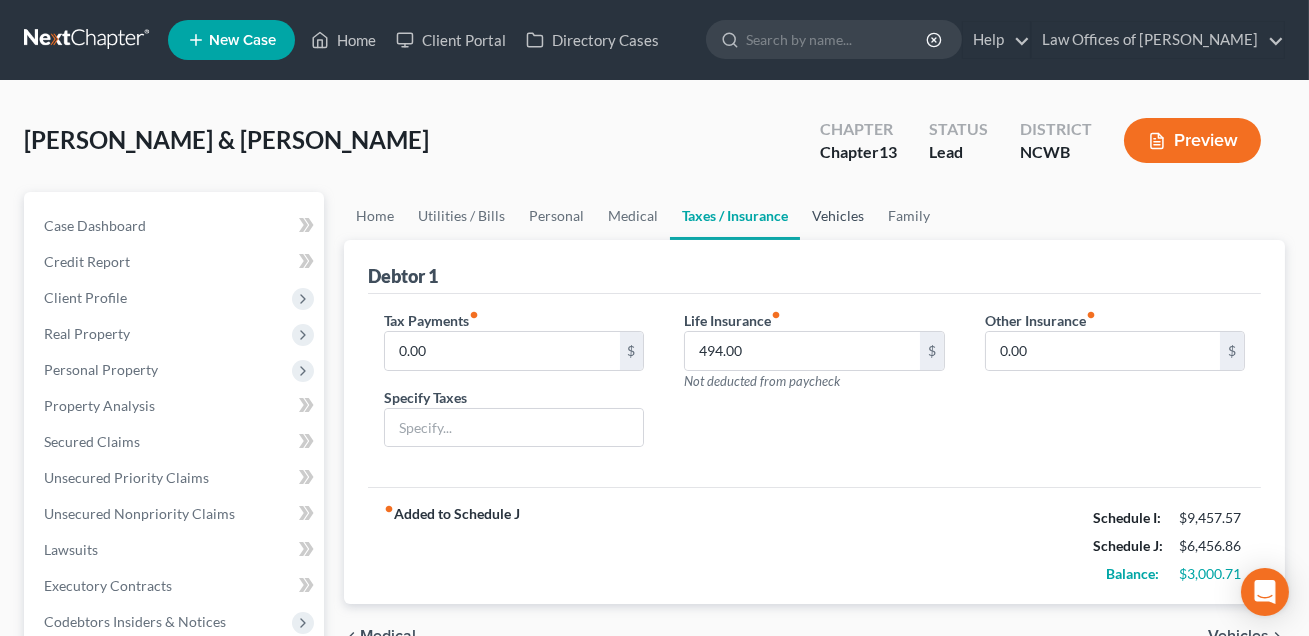 click on "Vehicles" at bounding box center (838, 216) 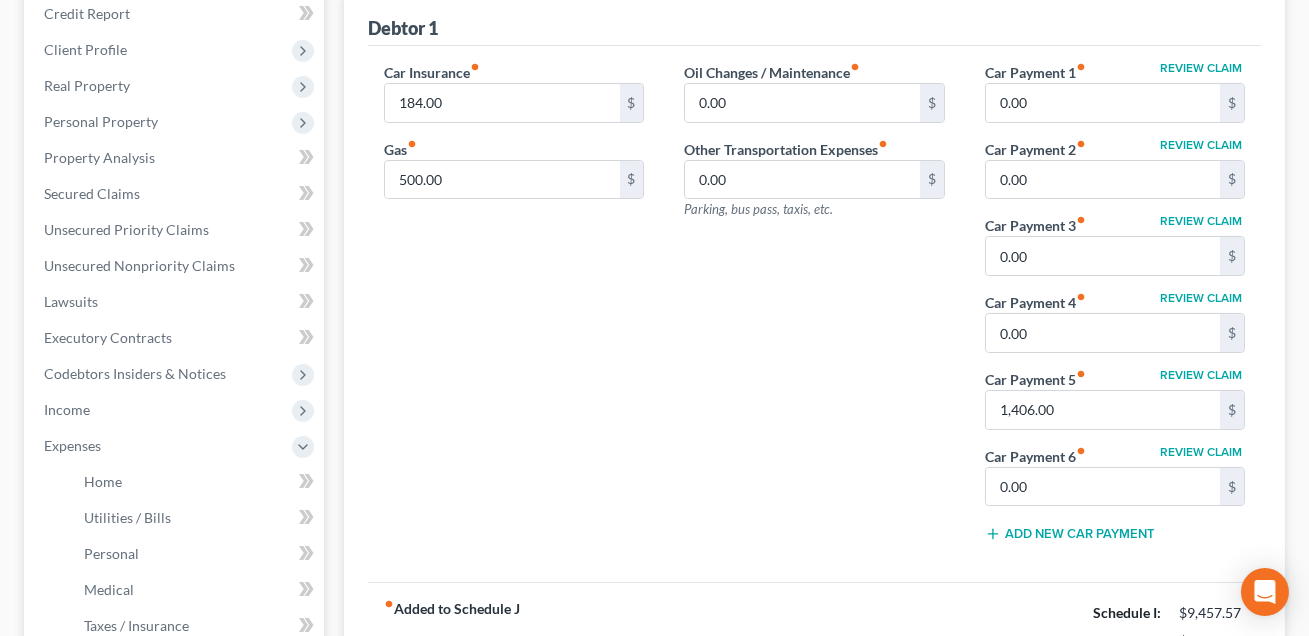 scroll, scrollTop: 262, scrollLeft: 0, axis: vertical 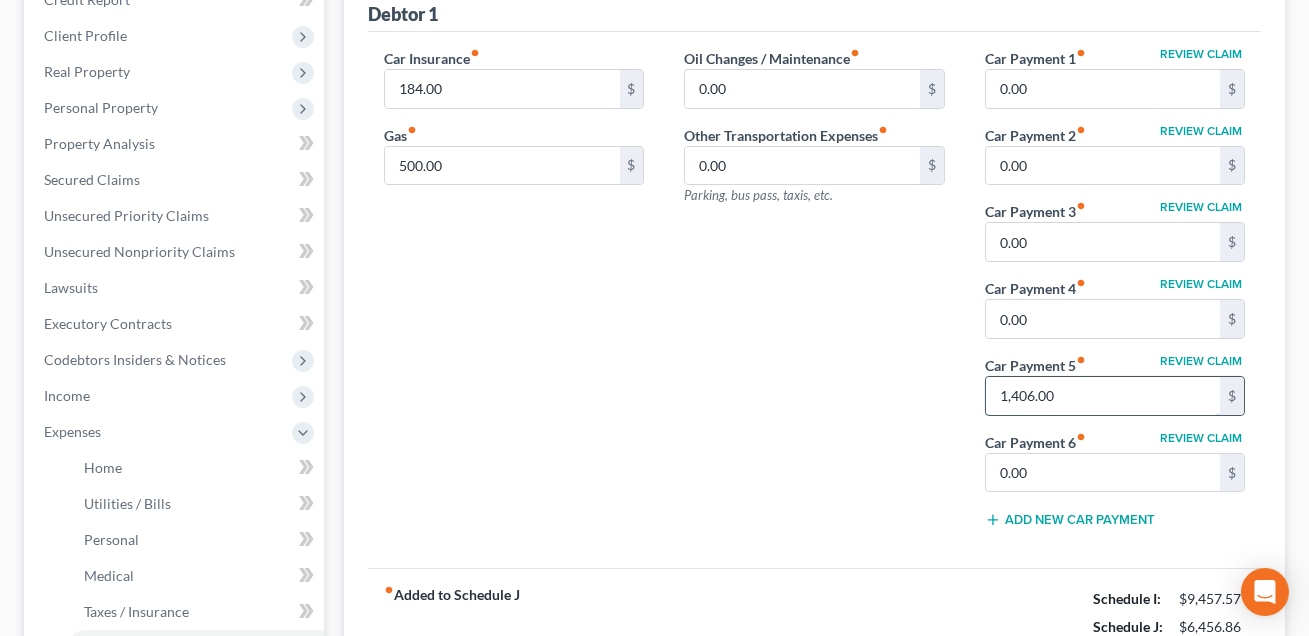 click on "1,406.00" at bounding box center (1103, 396) 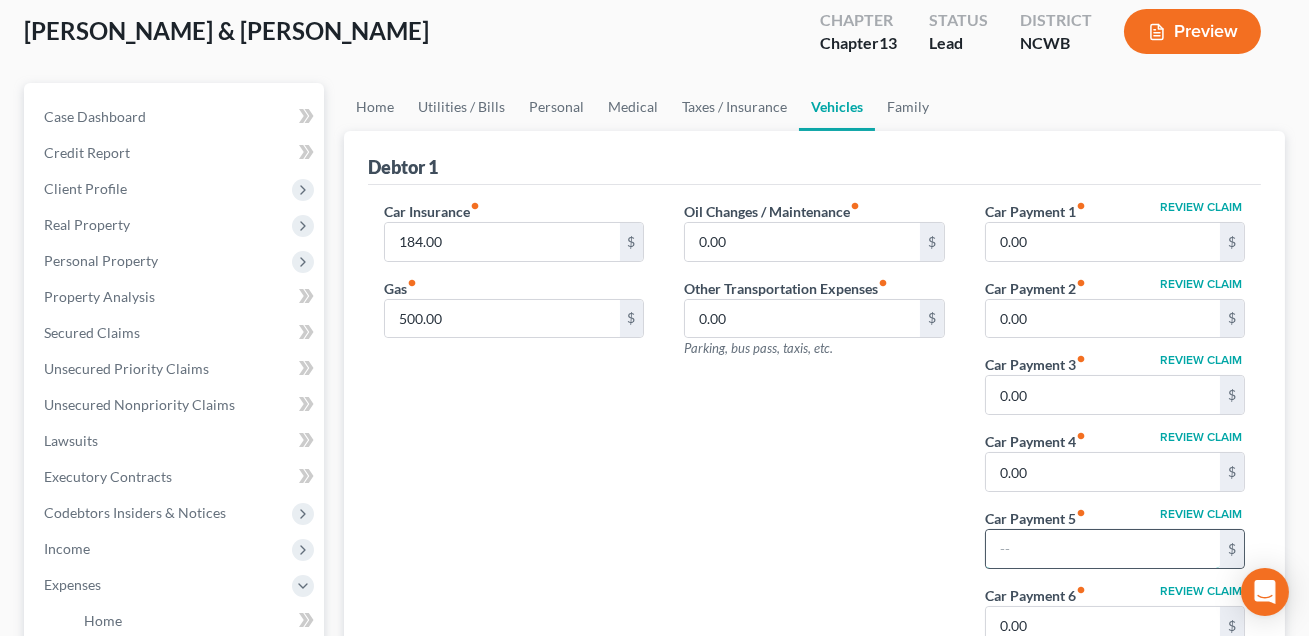 scroll, scrollTop: 95, scrollLeft: 0, axis: vertical 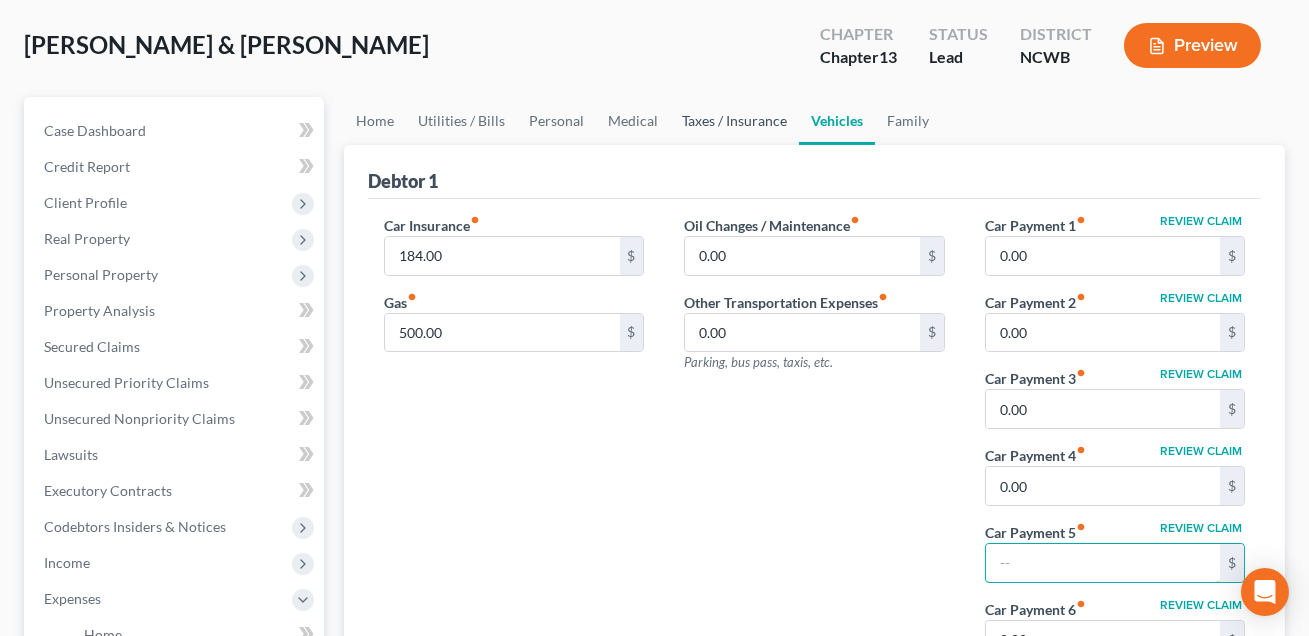 type 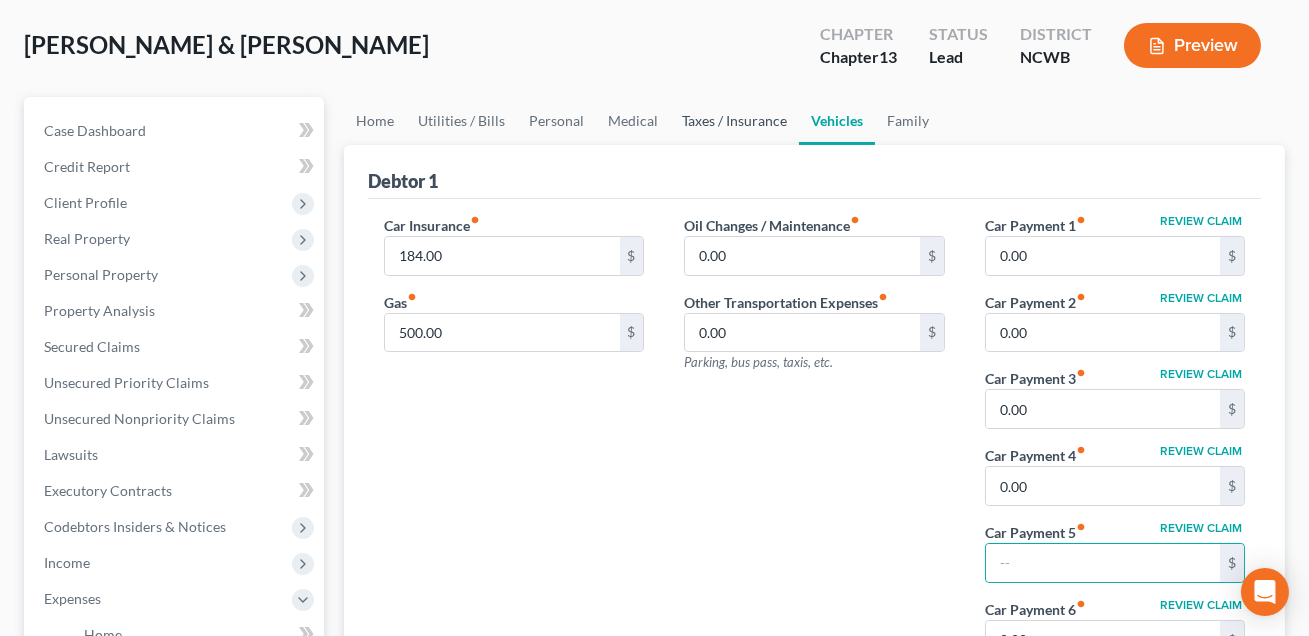 click on "Taxes / Insurance" at bounding box center [734, 121] 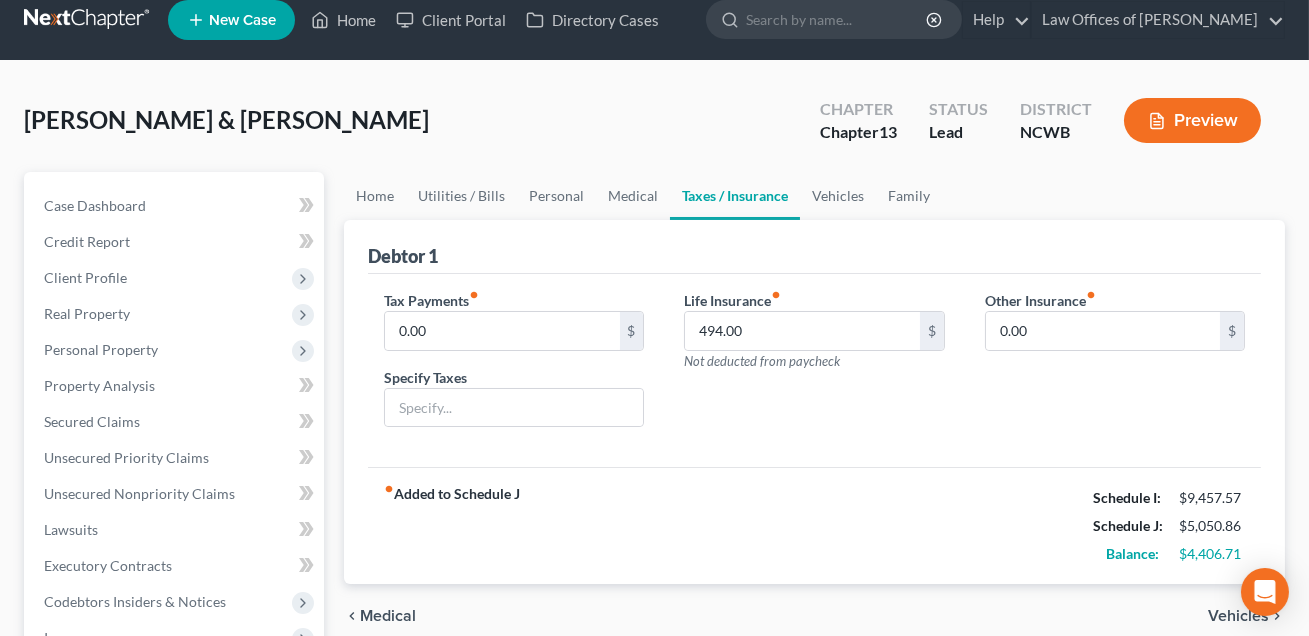 scroll, scrollTop: 0, scrollLeft: 0, axis: both 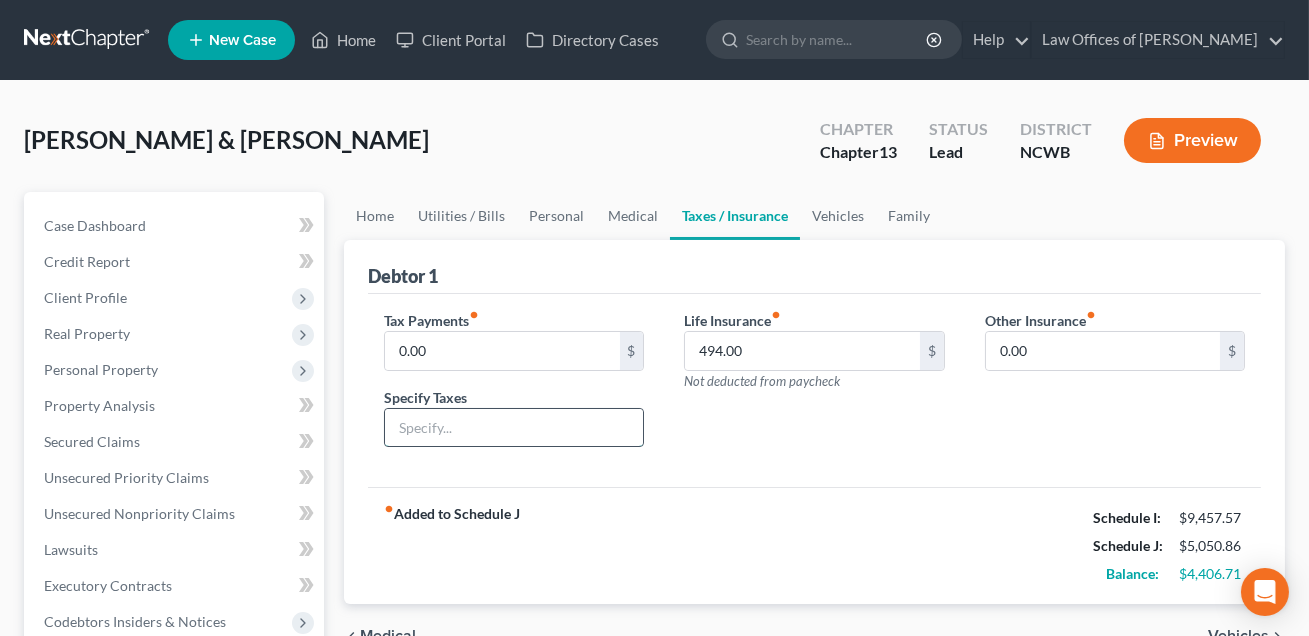 click at bounding box center [514, 428] 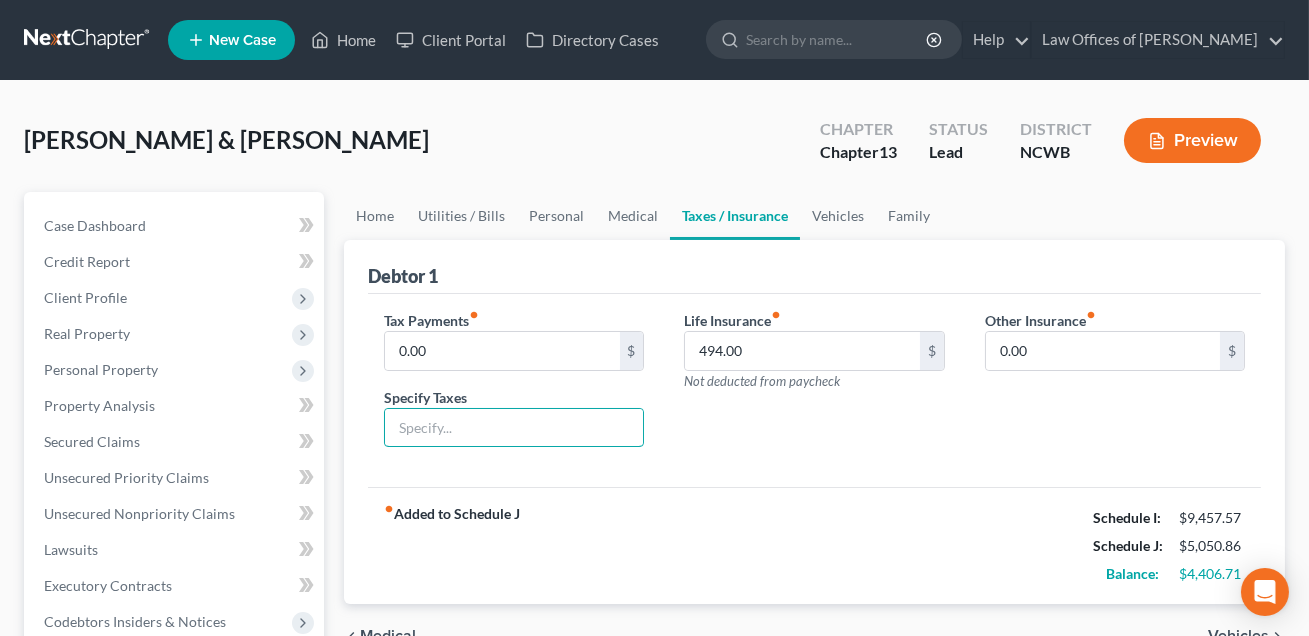 type on "County taxes" 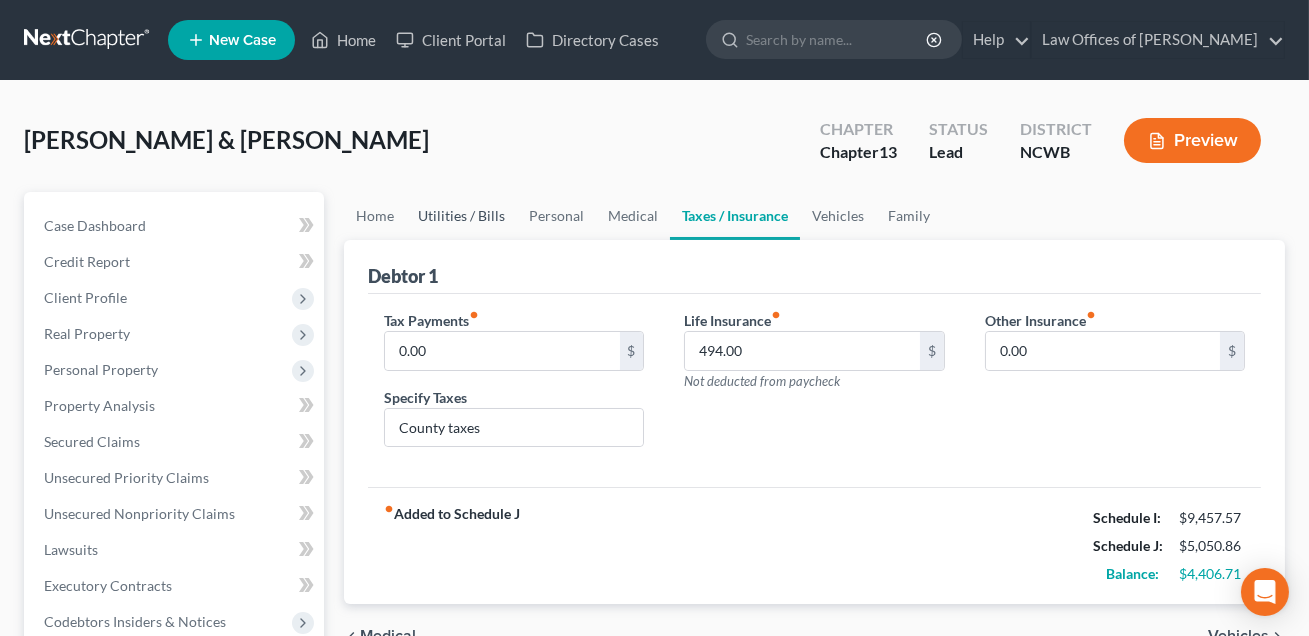 click on "Utilities / Bills" at bounding box center (461, 216) 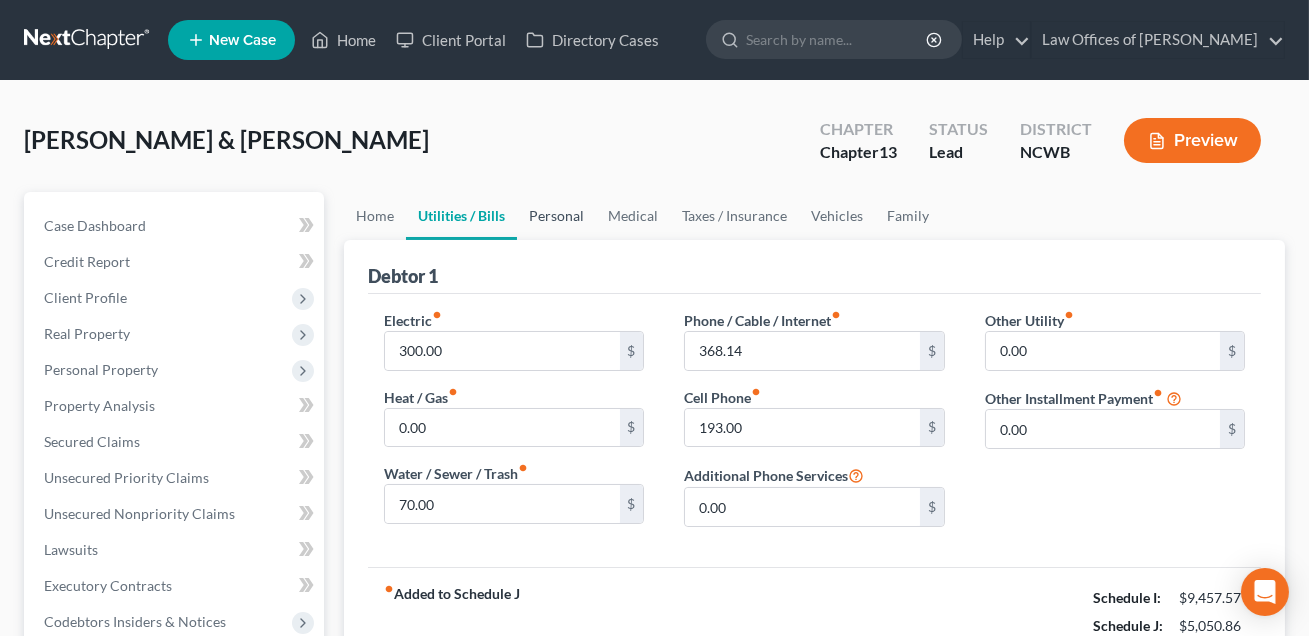 click on "Personal" at bounding box center [556, 216] 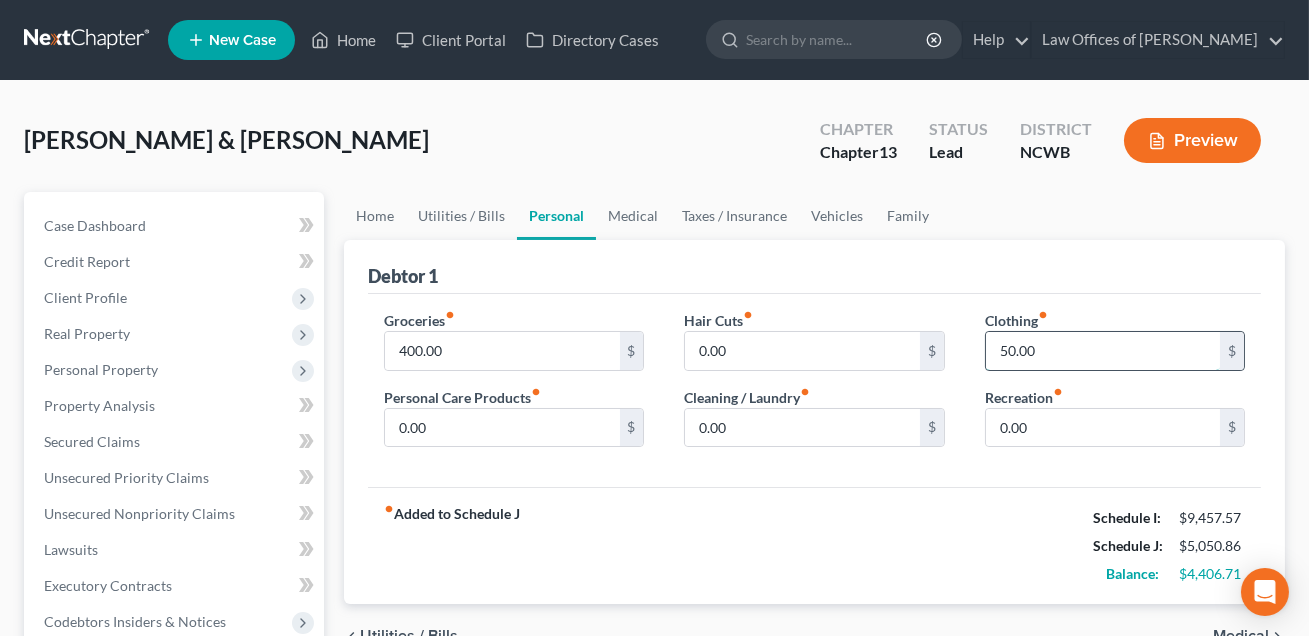 click on "50.00" at bounding box center (1103, 351) 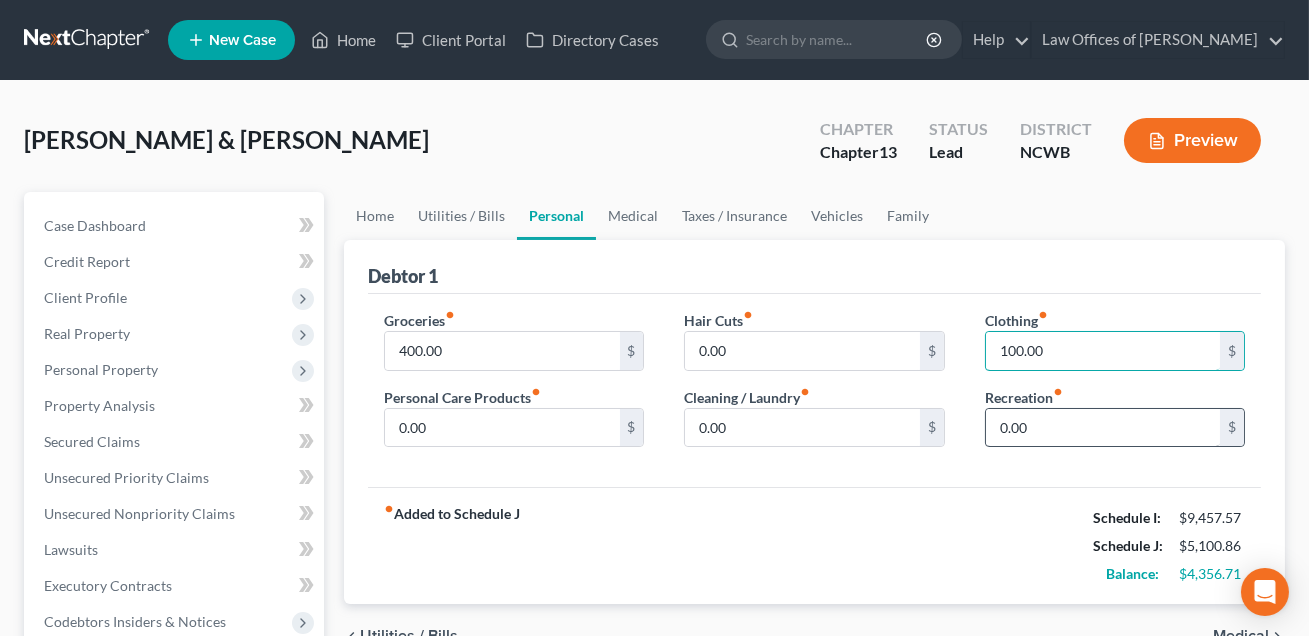 type on "100.00" 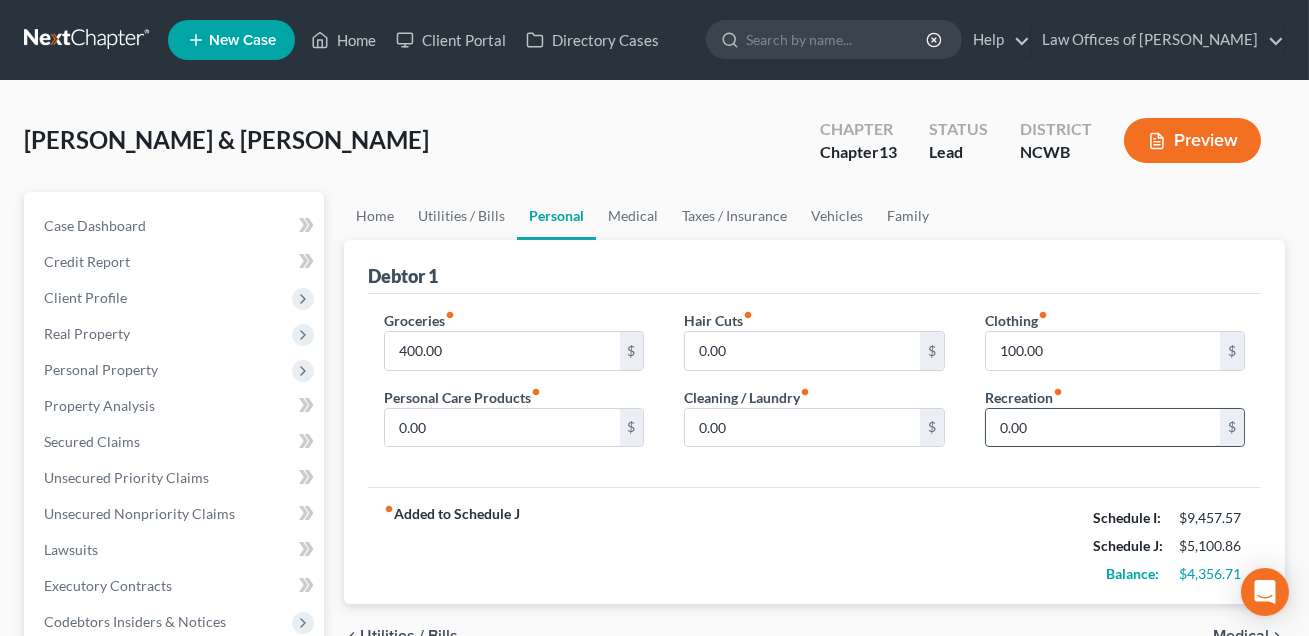 click on "0.00" at bounding box center (1103, 428) 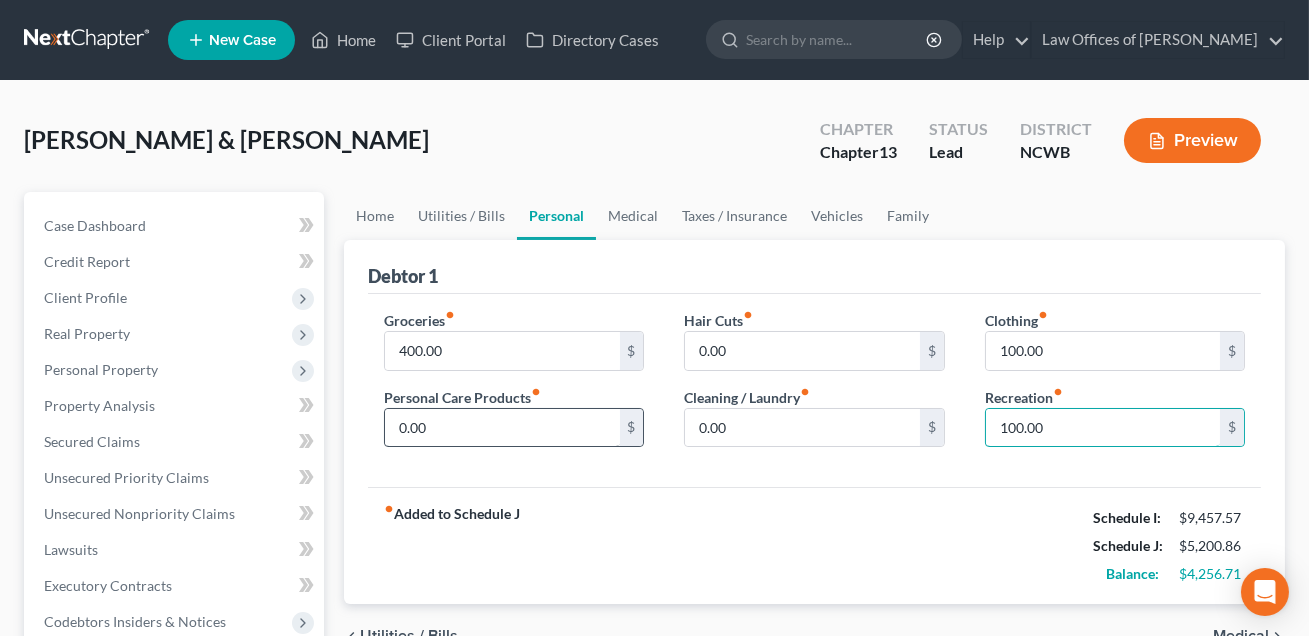 type on "100.00" 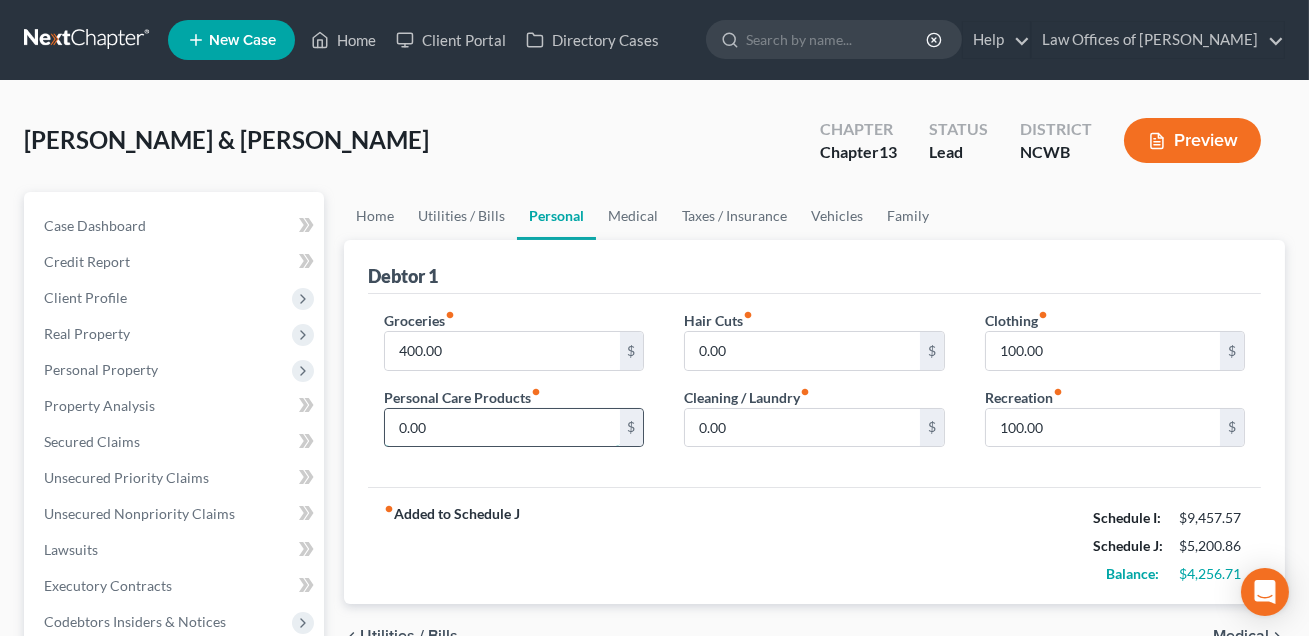 click on "0.00" at bounding box center (502, 428) 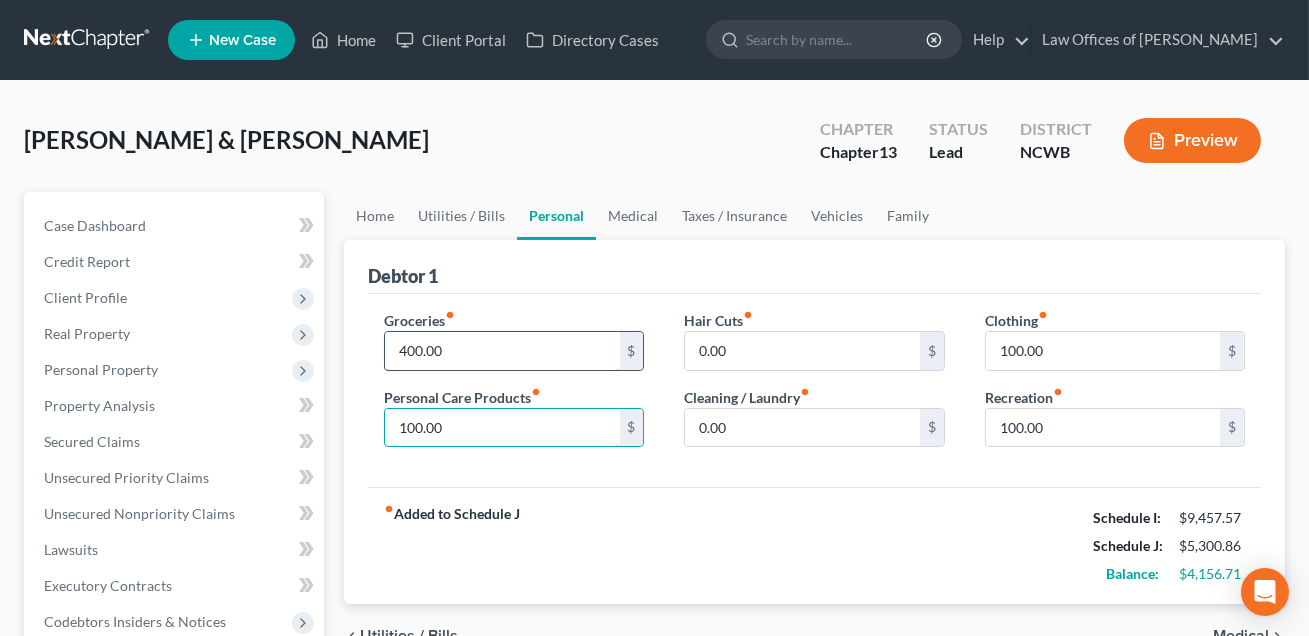 type on "100.00" 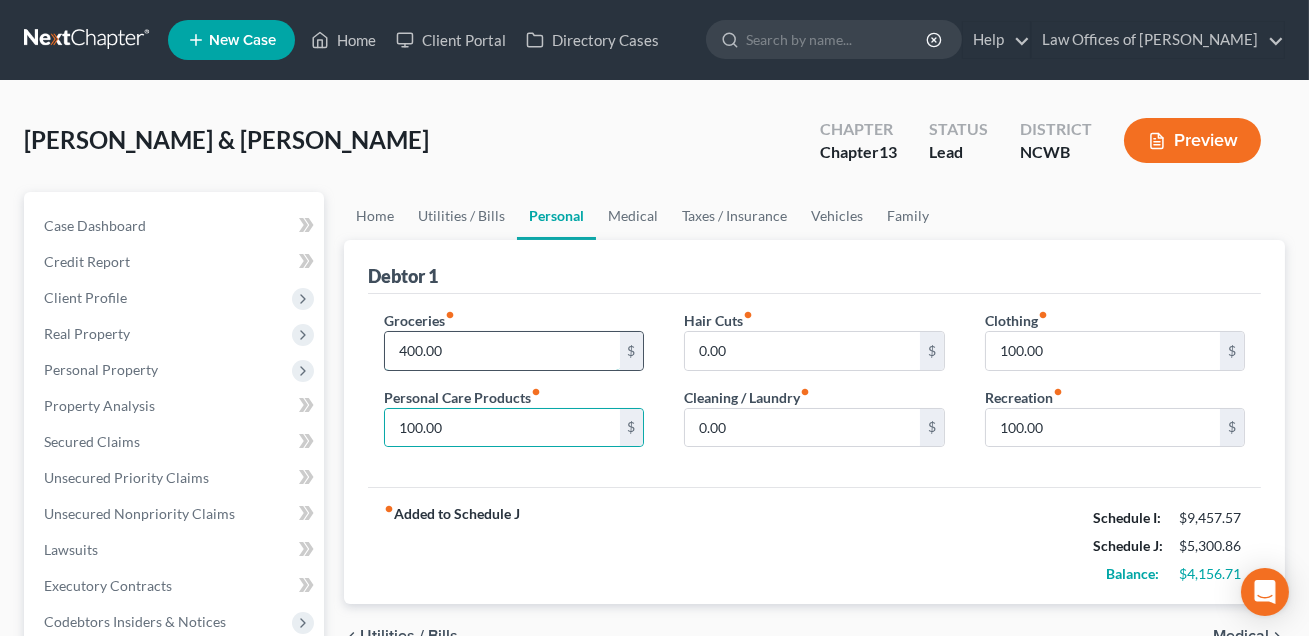 click on "400.00" at bounding box center [502, 351] 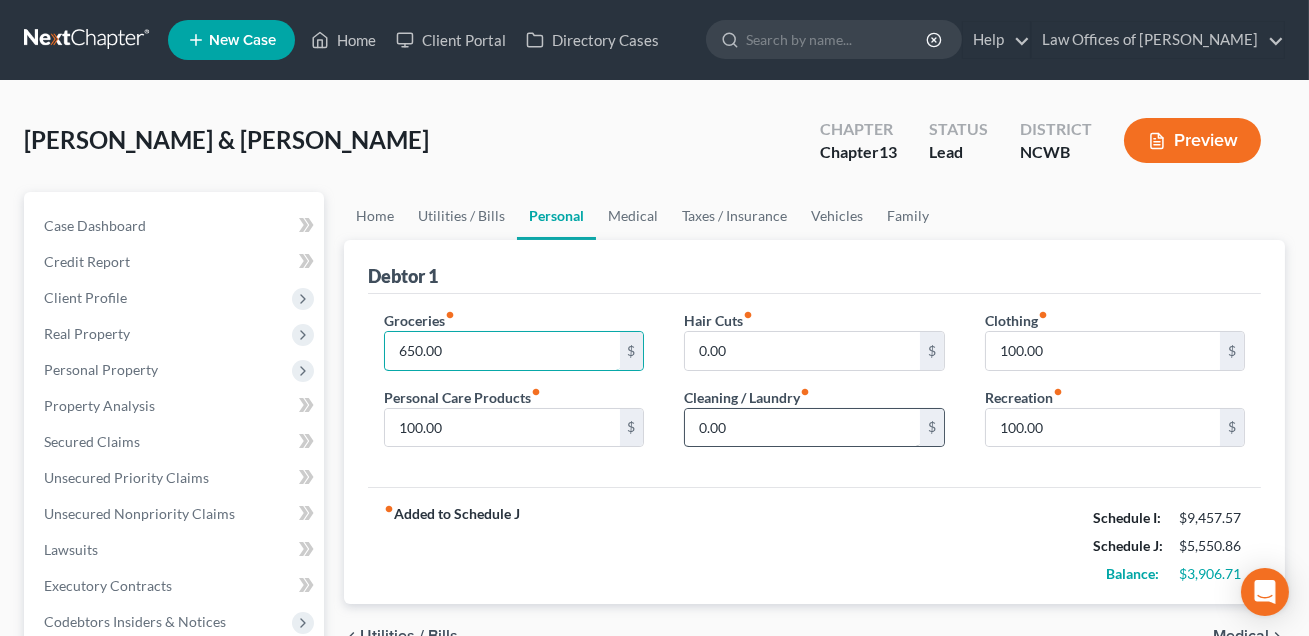 scroll, scrollTop: 54, scrollLeft: 0, axis: vertical 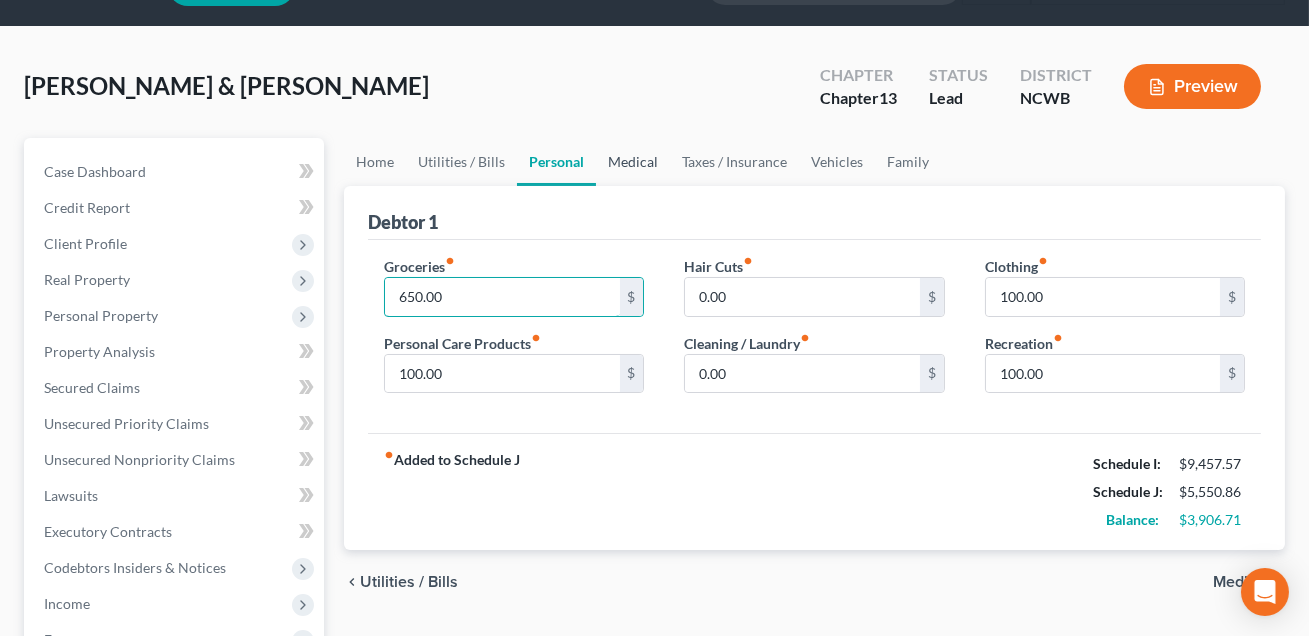 type on "650.00" 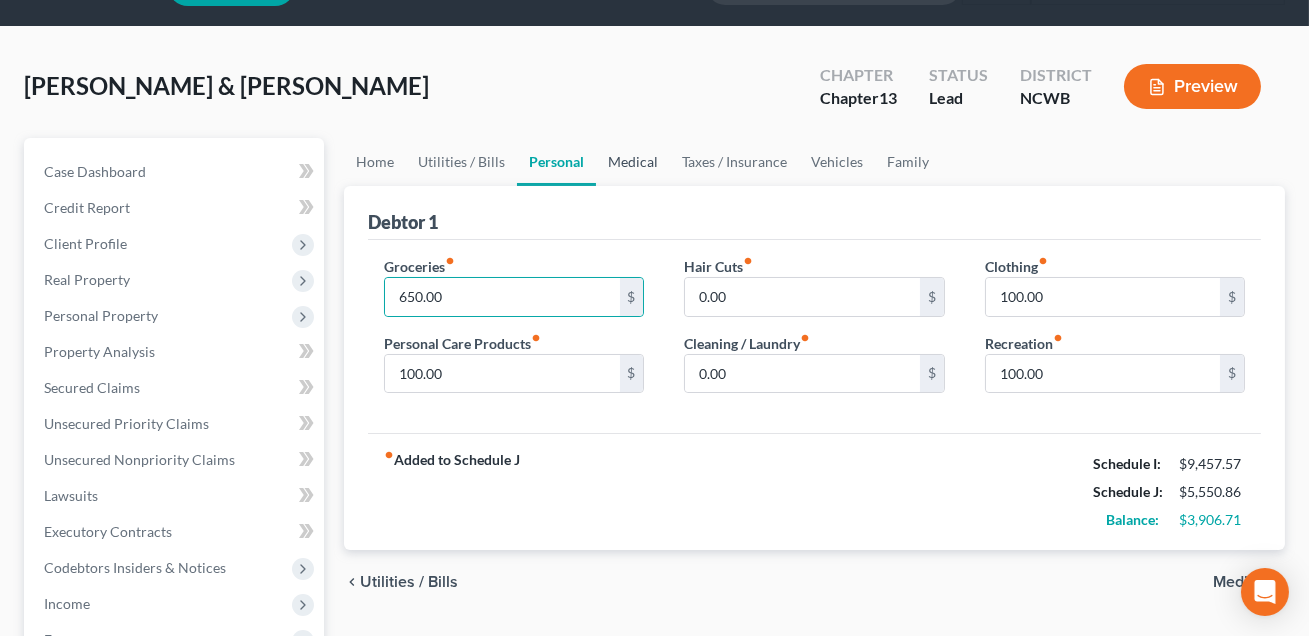 click on "Medical" at bounding box center (633, 162) 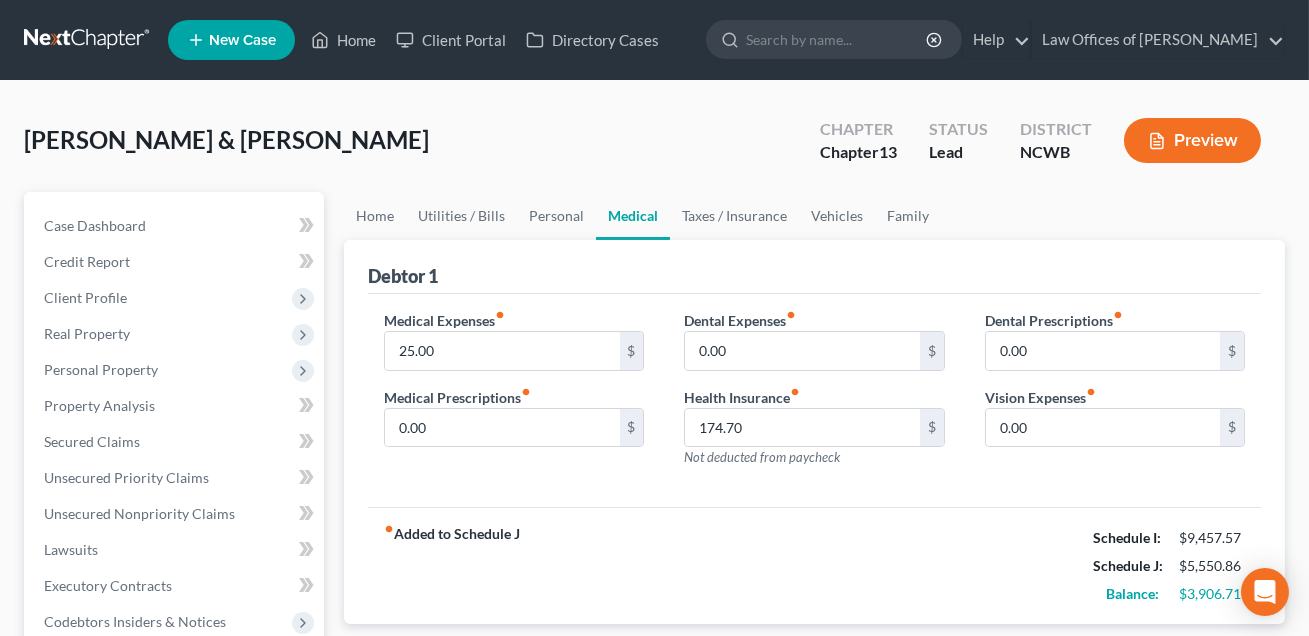 scroll, scrollTop: 0, scrollLeft: 0, axis: both 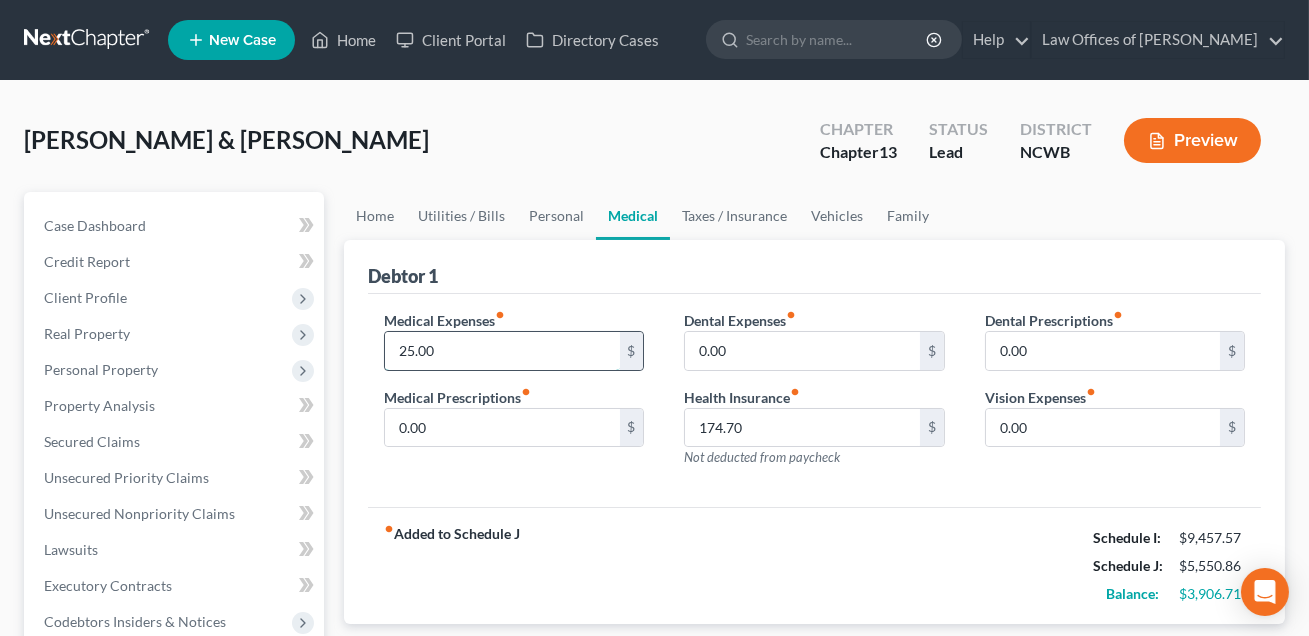 click on "25.00" at bounding box center [502, 351] 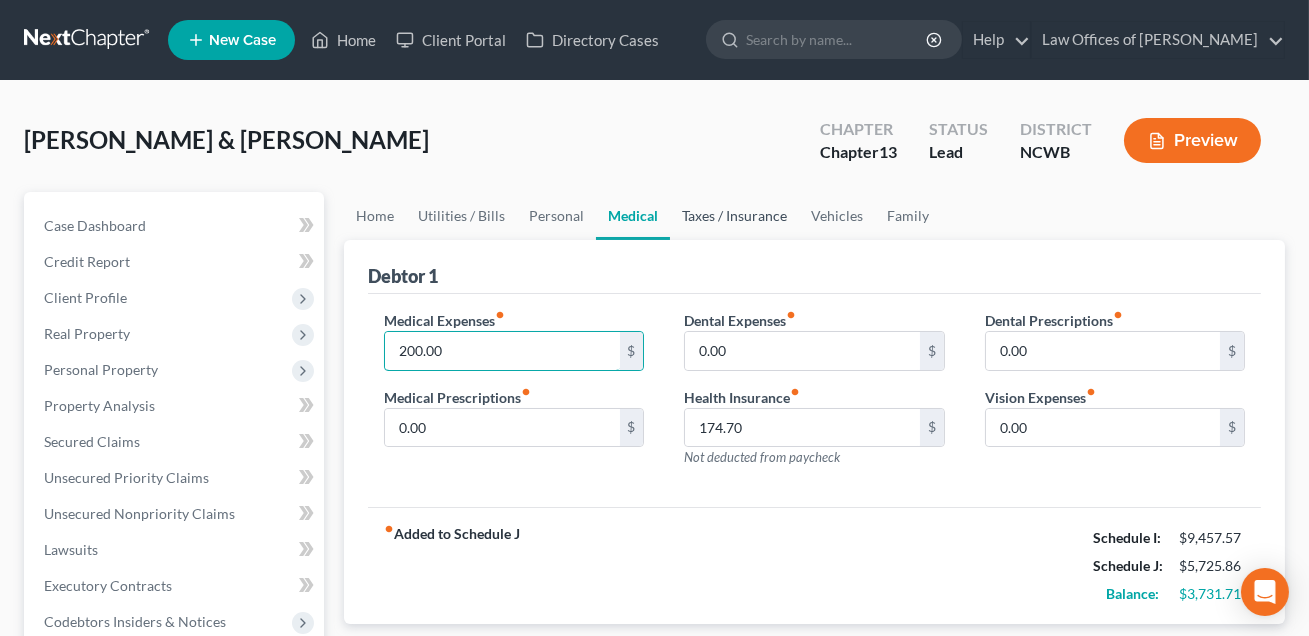 type on "200.00" 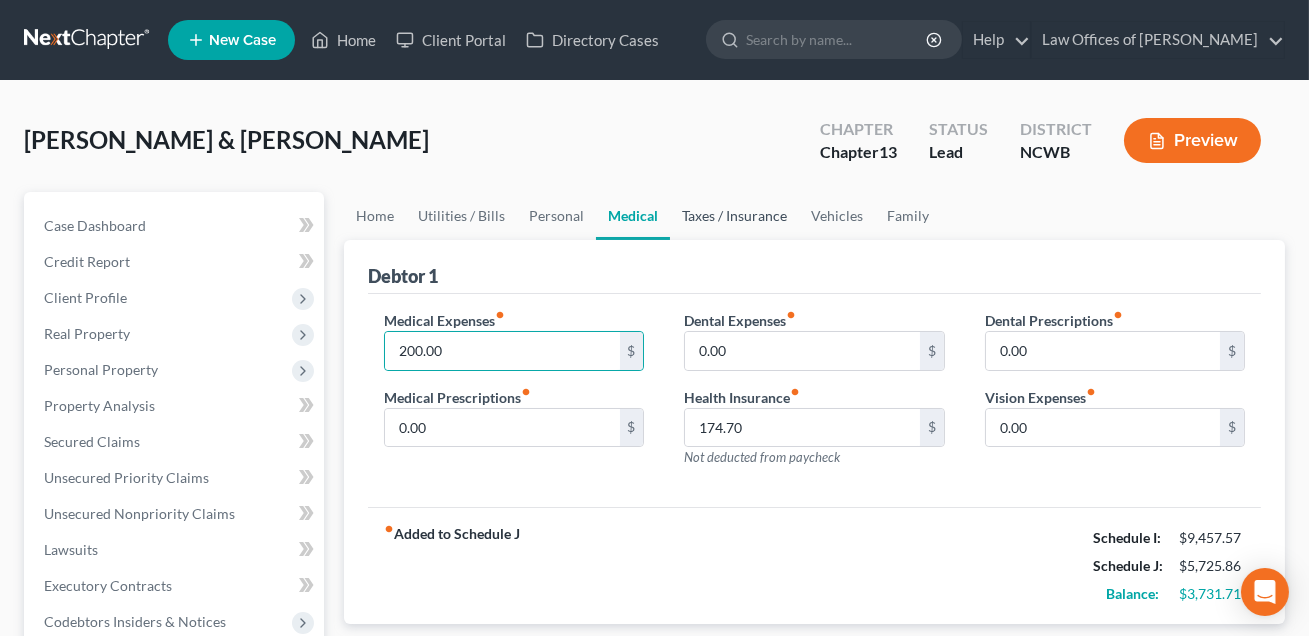 click on "Taxes / Insurance" at bounding box center [734, 216] 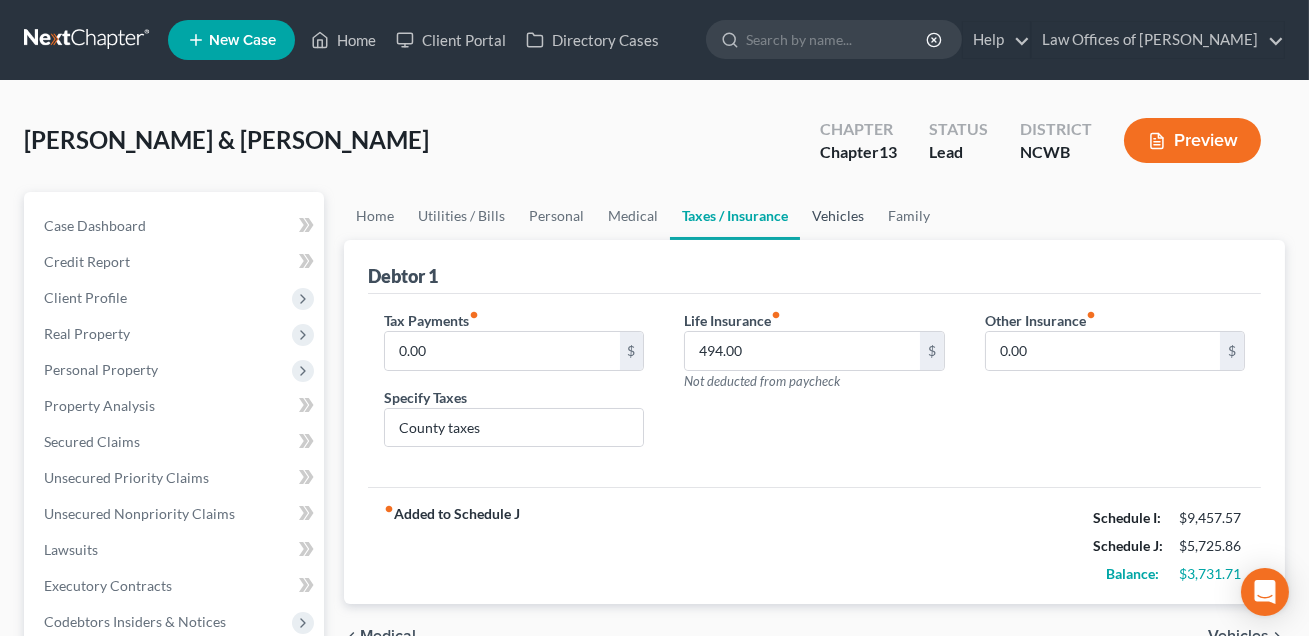 click on "Vehicles" at bounding box center [838, 216] 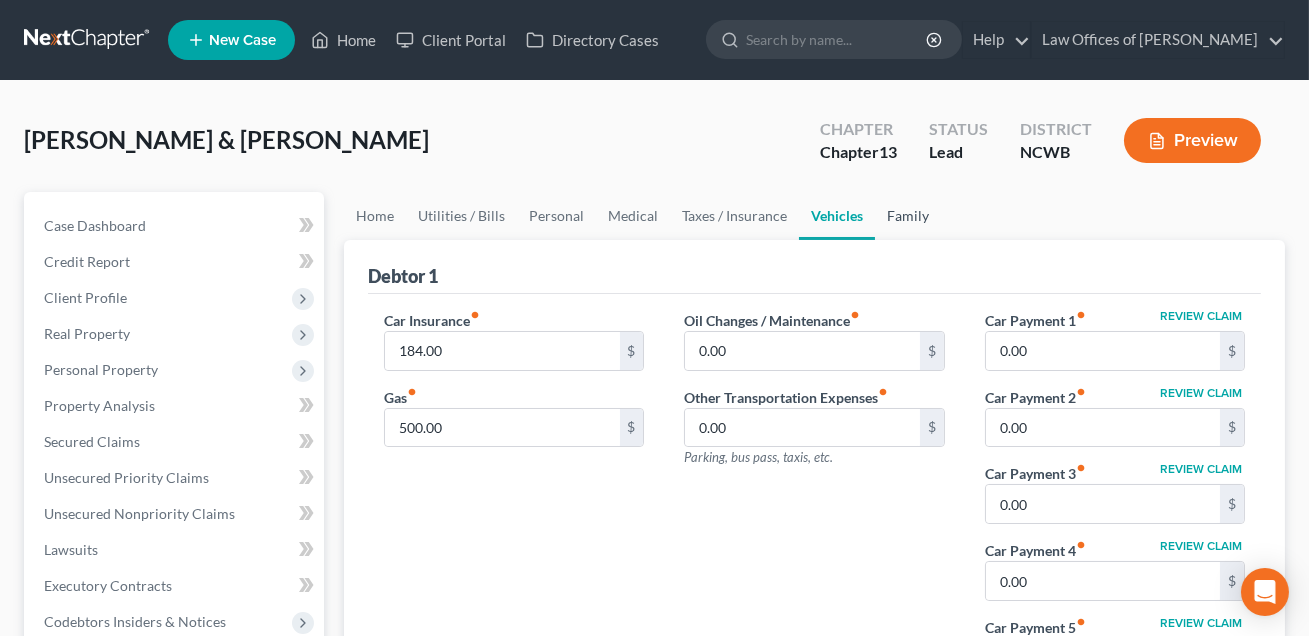 click on "Family" at bounding box center (908, 216) 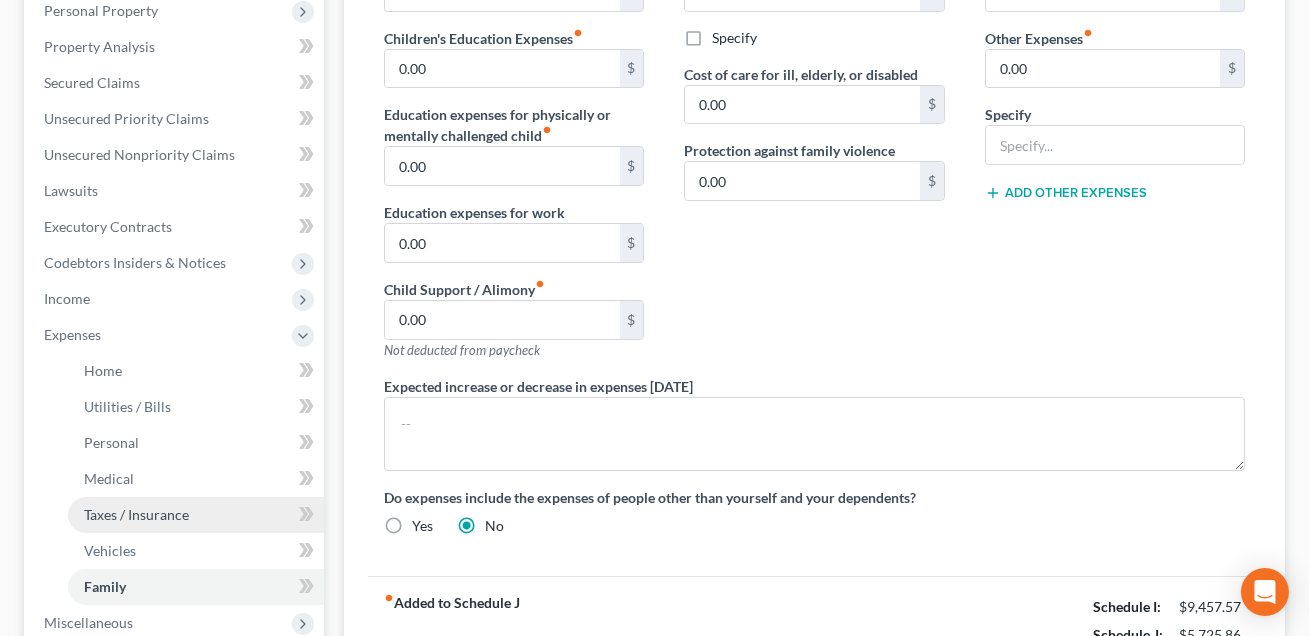 scroll, scrollTop: 385, scrollLeft: 0, axis: vertical 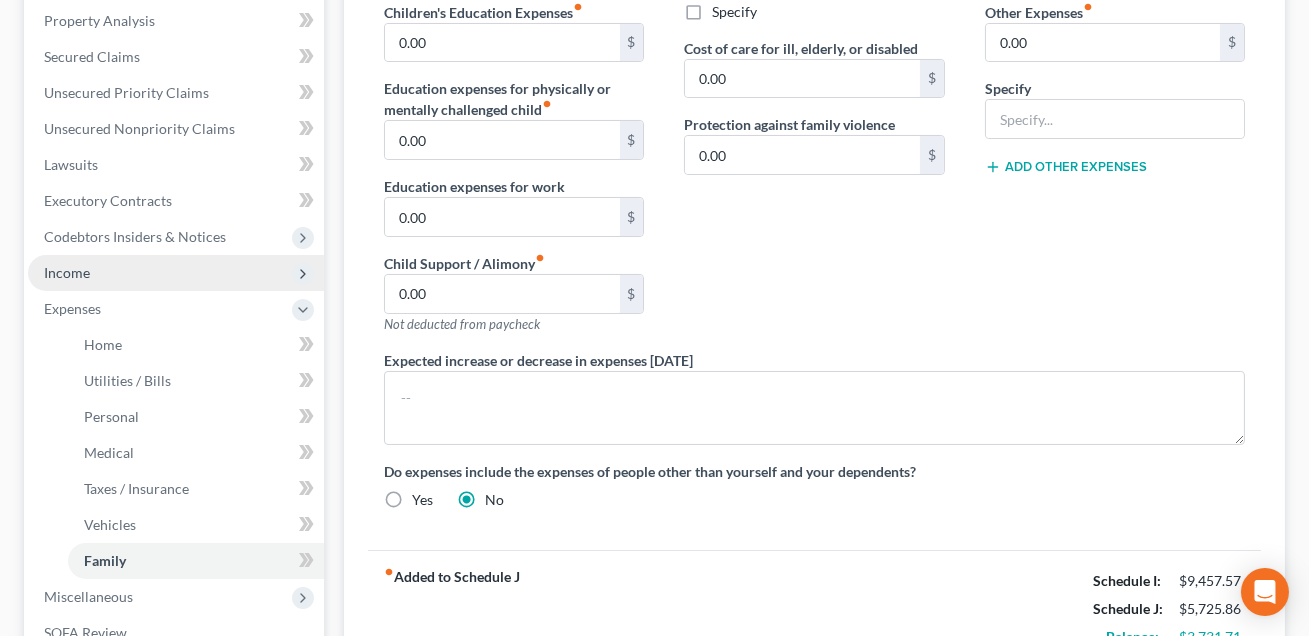 click on "Income" at bounding box center (67, 272) 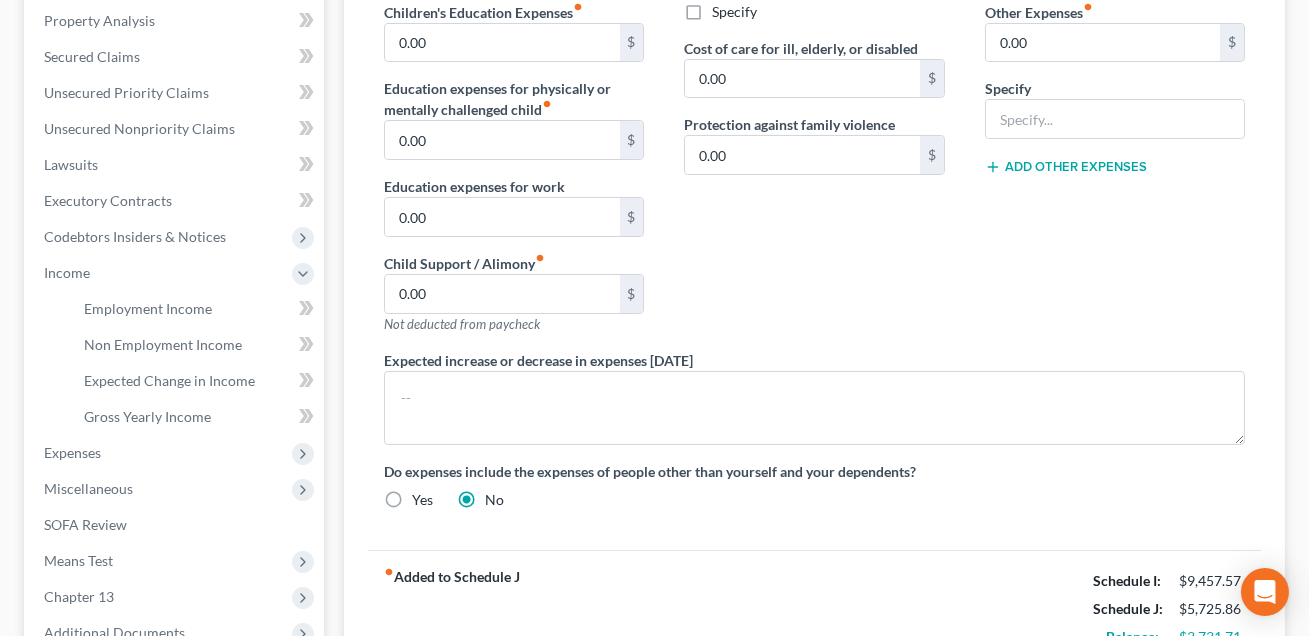 scroll, scrollTop: 0, scrollLeft: 0, axis: both 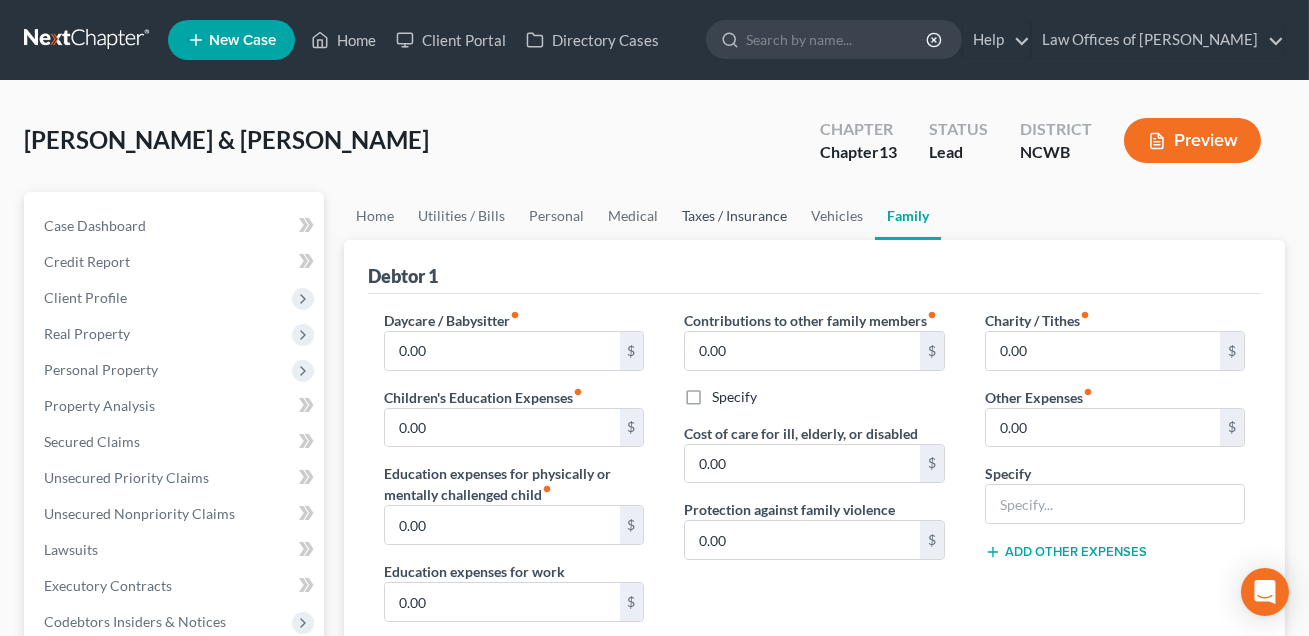 click on "Taxes / Insurance" at bounding box center (734, 216) 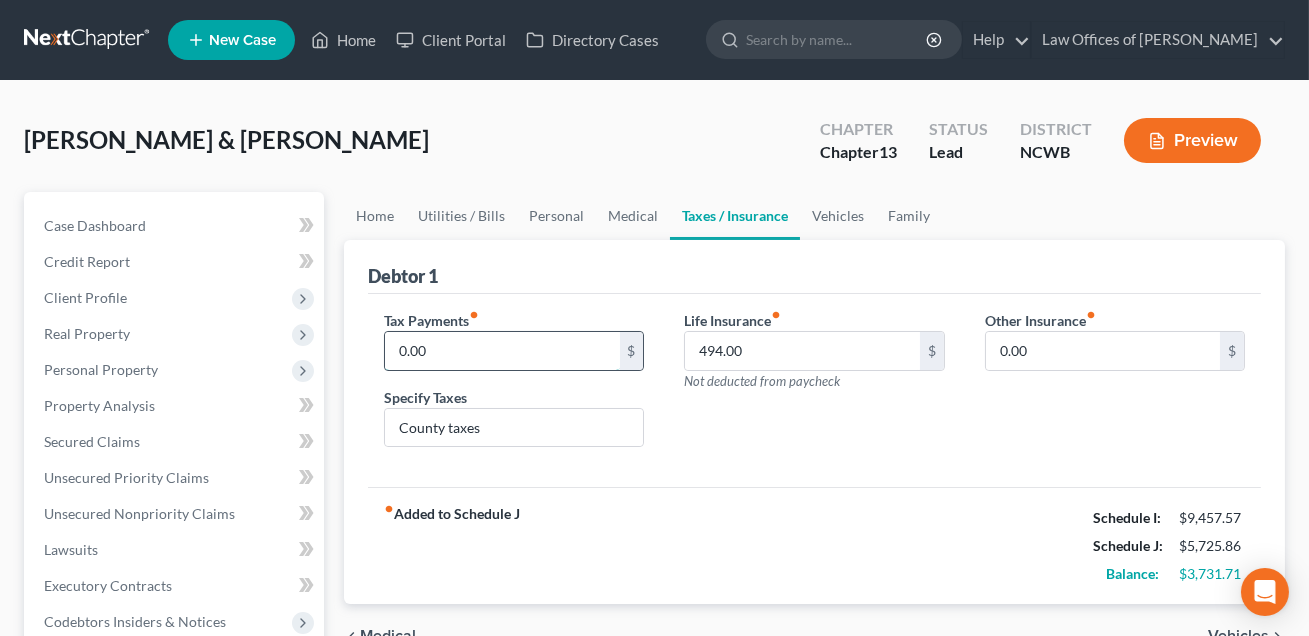 click on "0.00" at bounding box center [502, 351] 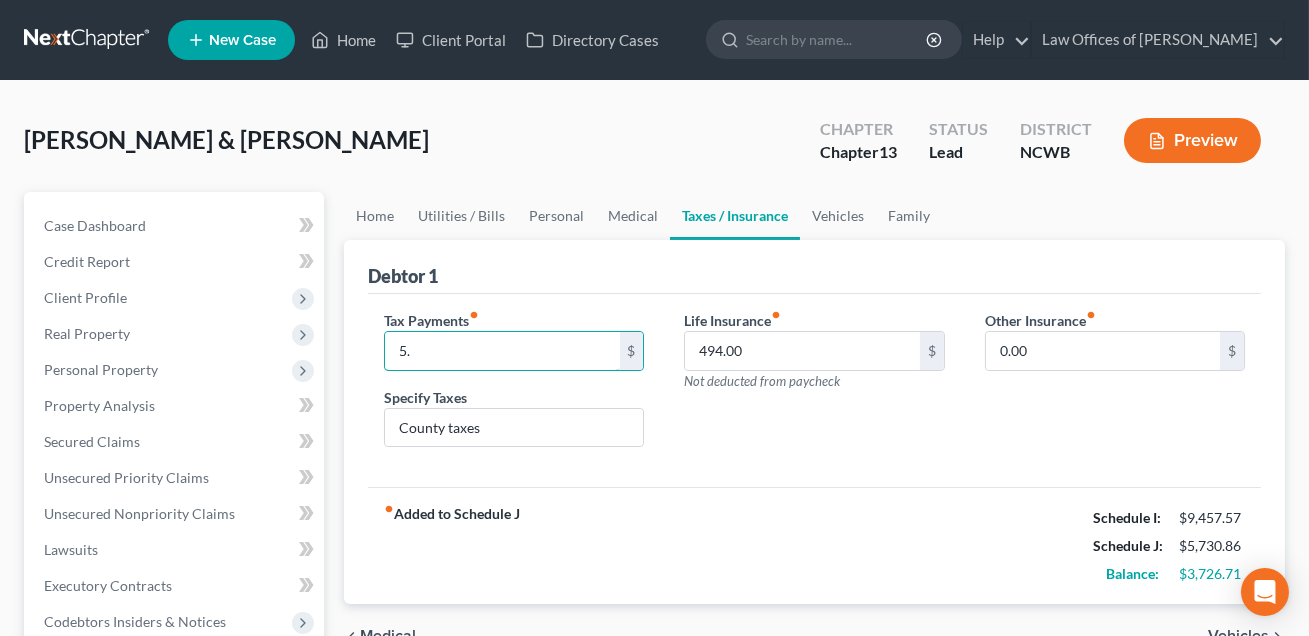 type on "5" 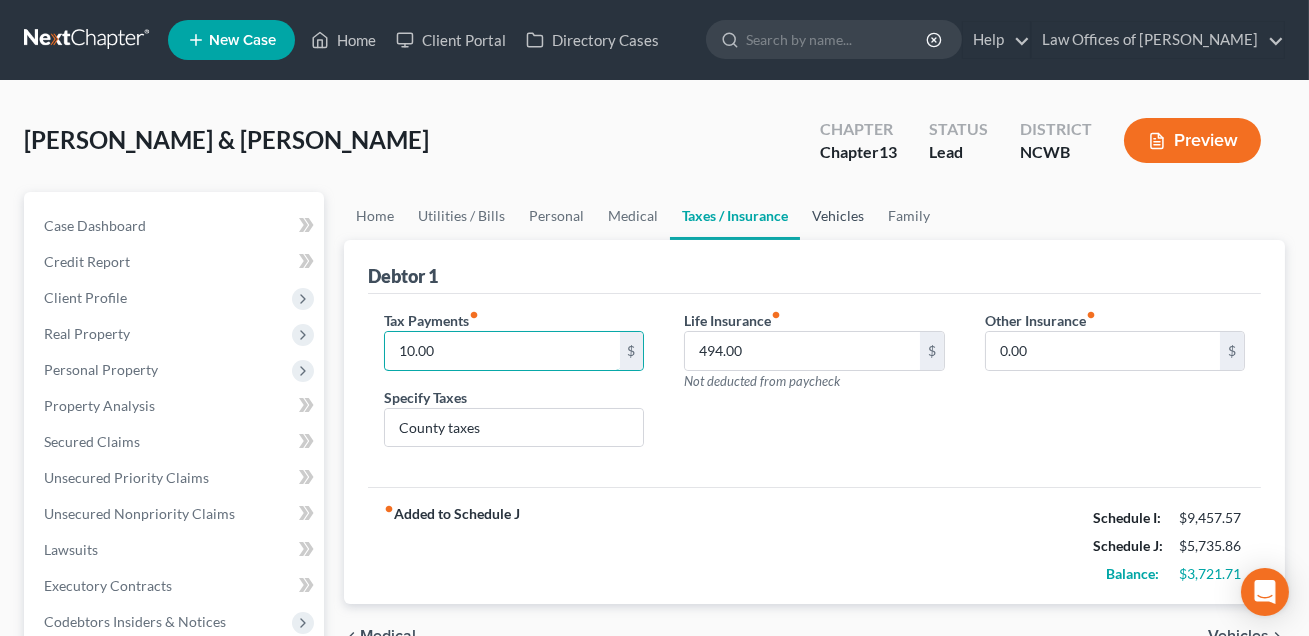 type on "10.00" 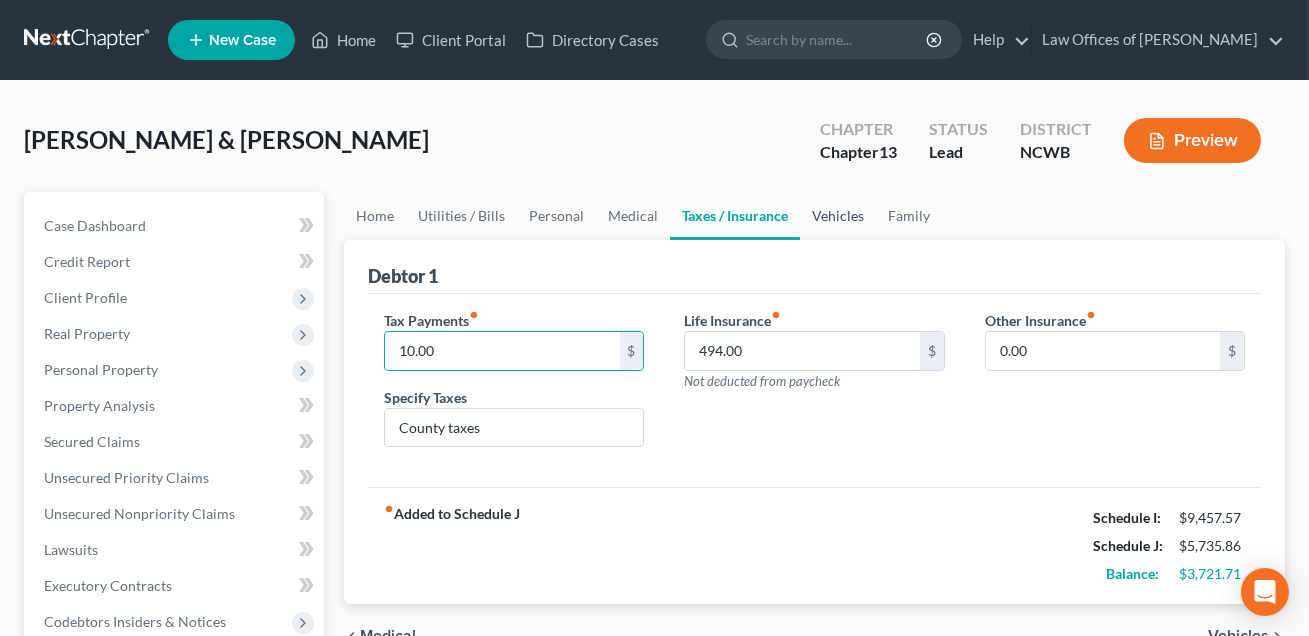 click on "Vehicles" at bounding box center (838, 216) 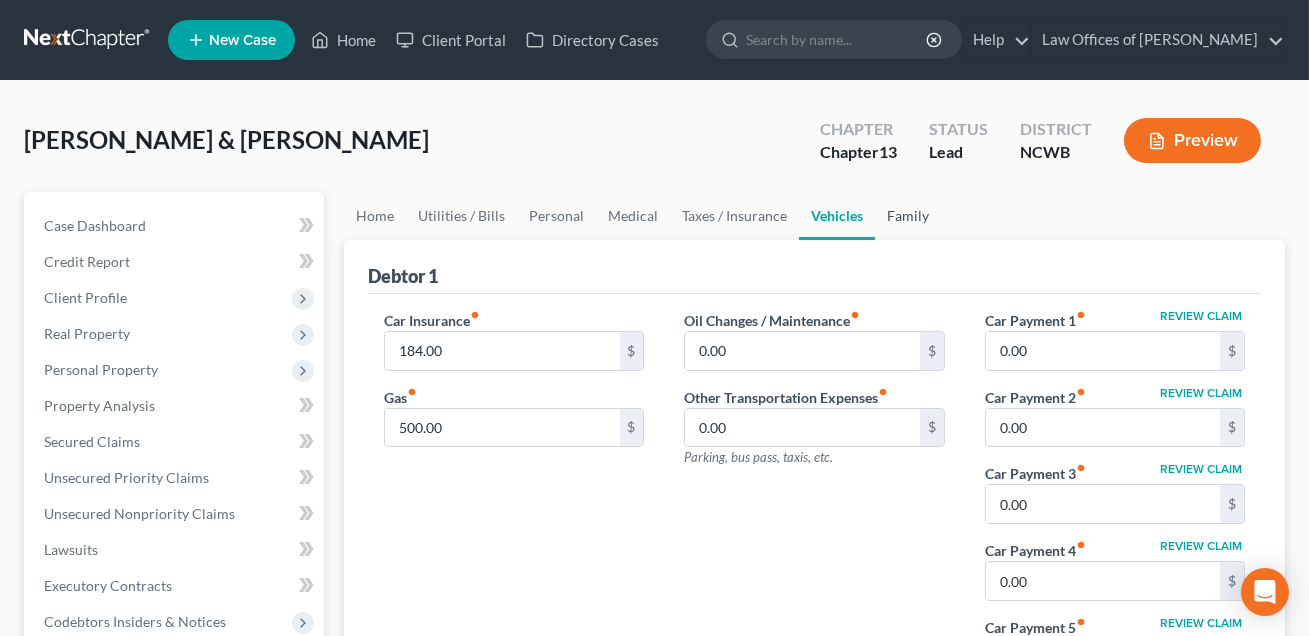 click on "Family" at bounding box center [908, 216] 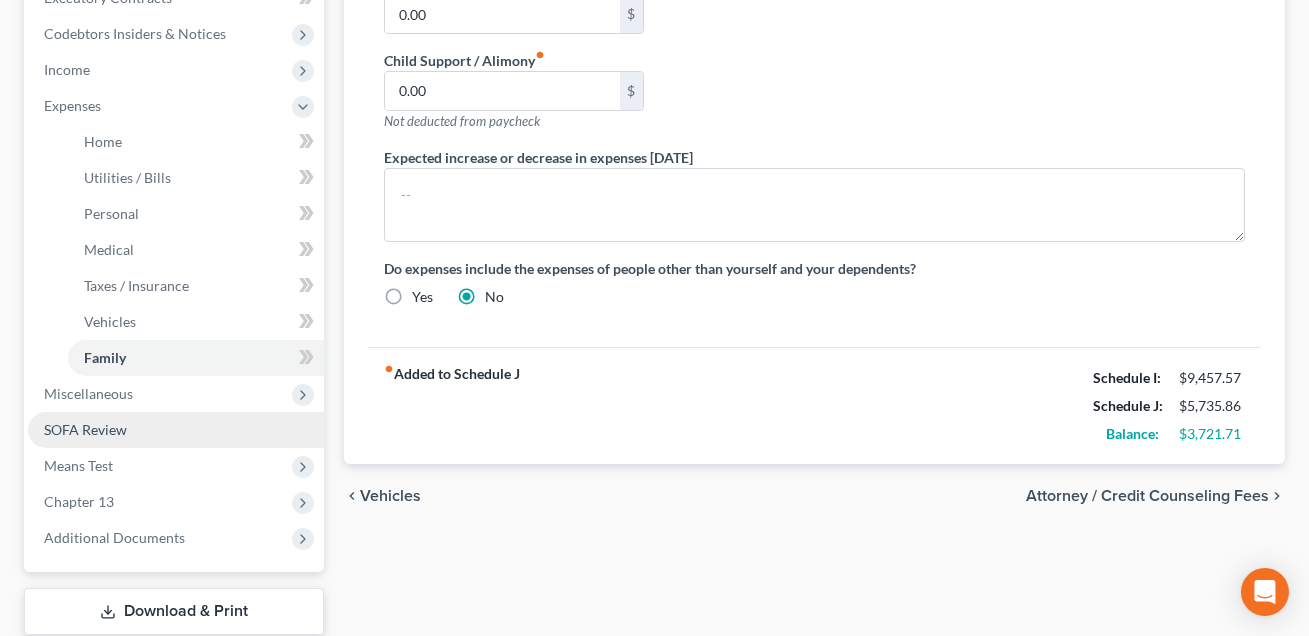 scroll, scrollTop: 578, scrollLeft: 0, axis: vertical 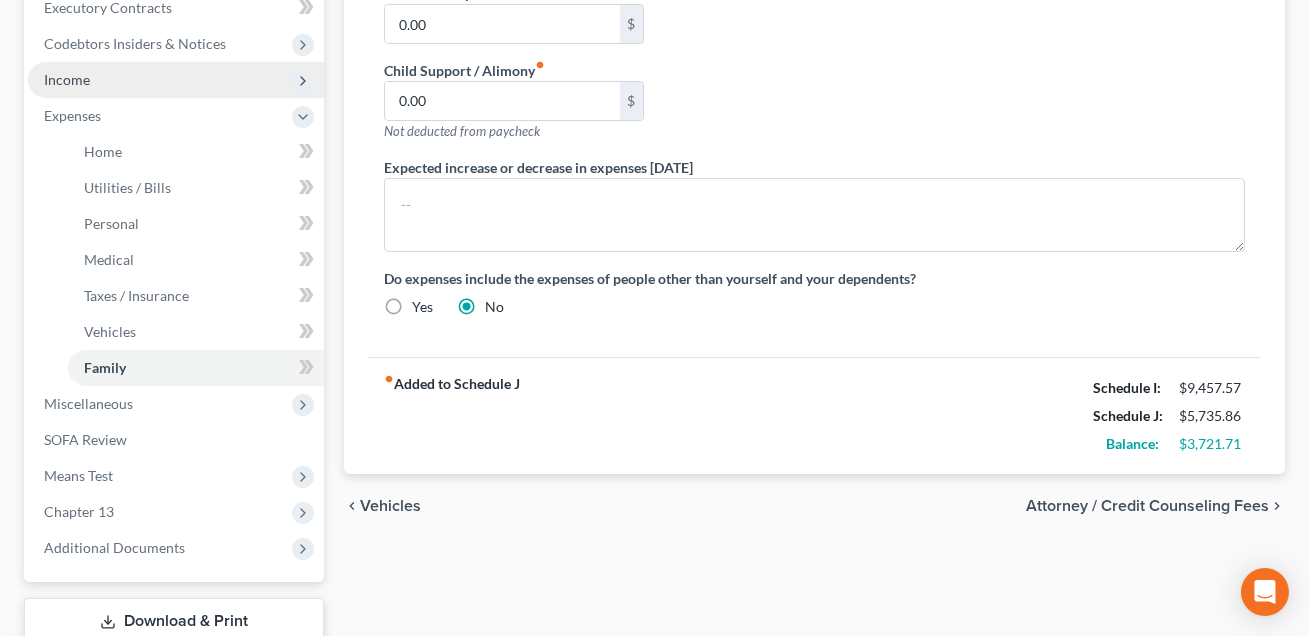 click on "Income" at bounding box center (67, 79) 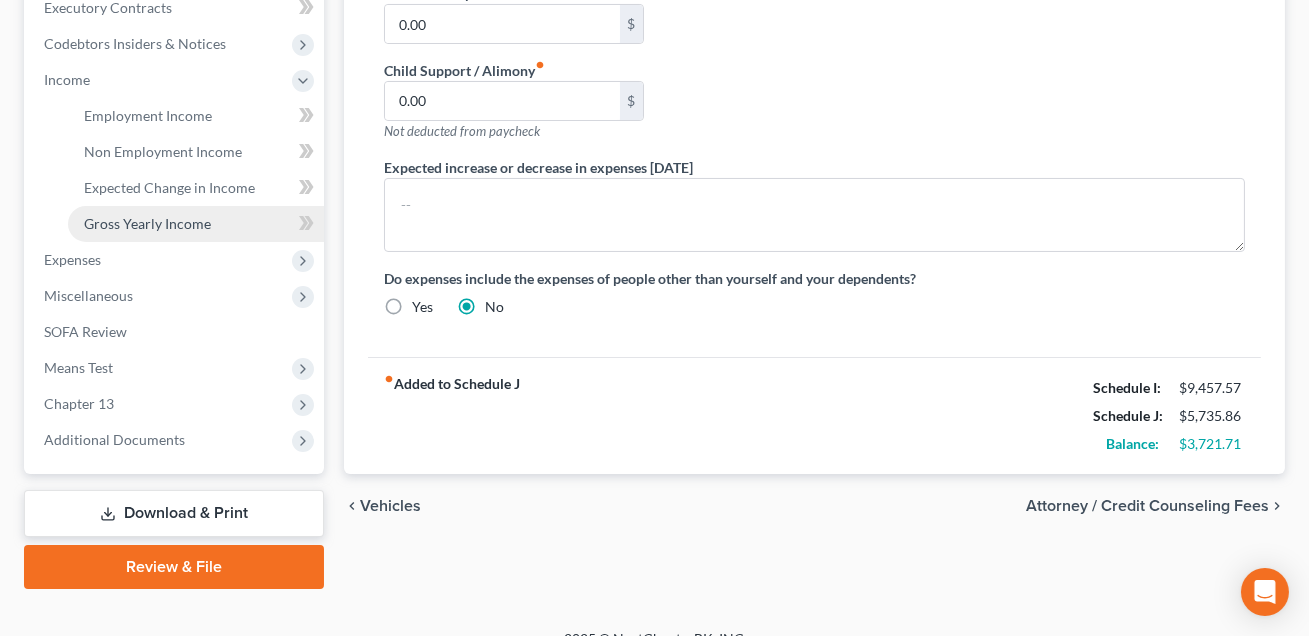 click on "Gross Yearly Income" at bounding box center [147, 223] 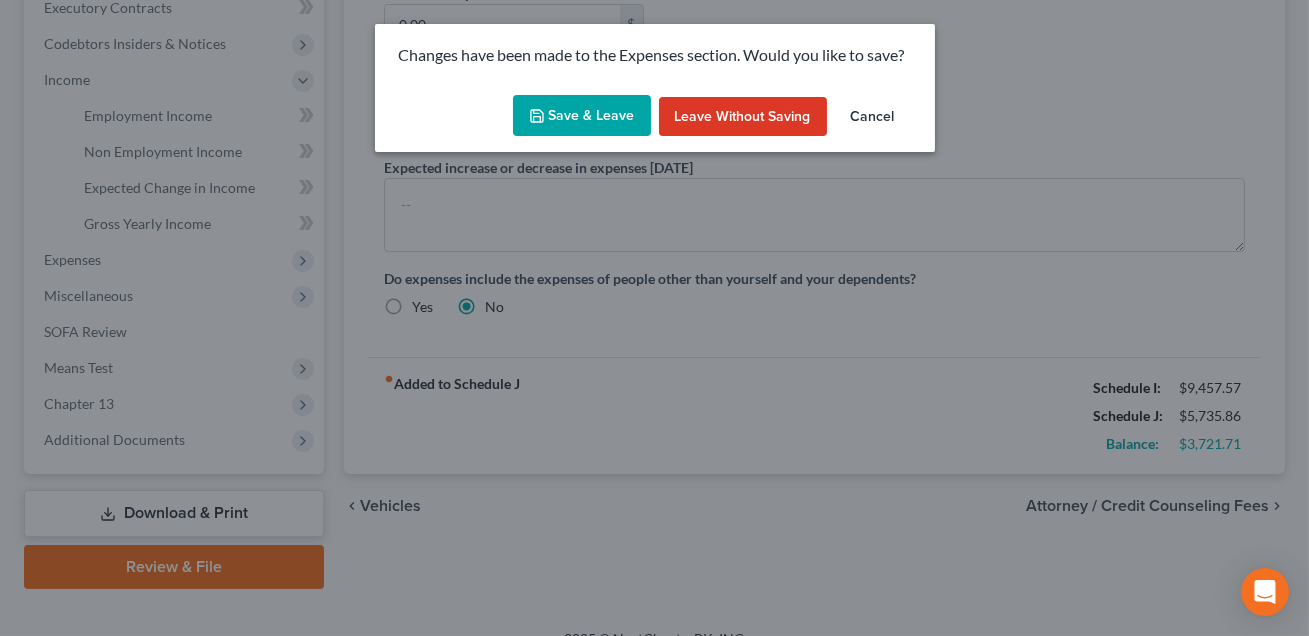 click on "Save & Leave" at bounding box center (582, 116) 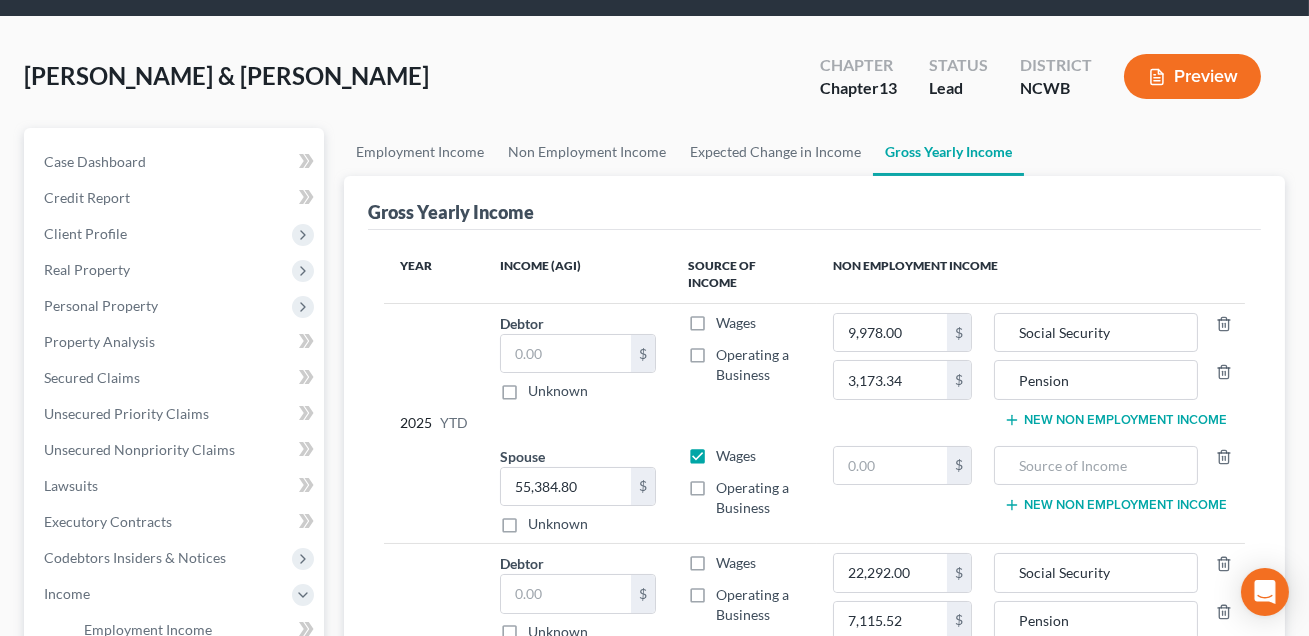 scroll, scrollTop: 242, scrollLeft: 0, axis: vertical 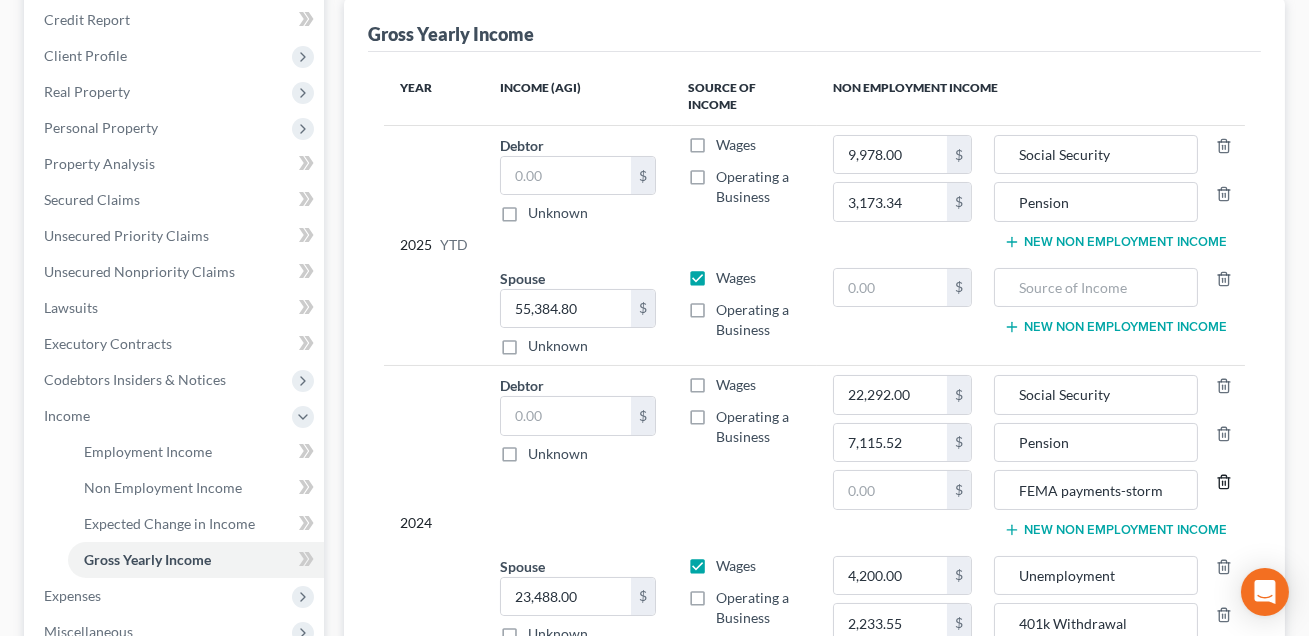 click 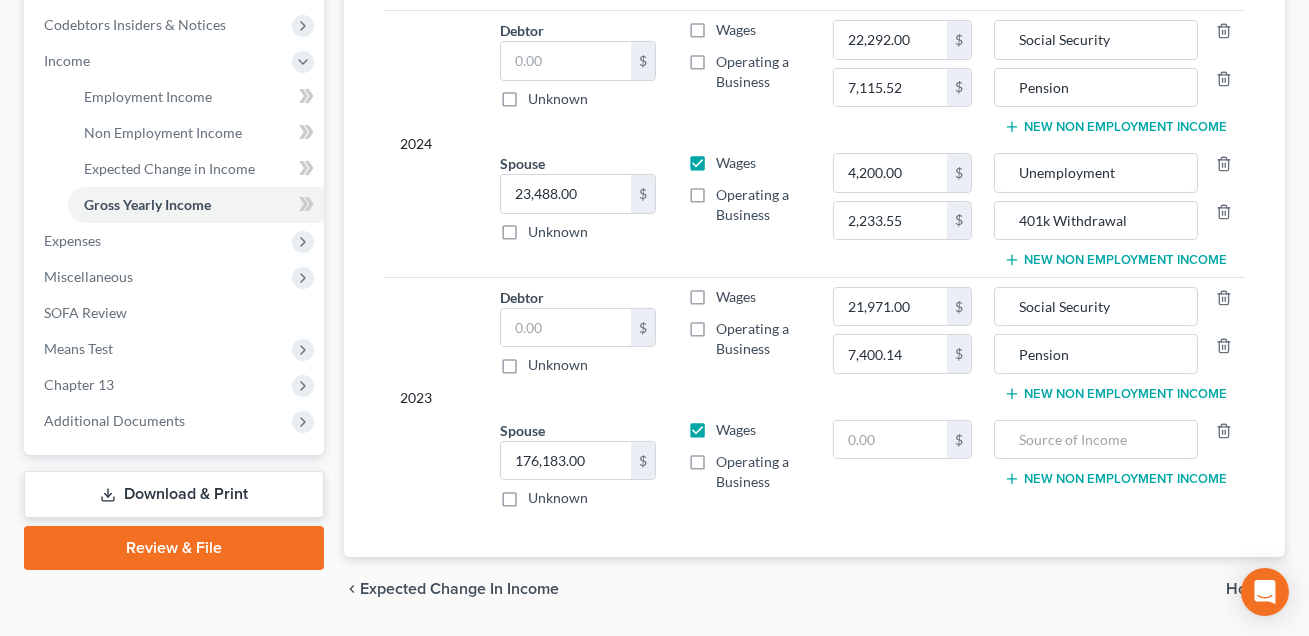 scroll, scrollTop: 591, scrollLeft: 0, axis: vertical 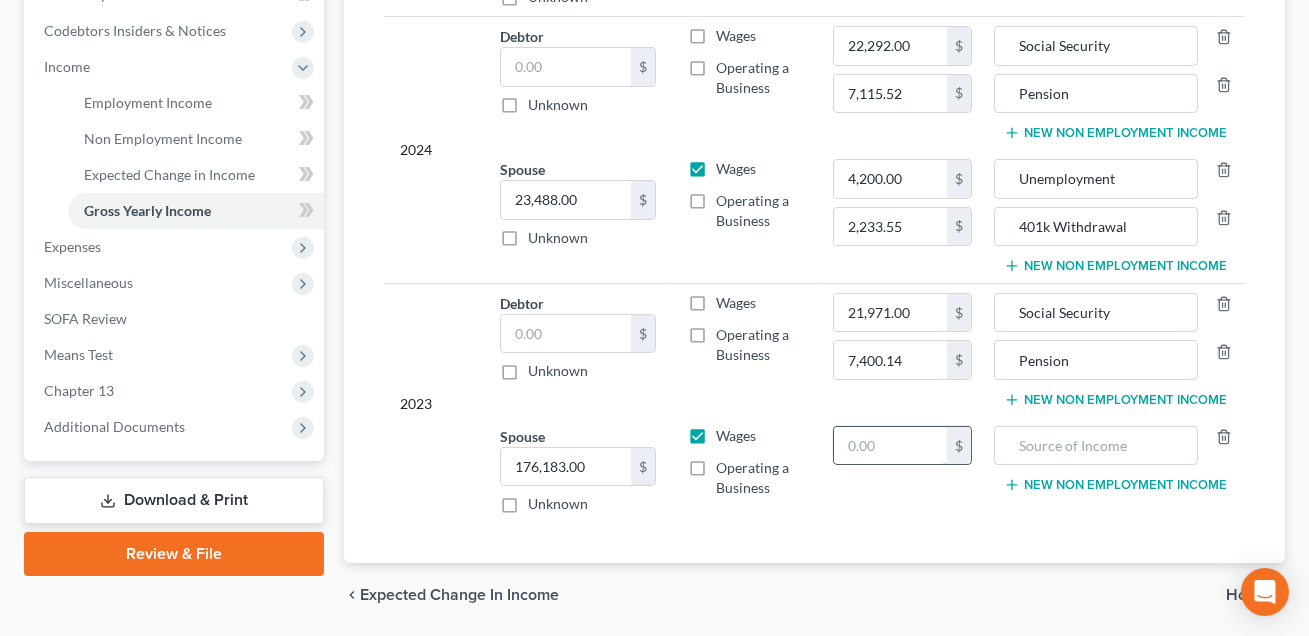 click at bounding box center [890, 446] 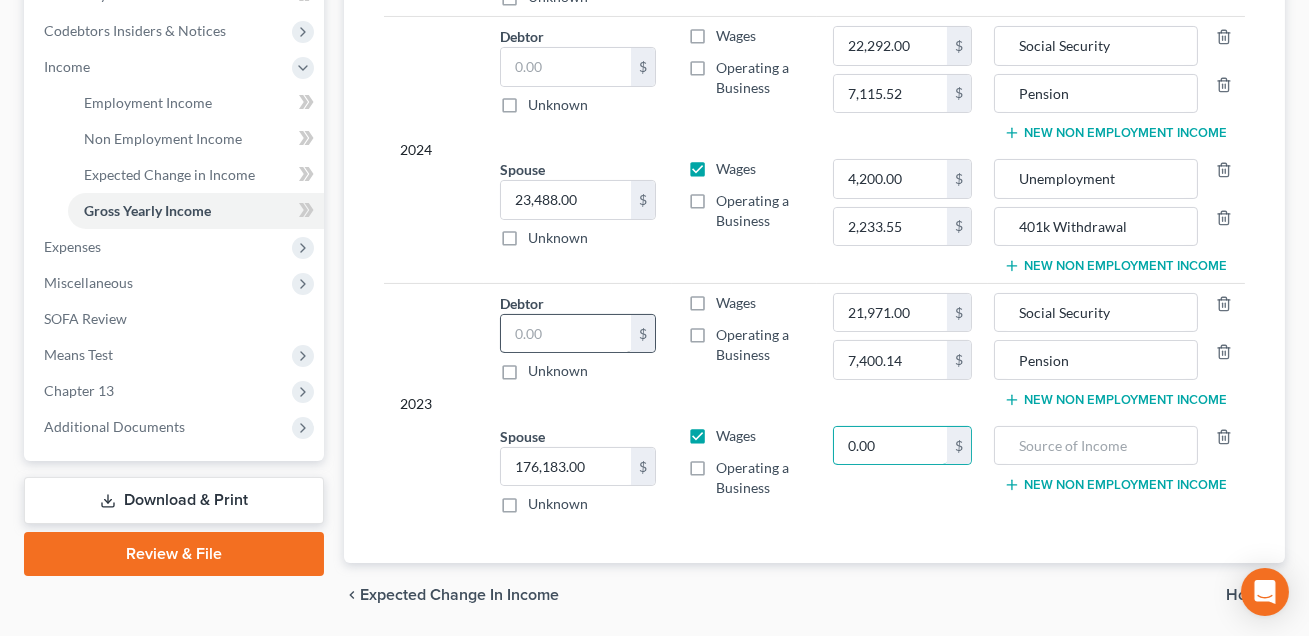 type on "0.00" 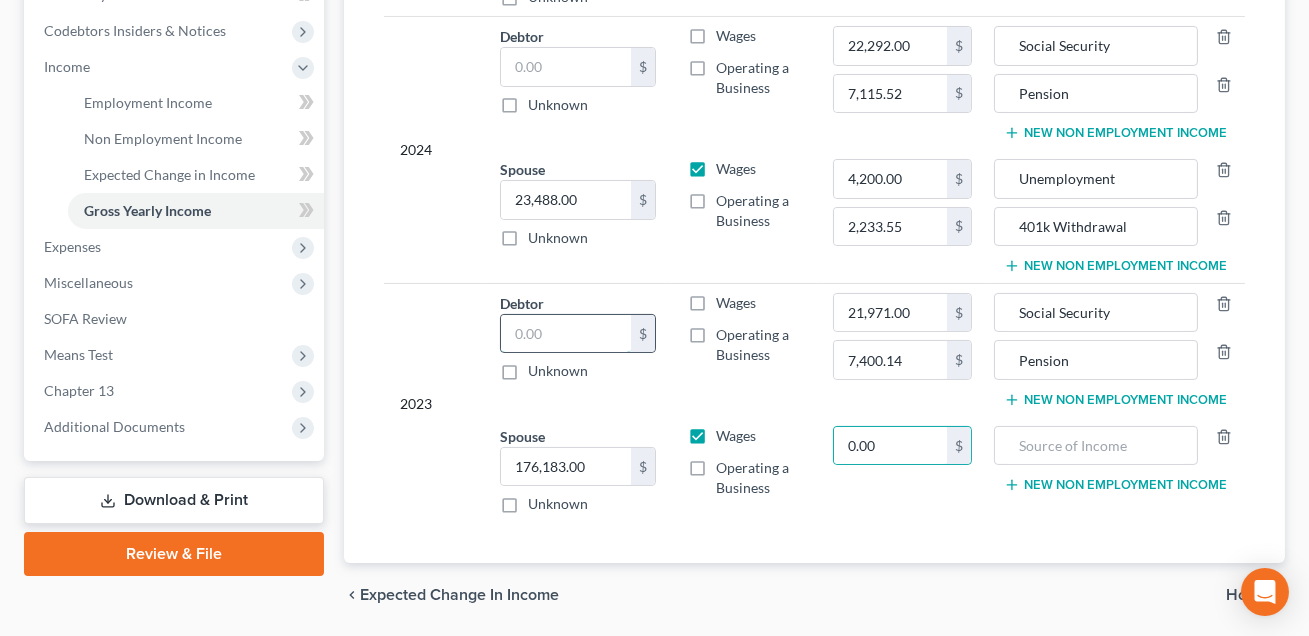 click at bounding box center (566, 334) 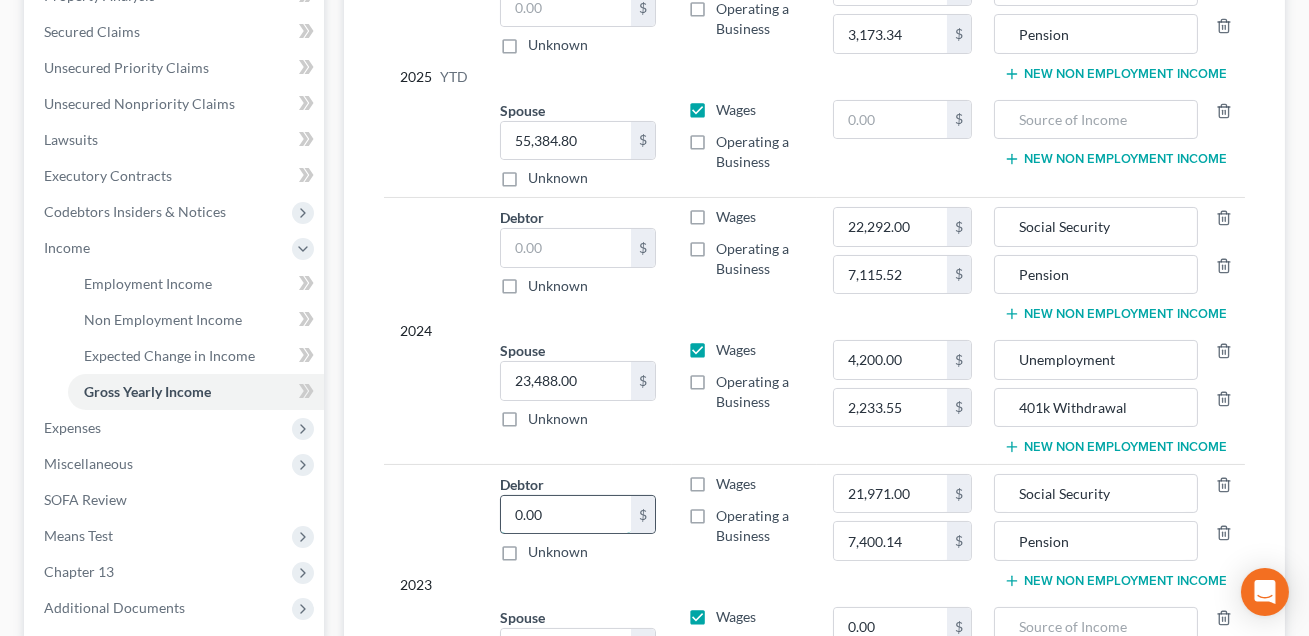 scroll, scrollTop: 328, scrollLeft: 0, axis: vertical 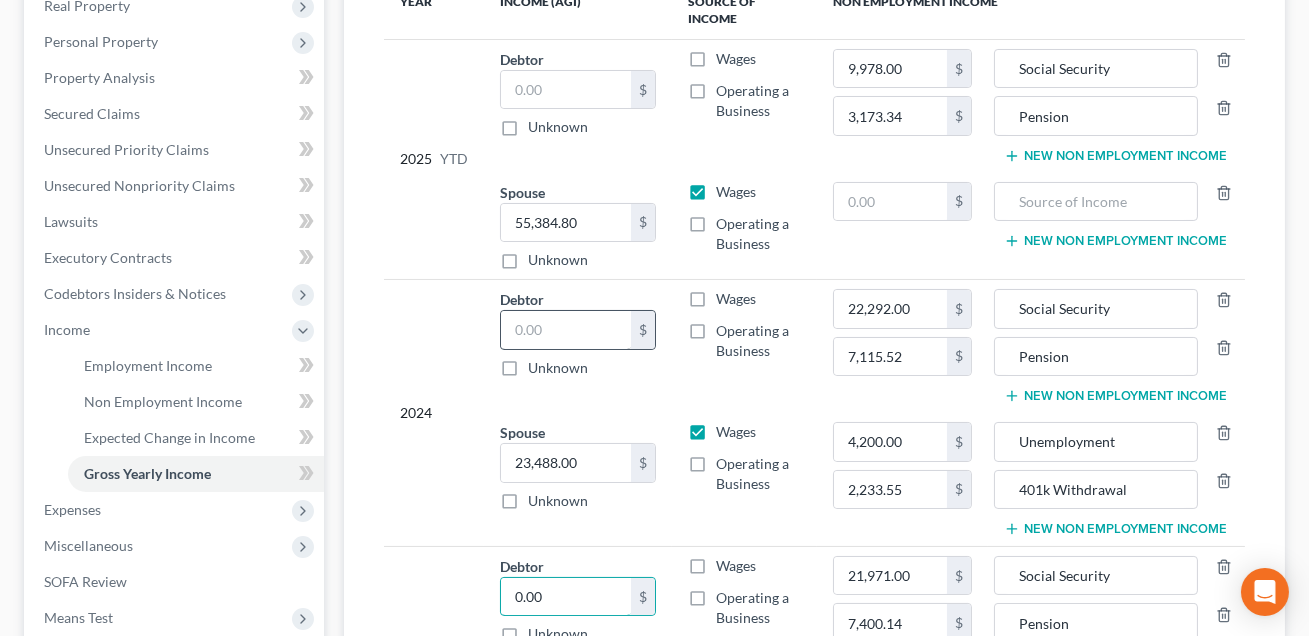 type on "0.00" 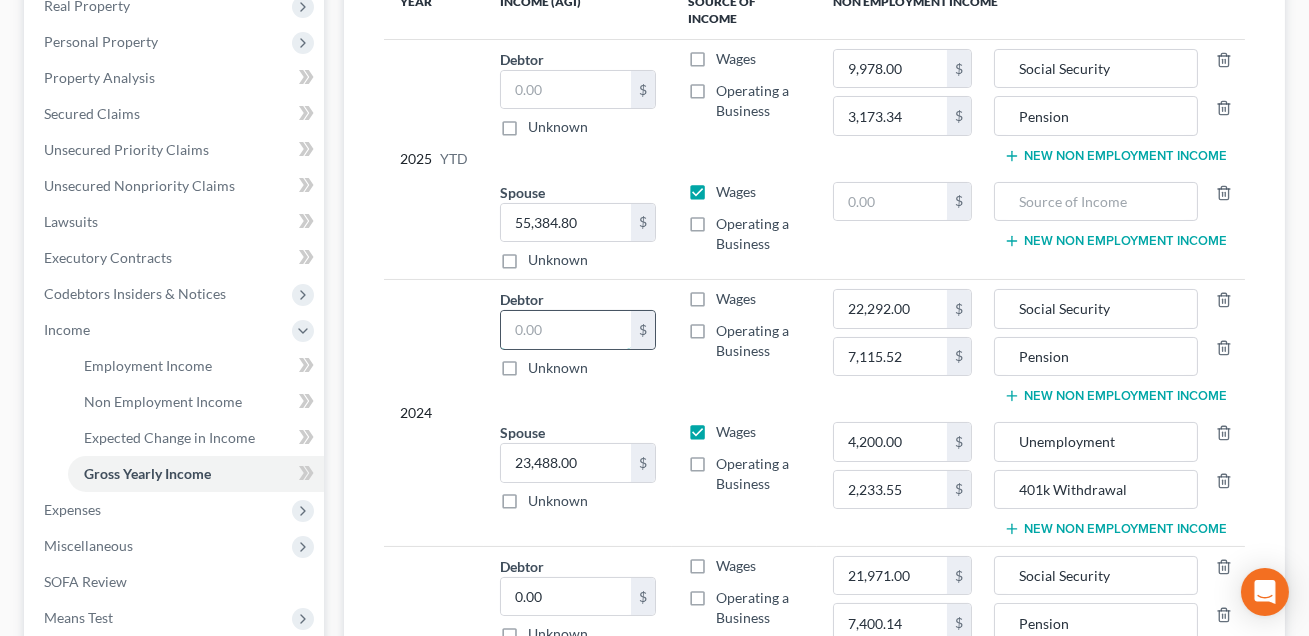 click at bounding box center [566, 330] 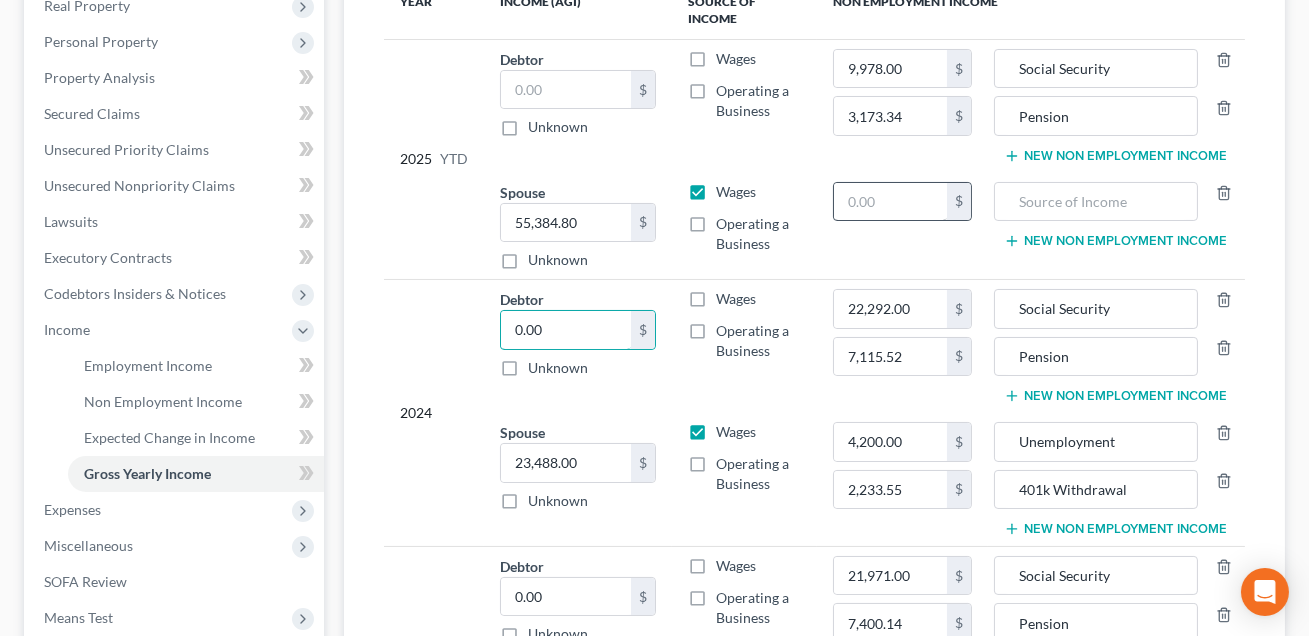 type on "0.00" 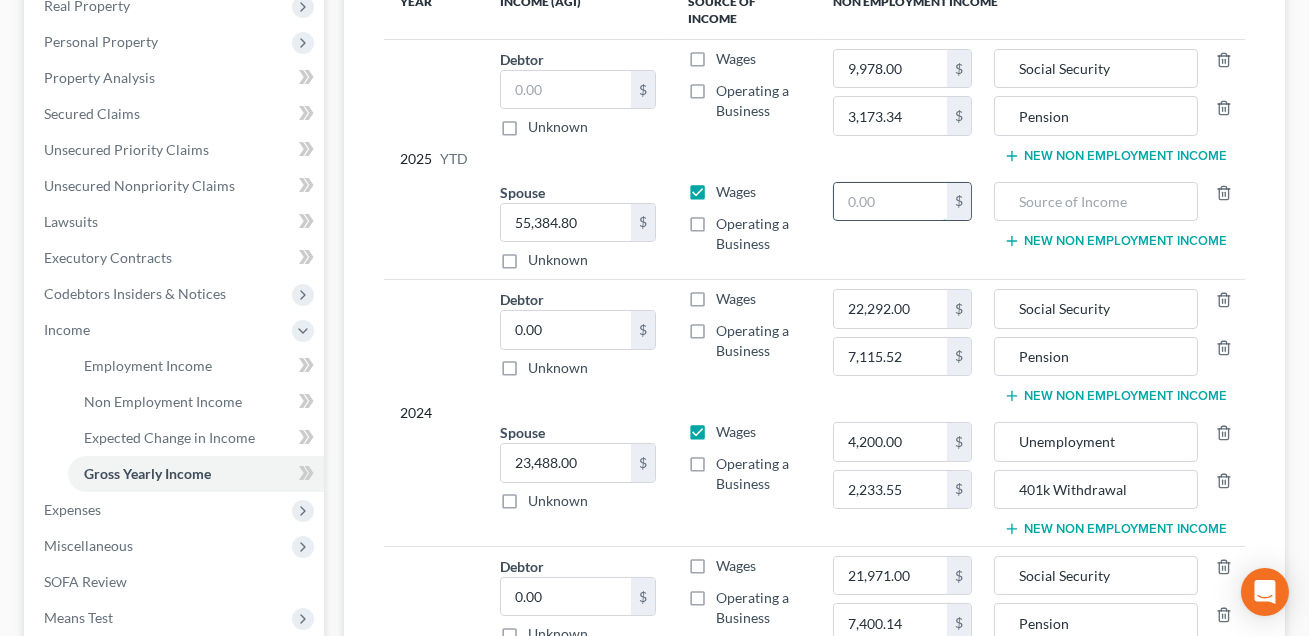 click at bounding box center (890, 202) 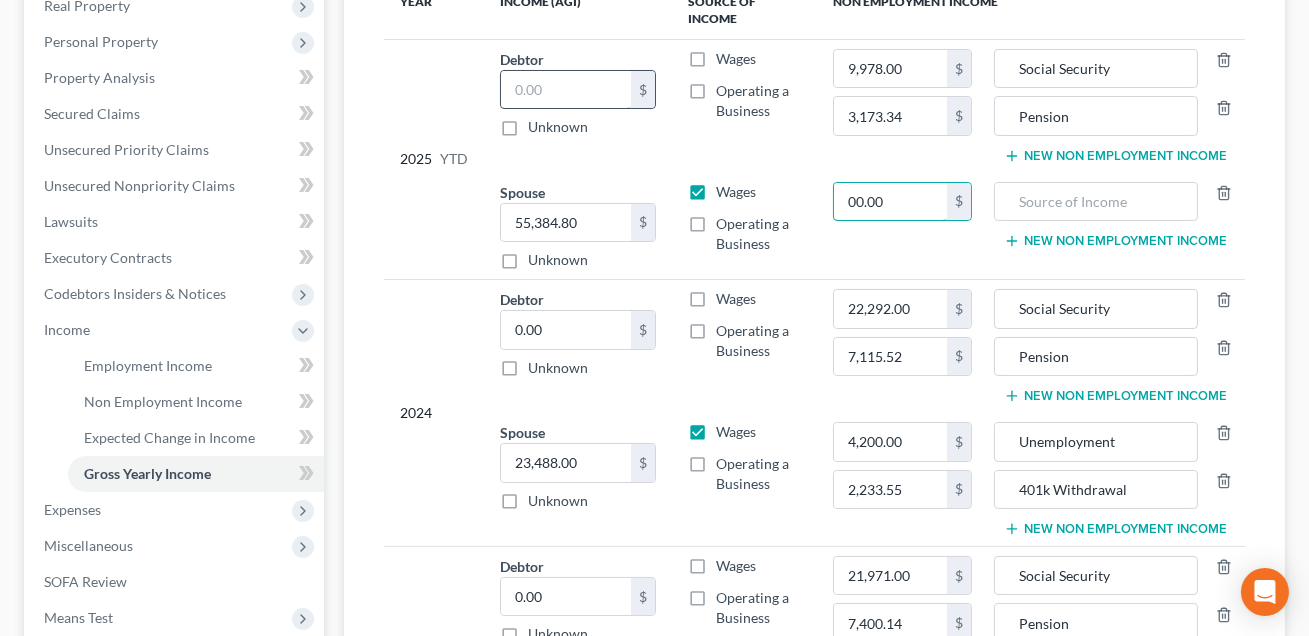type on "00.00" 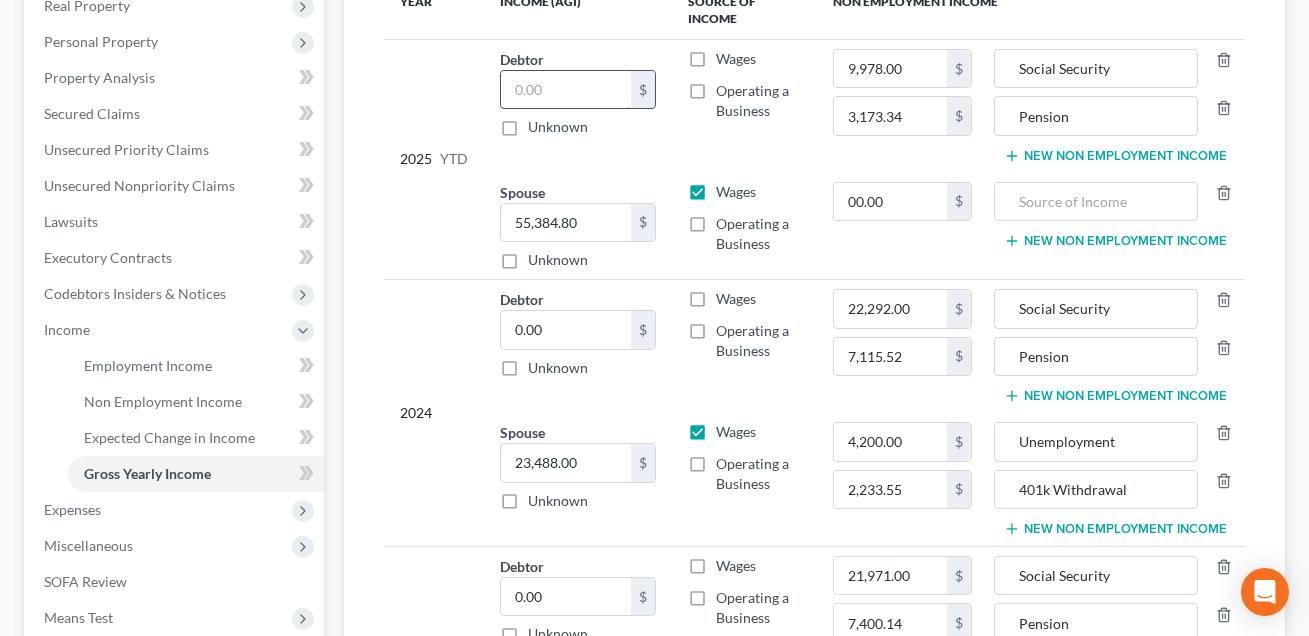 click at bounding box center [566, 90] 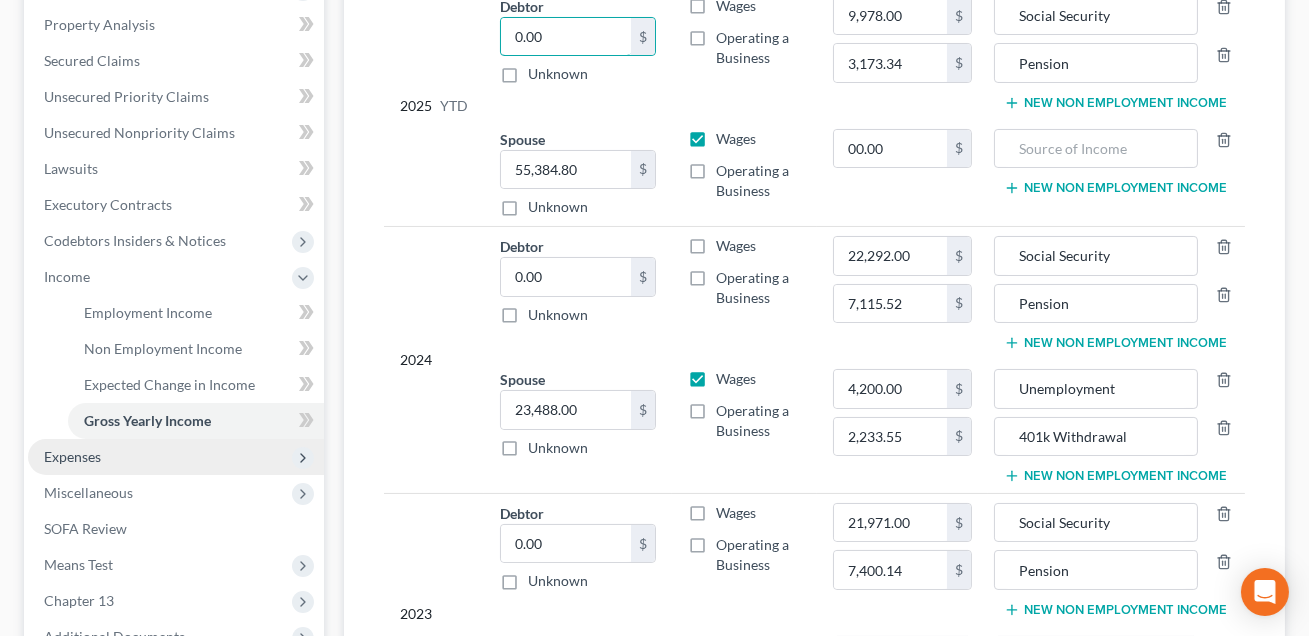 scroll, scrollTop: 344, scrollLeft: 0, axis: vertical 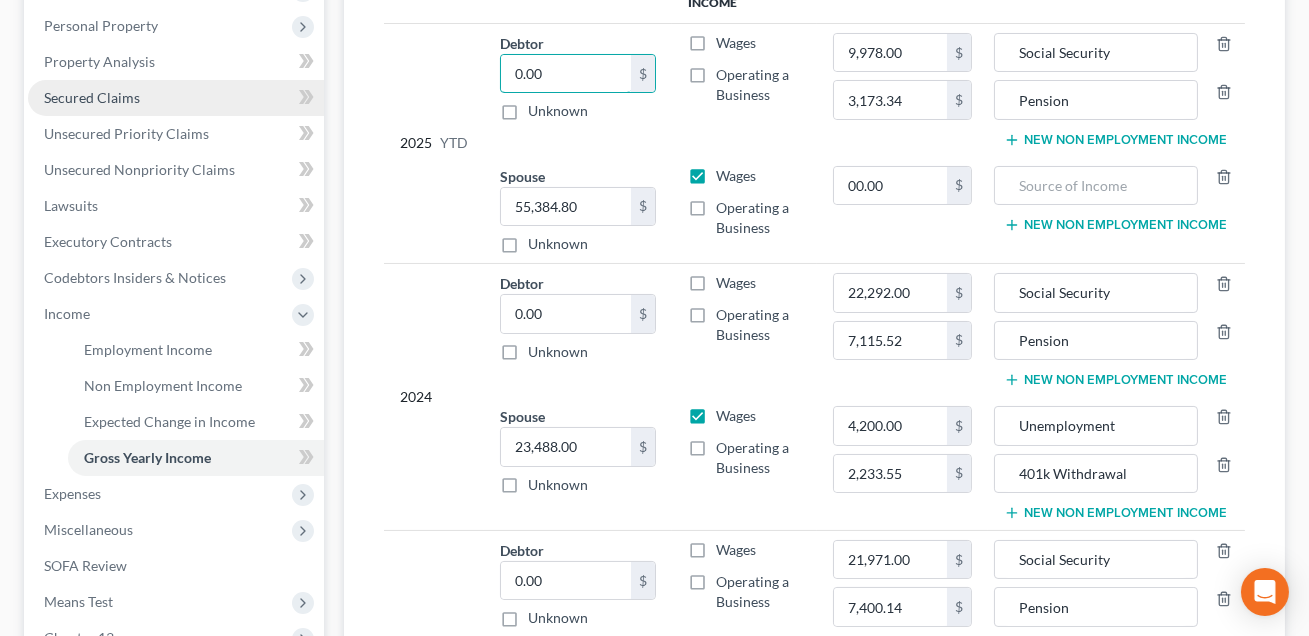 type on "0.00" 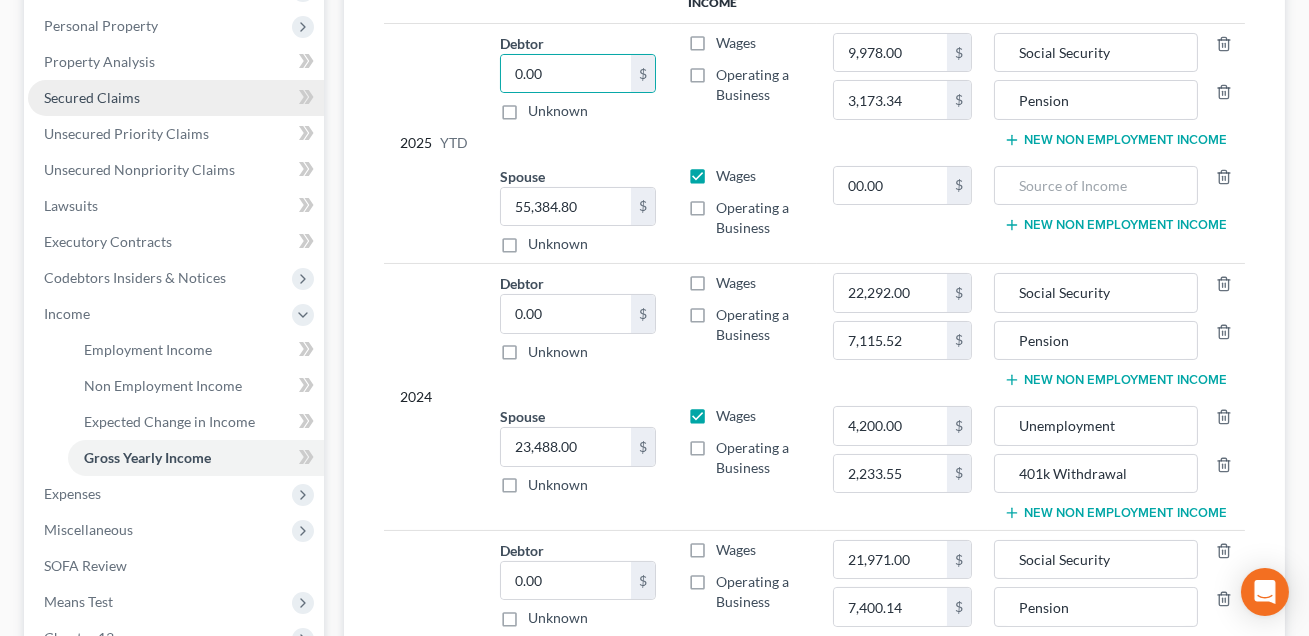 click on "Secured Claims" at bounding box center (92, 97) 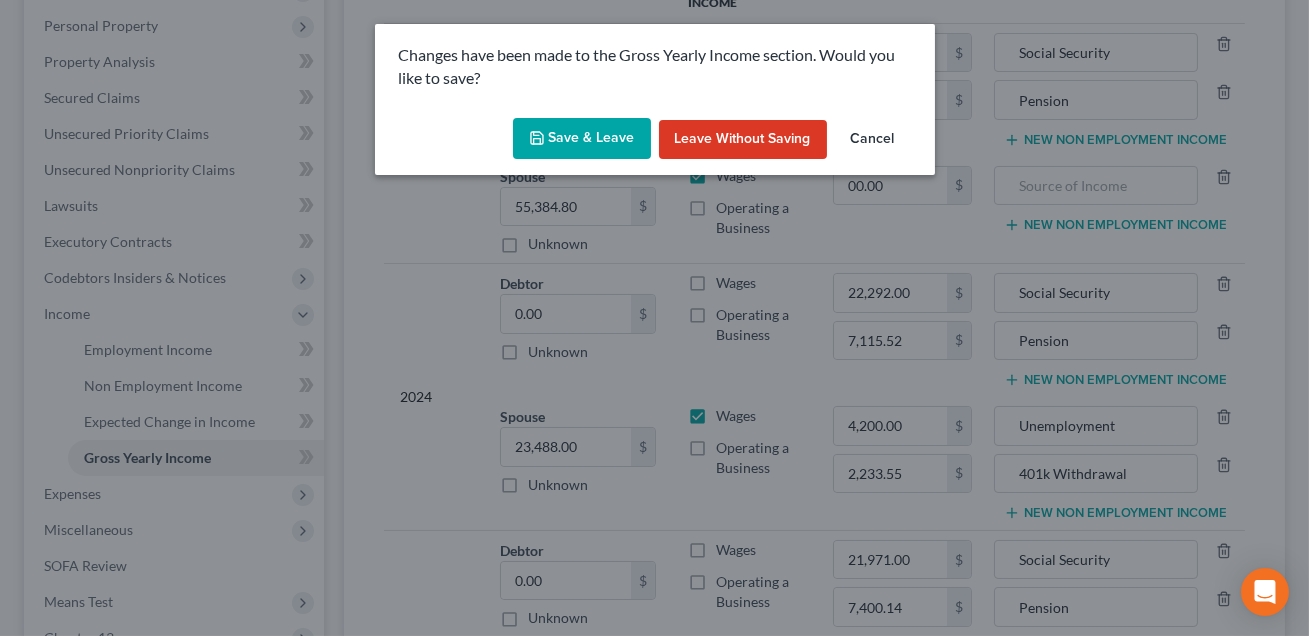 click on "Save & Leave" at bounding box center [582, 139] 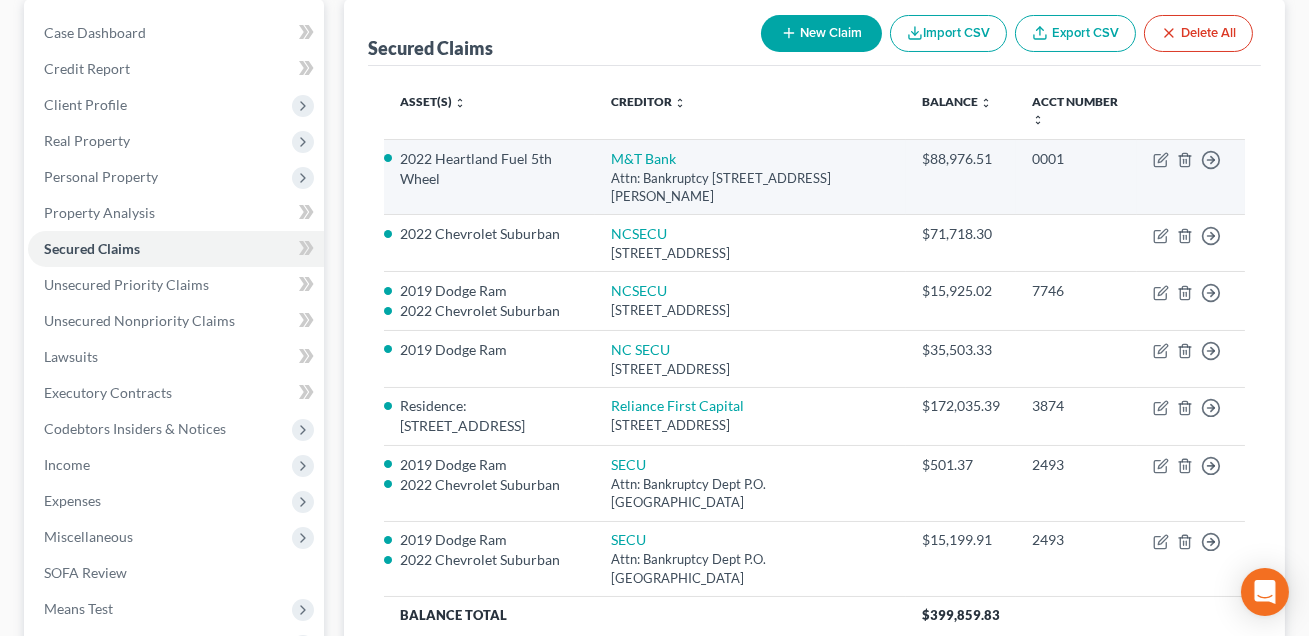 scroll, scrollTop: 266, scrollLeft: 0, axis: vertical 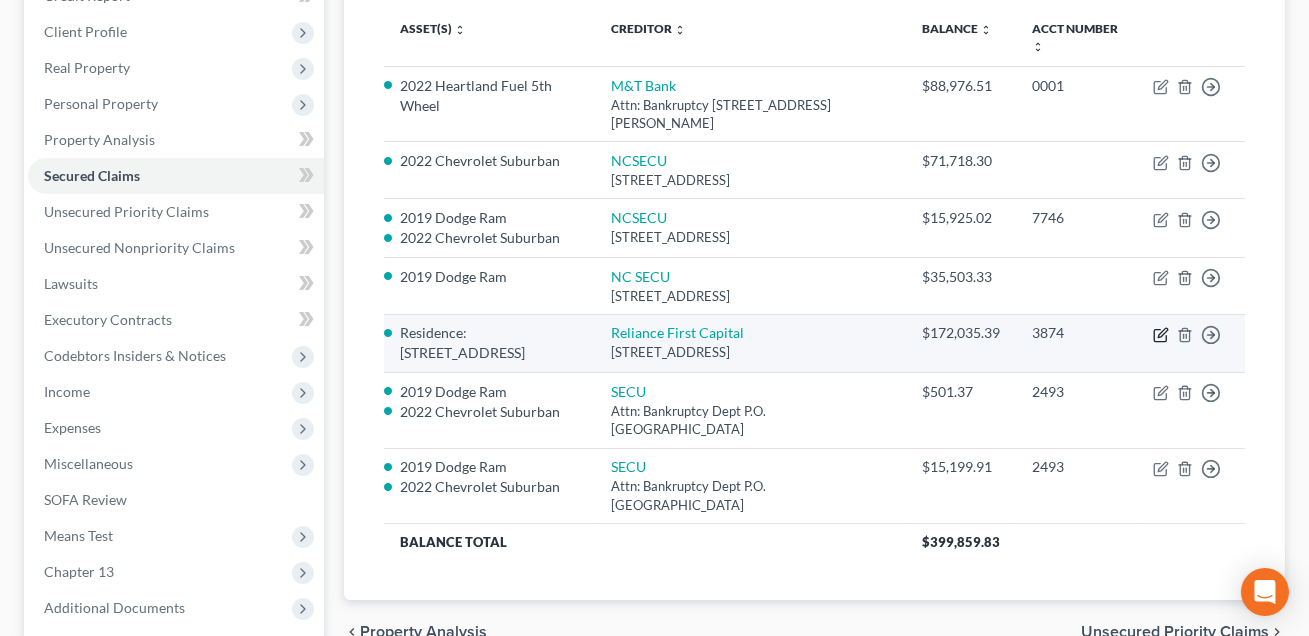 click 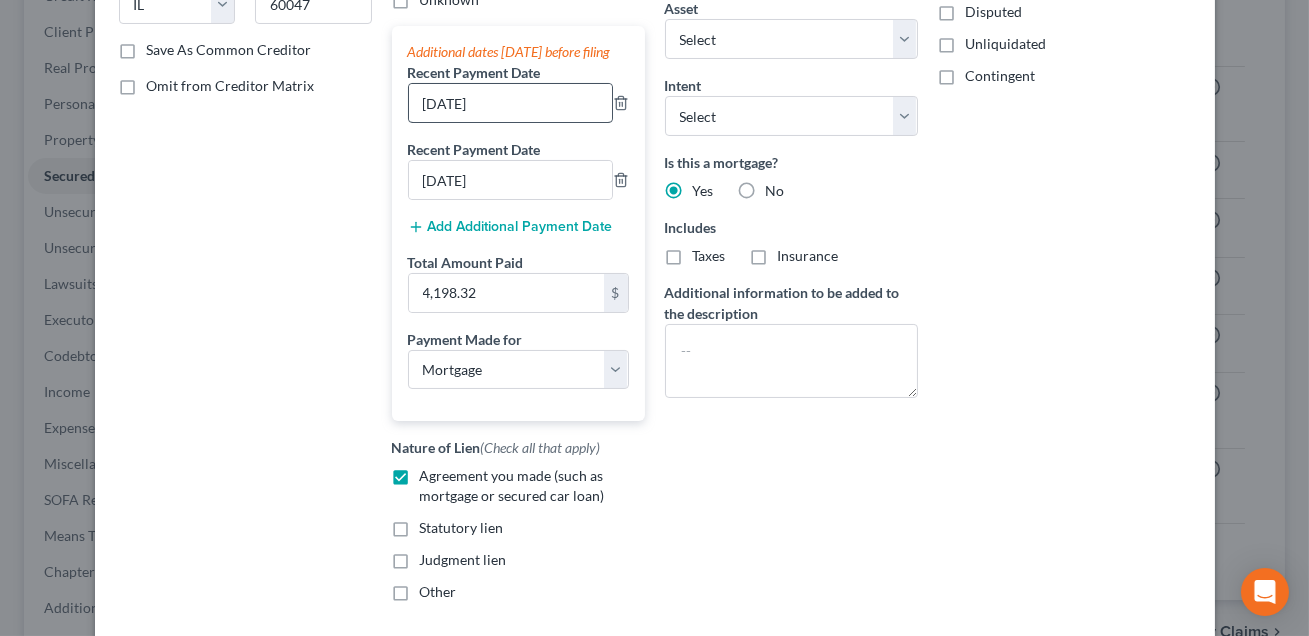 scroll, scrollTop: 514, scrollLeft: 0, axis: vertical 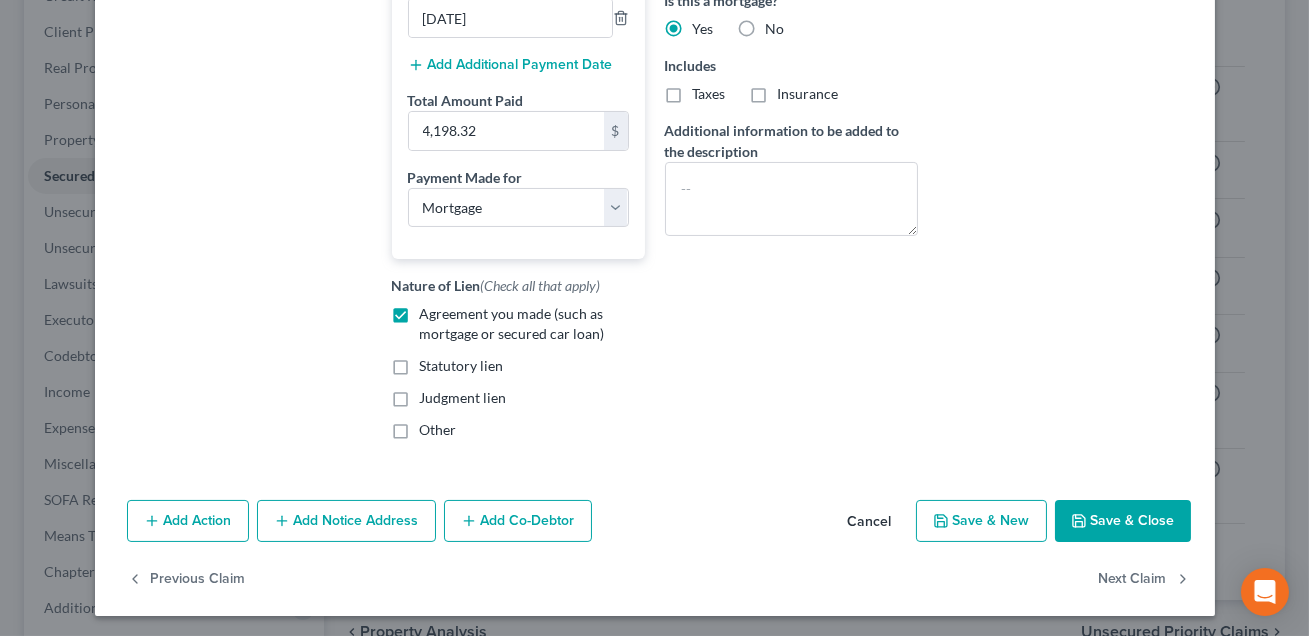 click on "Save & Close" at bounding box center [1123, 521] 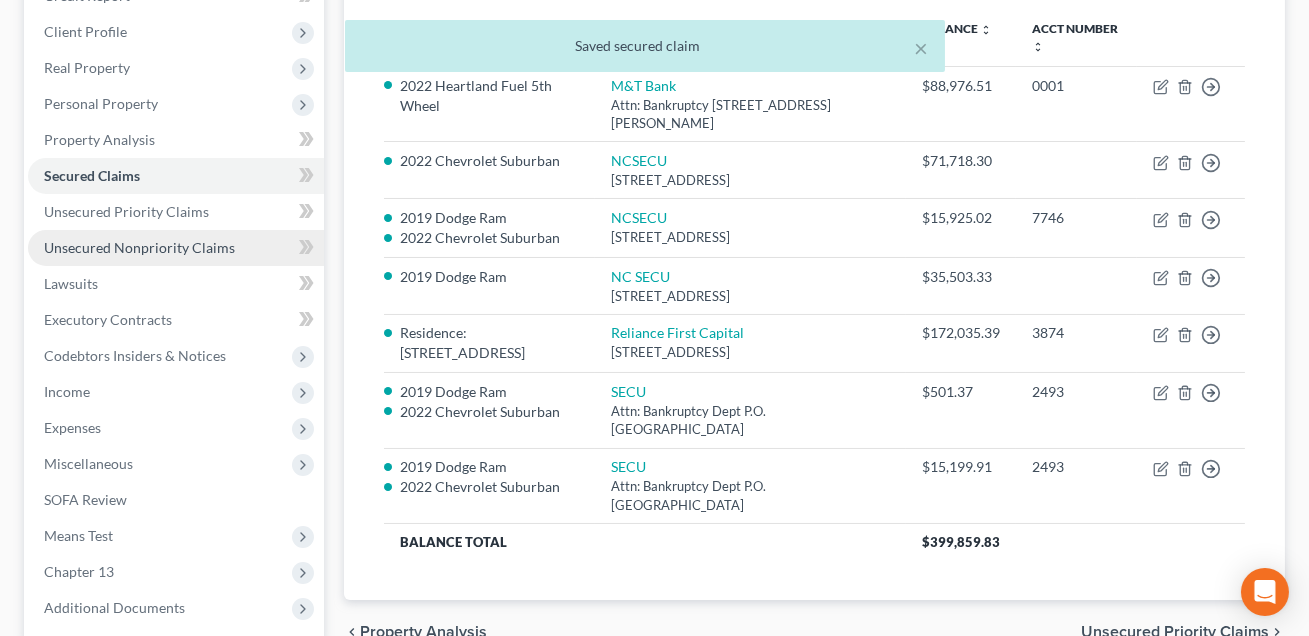 click on "Unsecured Nonpriority Claims" at bounding box center (176, 248) 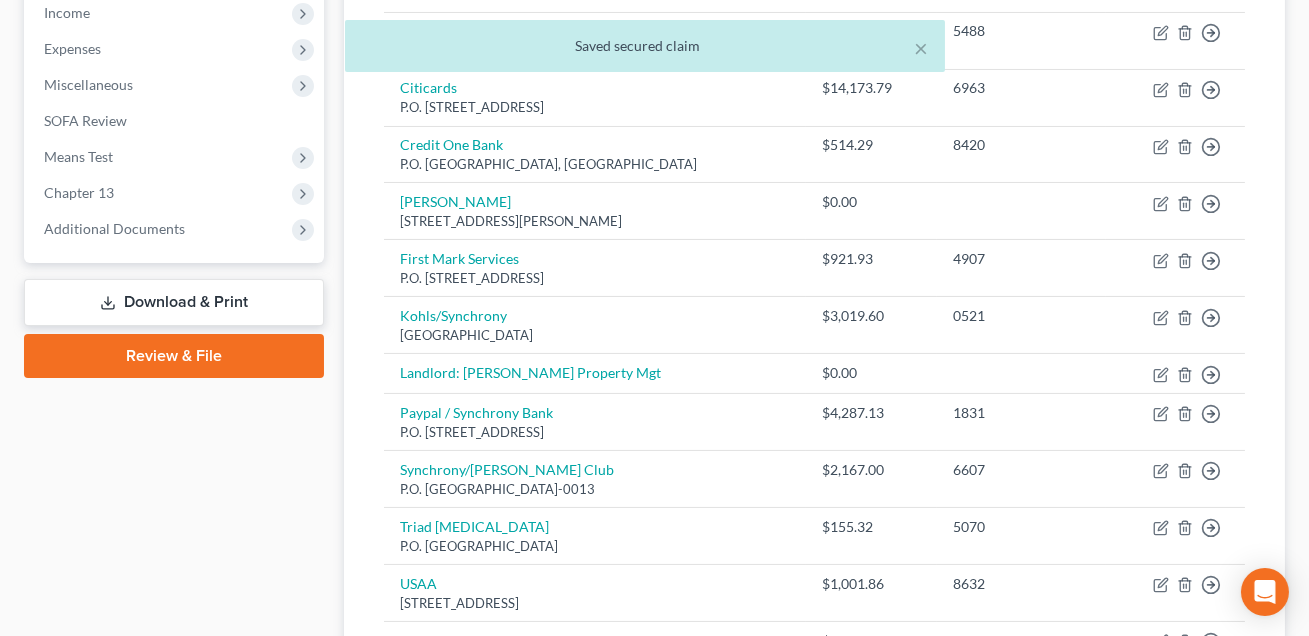 scroll, scrollTop: 766, scrollLeft: 0, axis: vertical 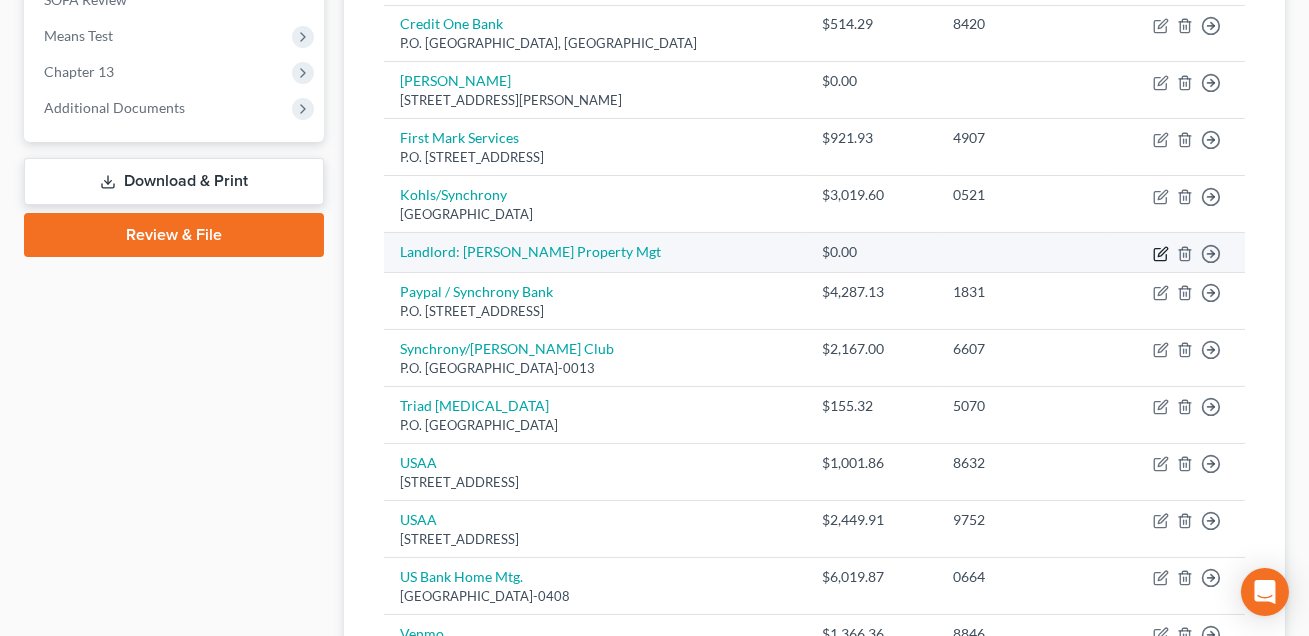 click 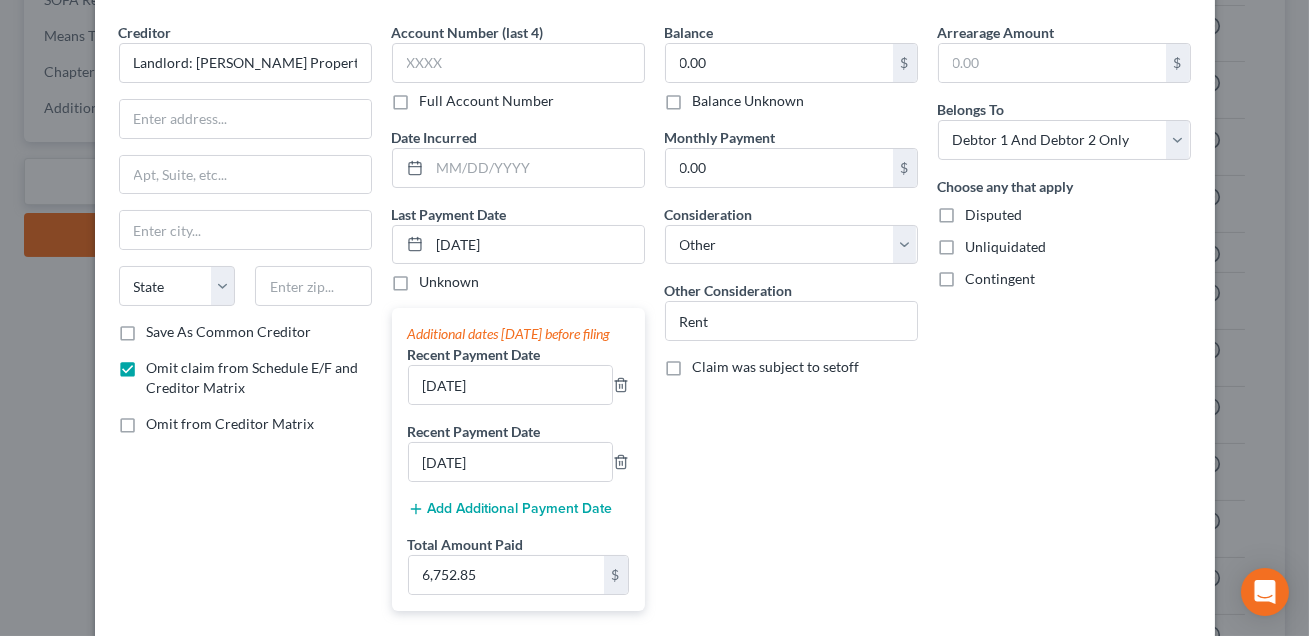 scroll, scrollTop: 65, scrollLeft: 0, axis: vertical 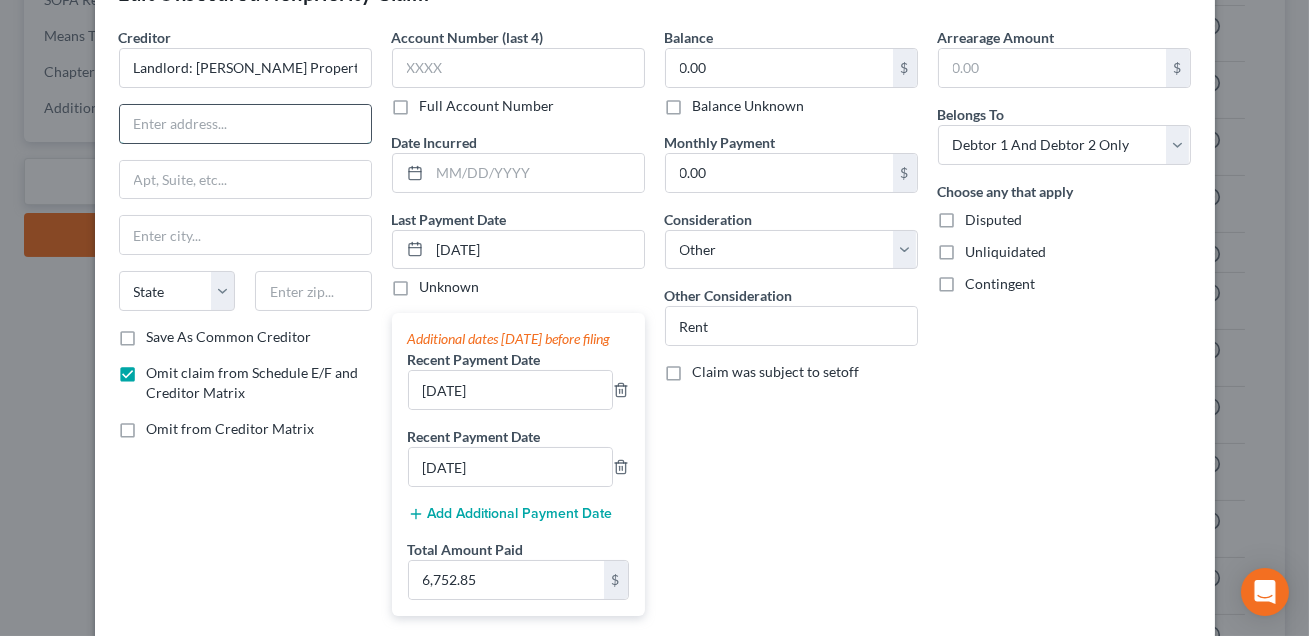 click at bounding box center (245, 124) 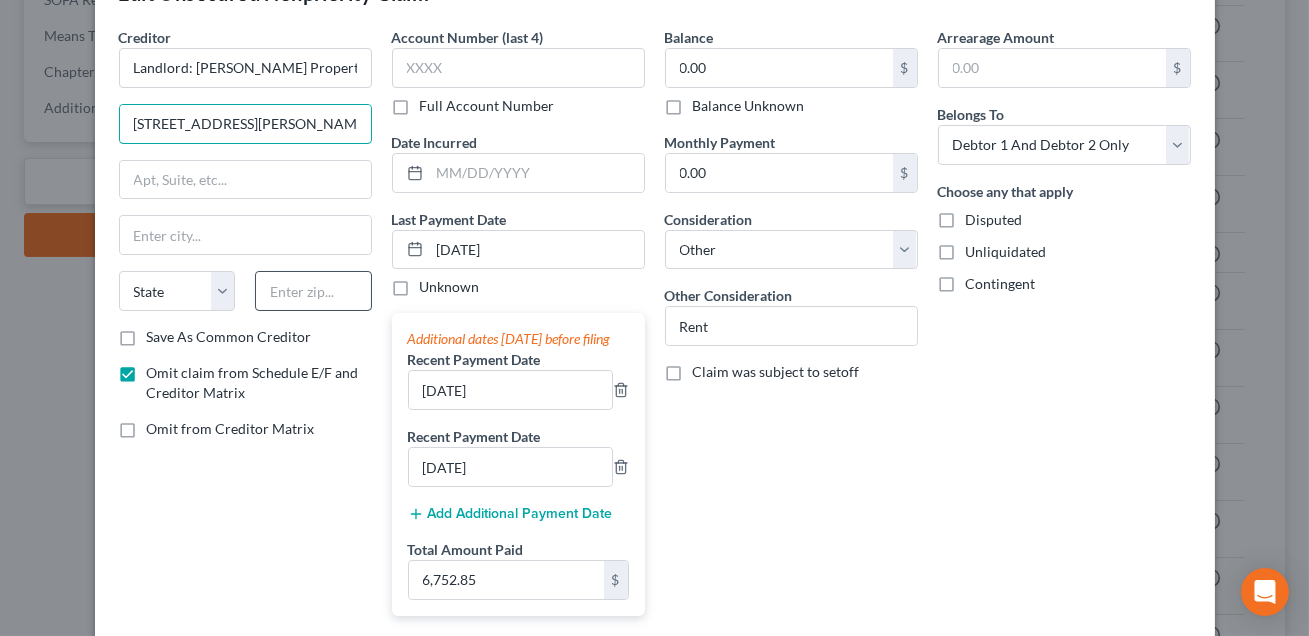 type on "[STREET_ADDRESS][PERSON_NAME]" 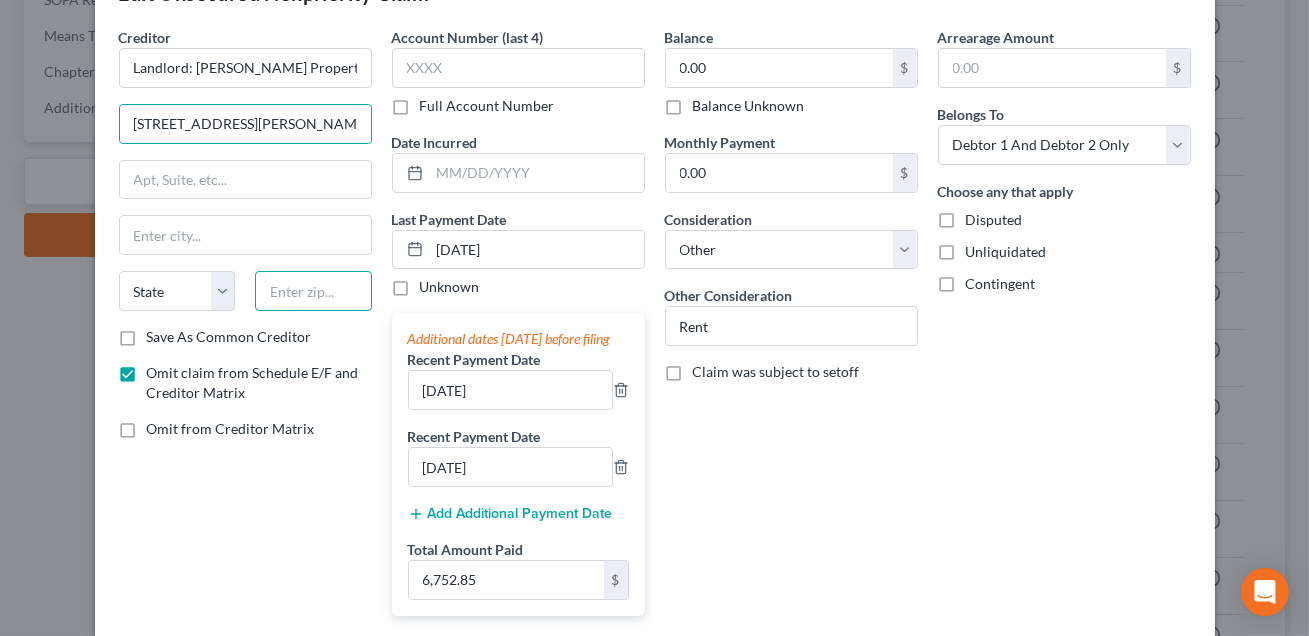click at bounding box center [313, 291] 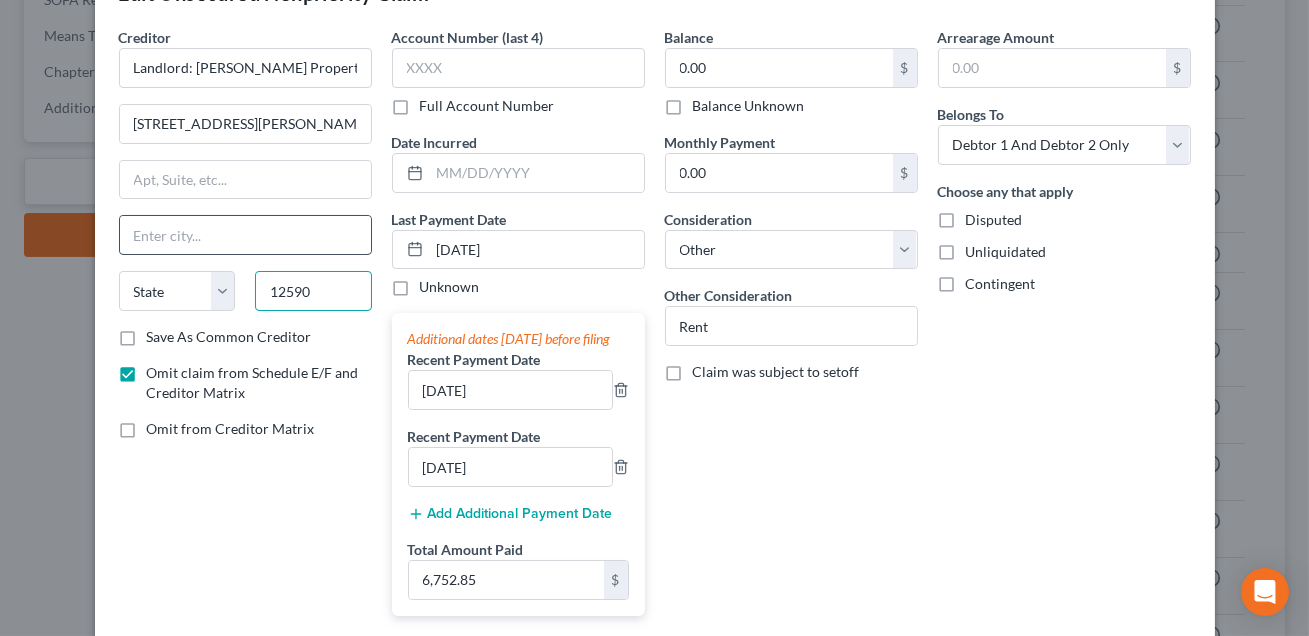 type on "12590" 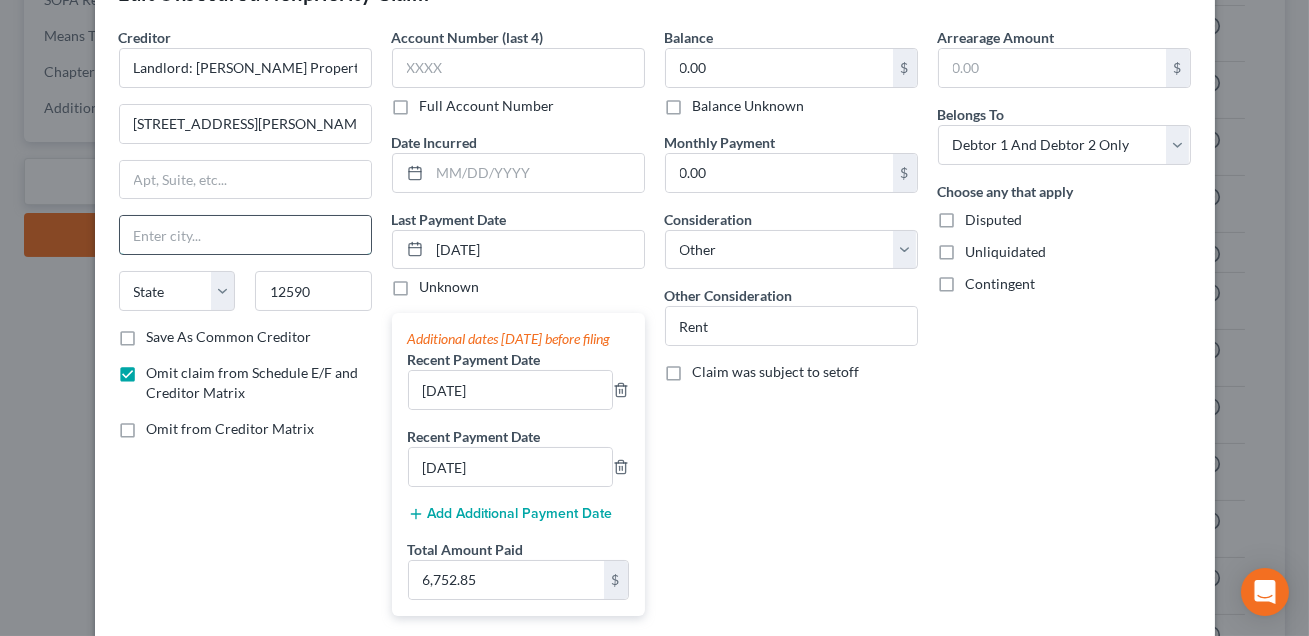 click at bounding box center [245, 235] 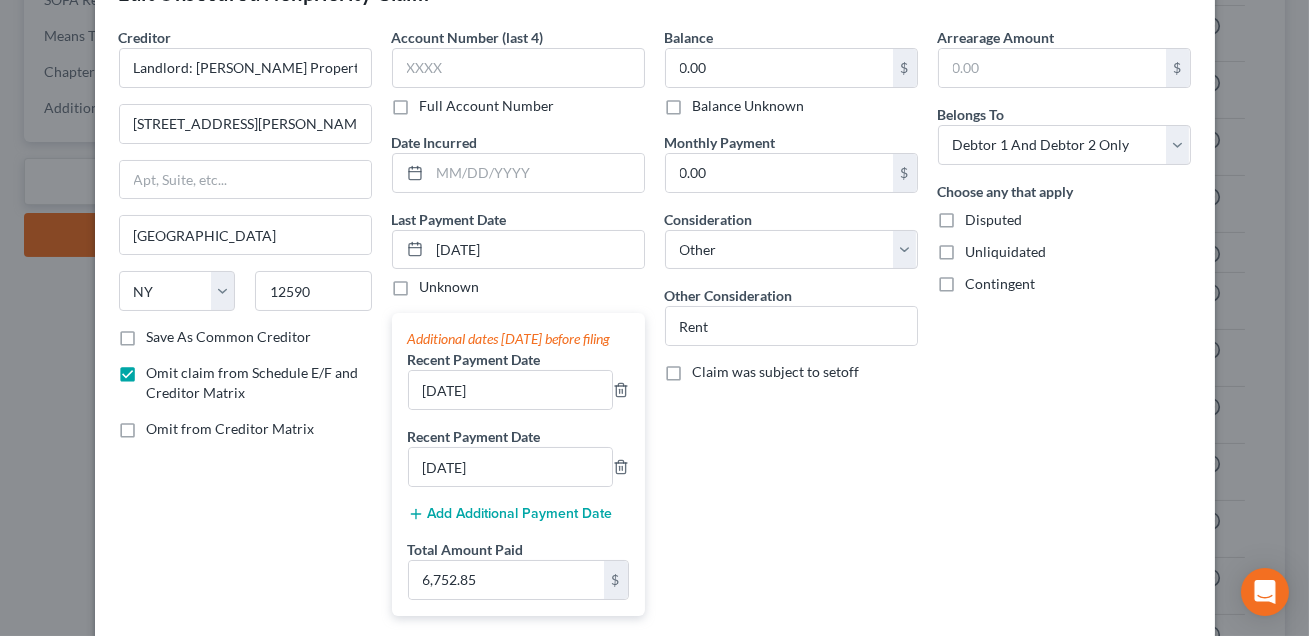 click on "Creditor *    Landlord: [PERSON_NAME] Property Mgt                      [GEOGRAPHIC_DATA][PERSON_NAME] [GEOGRAPHIC_DATA] [US_STATE][GEOGRAPHIC_DATA] [GEOGRAPHIC_DATA] [GEOGRAPHIC_DATA] CO [GEOGRAPHIC_DATA] DE DC [GEOGRAPHIC_DATA] [GEOGRAPHIC_DATA] GU HI ID [GEOGRAPHIC_DATA] IN [GEOGRAPHIC_DATA] [GEOGRAPHIC_DATA] [GEOGRAPHIC_DATA] [GEOGRAPHIC_DATA] MD [GEOGRAPHIC_DATA] [GEOGRAPHIC_DATA] [GEOGRAPHIC_DATA] [GEOGRAPHIC_DATA] [GEOGRAPHIC_DATA] MT [GEOGRAPHIC_DATA] [GEOGRAPHIC_DATA] [GEOGRAPHIC_DATA] [GEOGRAPHIC_DATA] [GEOGRAPHIC_DATA] [GEOGRAPHIC_DATA] [GEOGRAPHIC_DATA] [GEOGRAPHIC_DATA] [GEOGRAPHIC_DATA] [GEOGRAPHIC_DATA] OR [GEOGRAPHIC_DATA] PR RI SC SD [GEOGRAPHIC_DATA] [GEOGRAPHIC_DATA] [GEOGRAPHIC_DATA] VI [GEOGRAPHIC_DATA] [GEOGRAPHIC_DATA] [GEOGRAPHIC_DATA] WV [GEOGRAPHIC_DATA] WY 12590 Save As Common Creditor Omit claim from Schedule E/F and Creditor Matrix Omit from Creditor Matrix" at bounding box center (245, 329) 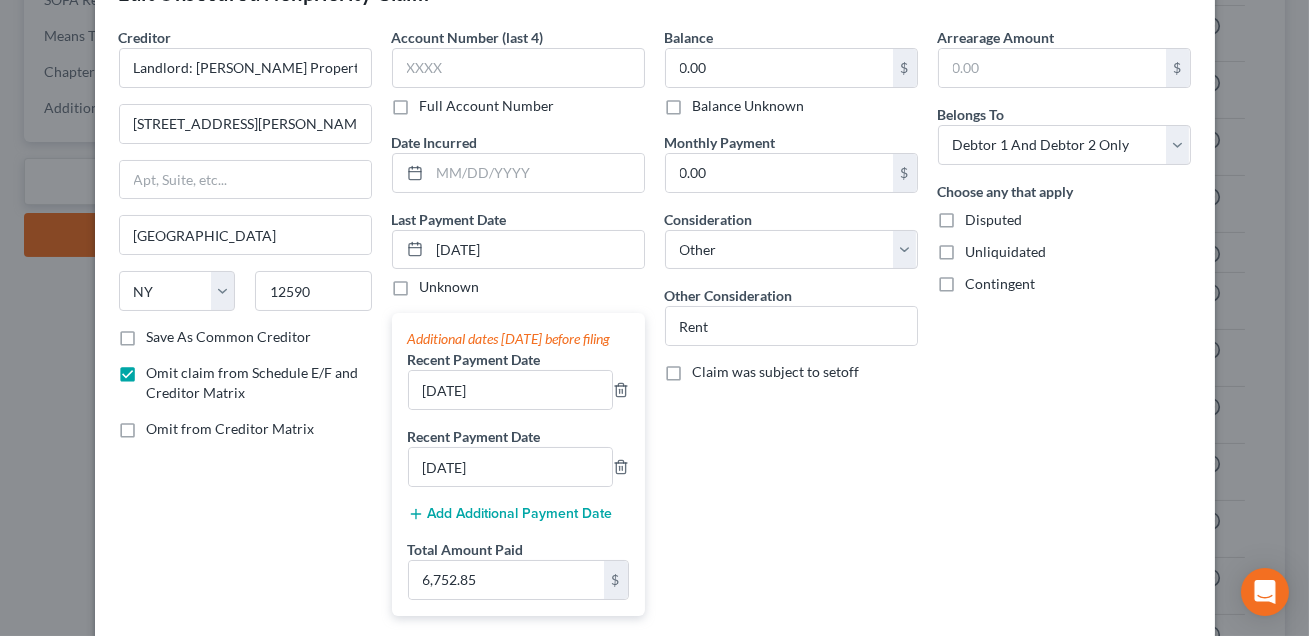 scroll, scrollTop: 262, scrollLeft: 0, axis: vertical 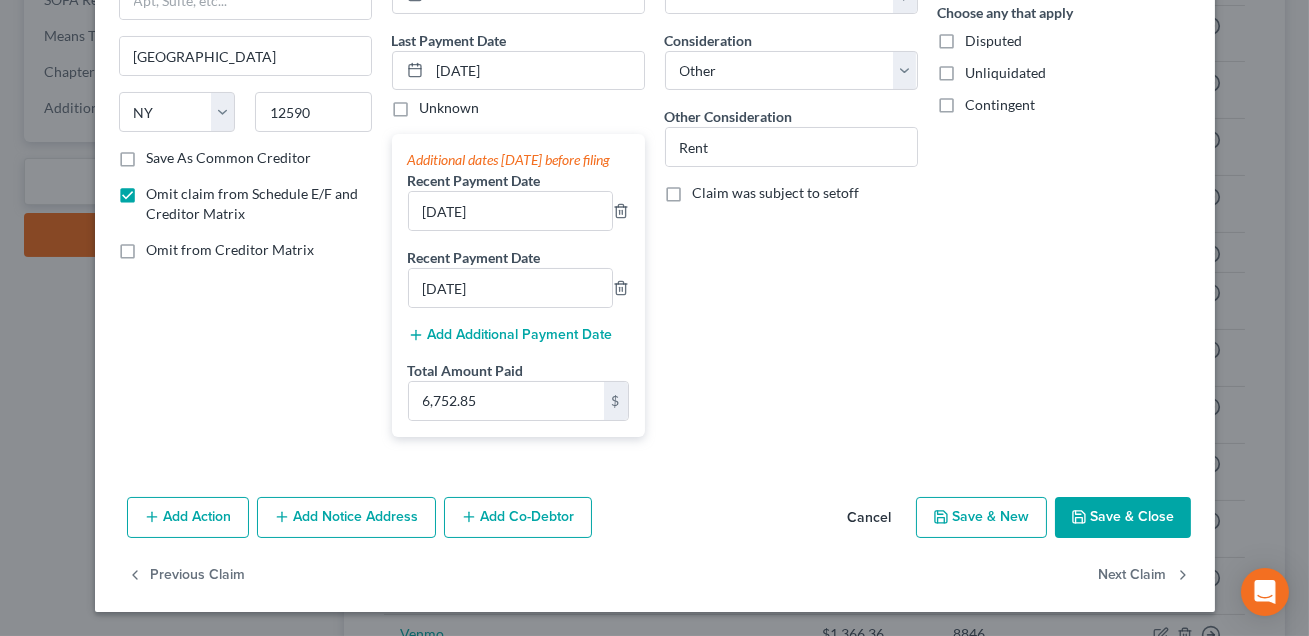 click on "Save & Close" at bounding box center [1123, 518] 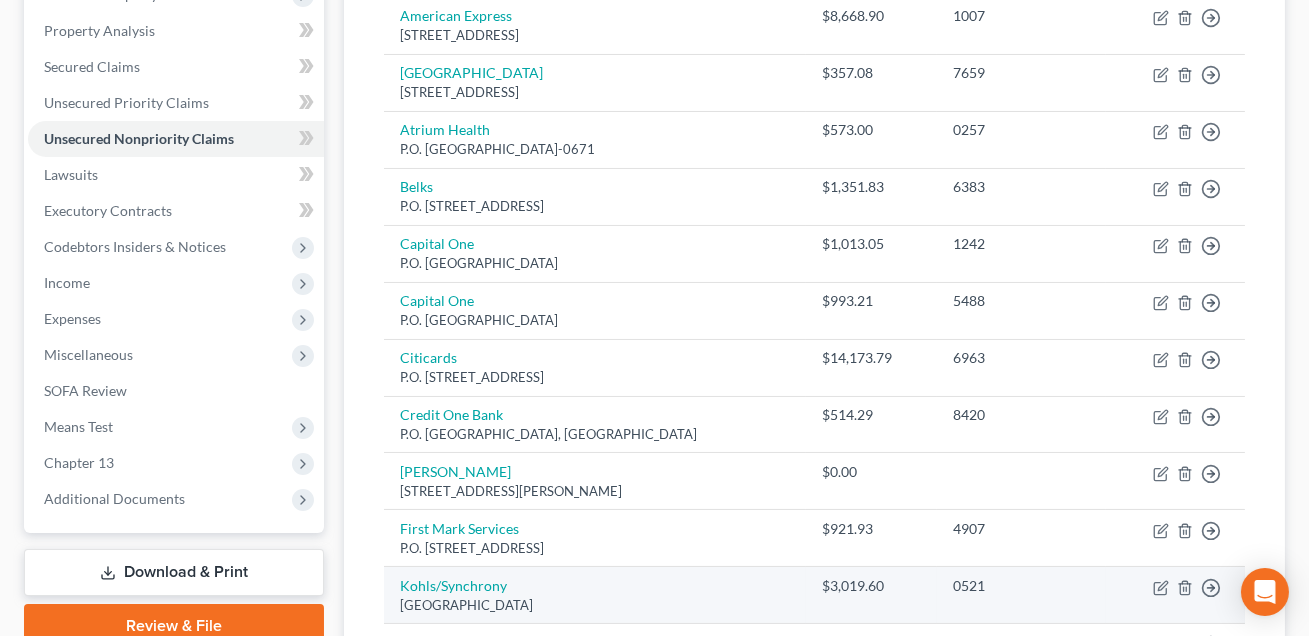 scroll, scrollTop: 300, scrollLeft: 0, axis: vertical 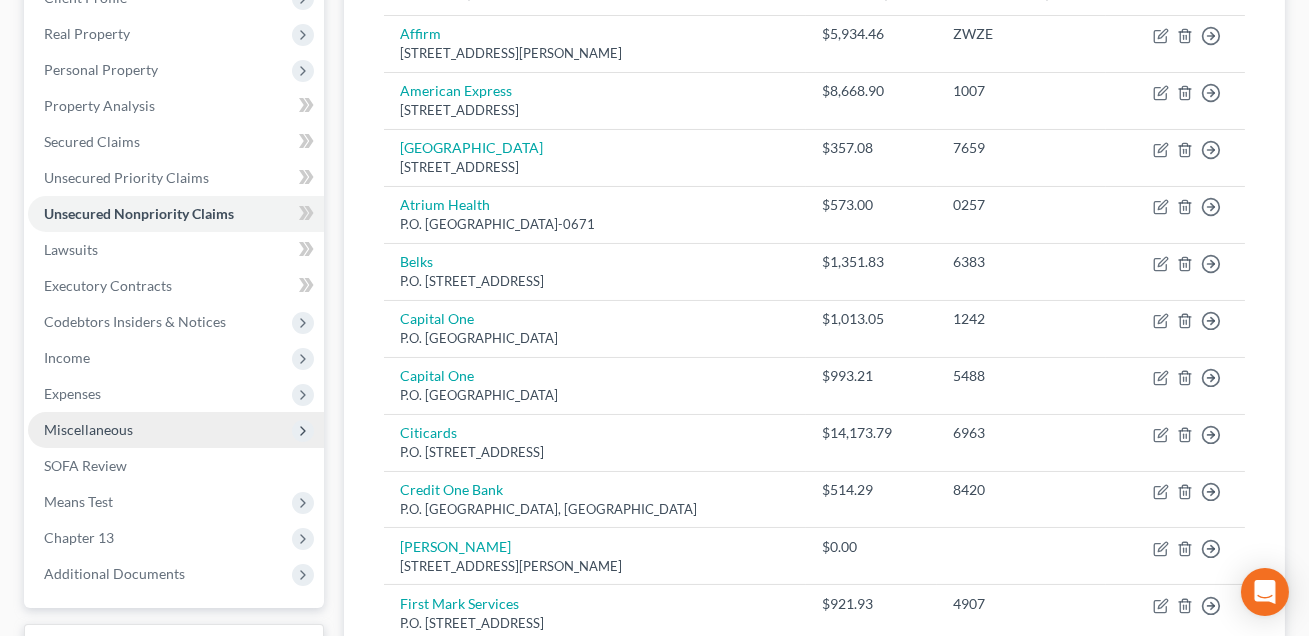 click on "Miscellaneous" at bounding box center [88, 429] 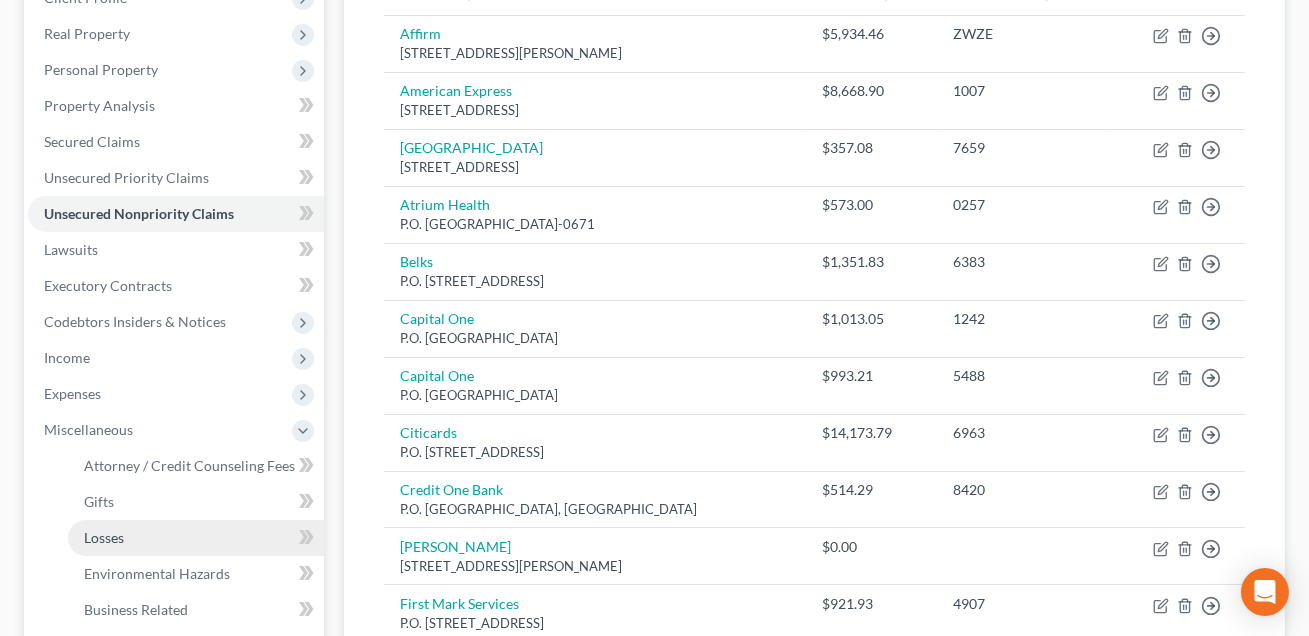 click on "Losses" at bounding box center [104, 537] 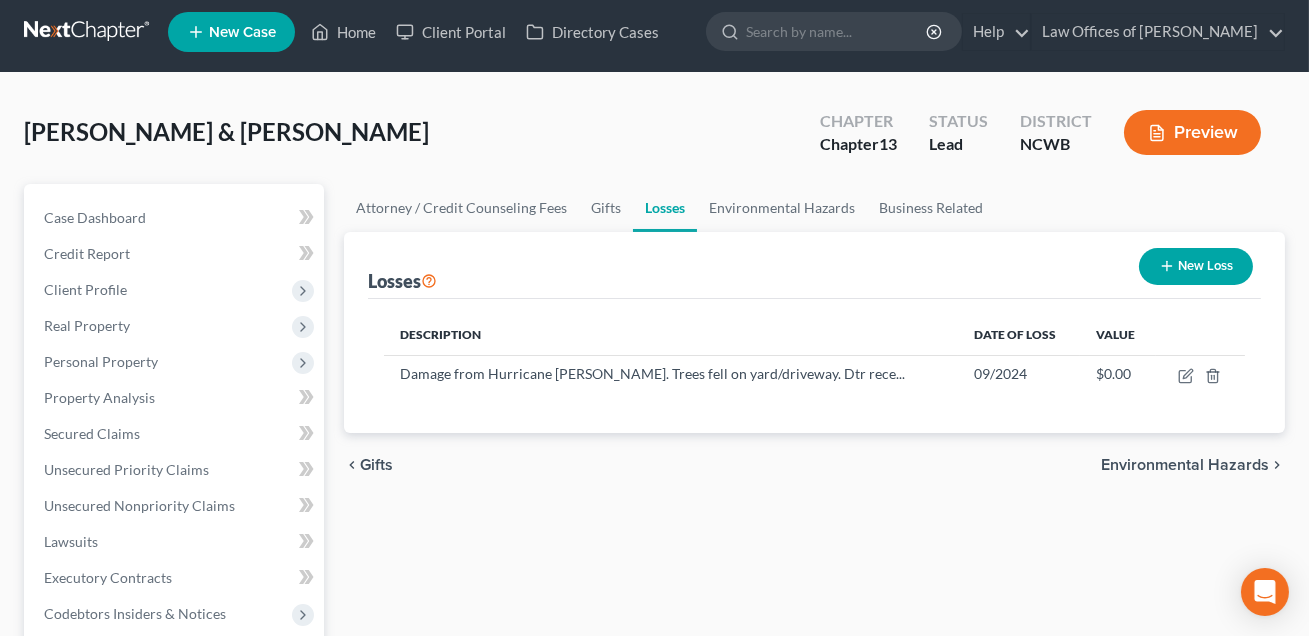scroll, scrollTop: 0, scrollLeft: 0, axis: both 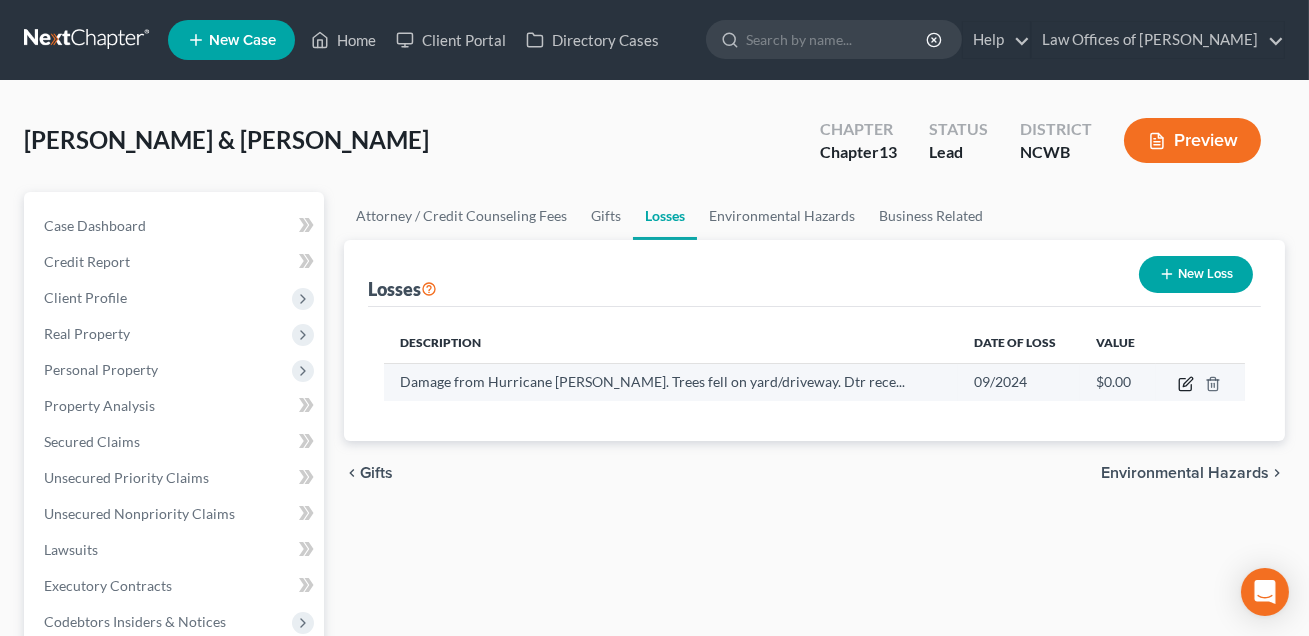 click 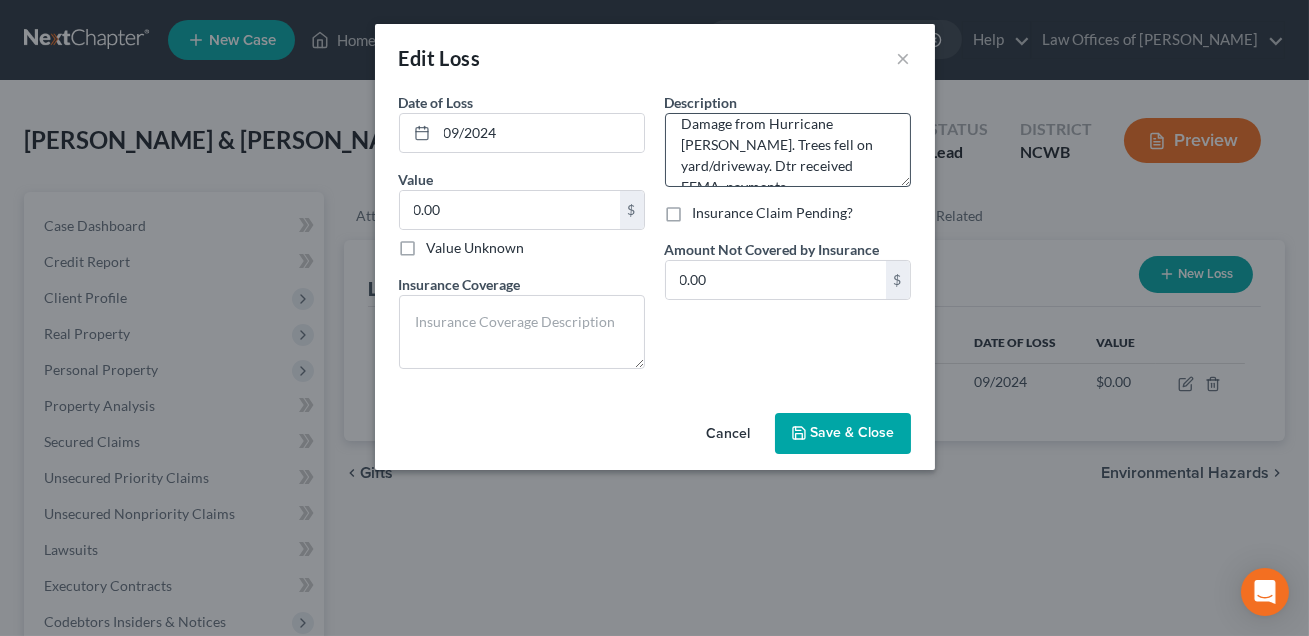 scroll, scrollTop: 20, scrollLeft: 0, axis: vertical 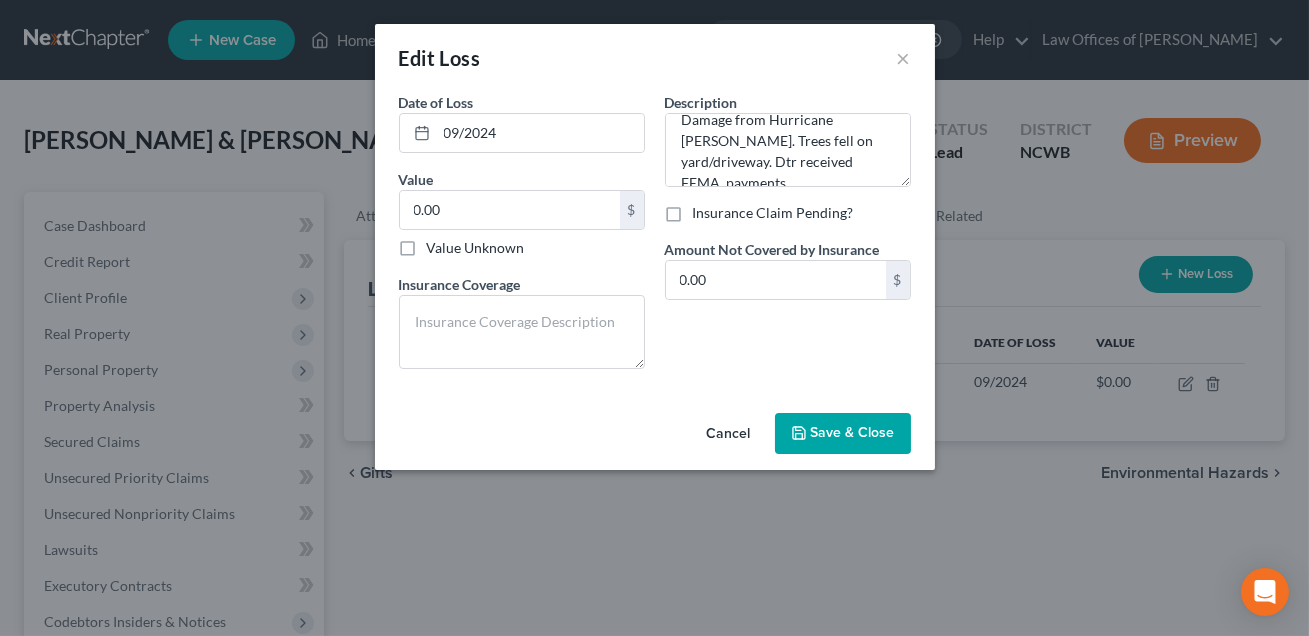 click on "Save & Close" at bounding box center (853, 433) 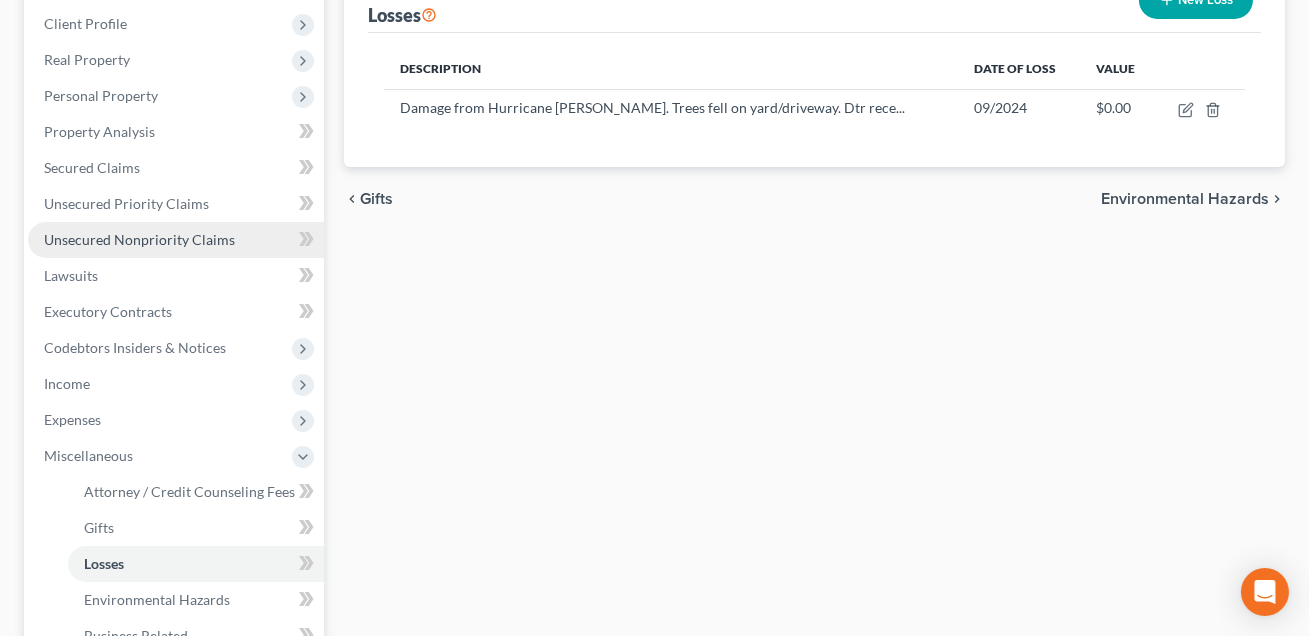 scroll, scrollTop: 272, scrollLeft: 0, axis: vertical 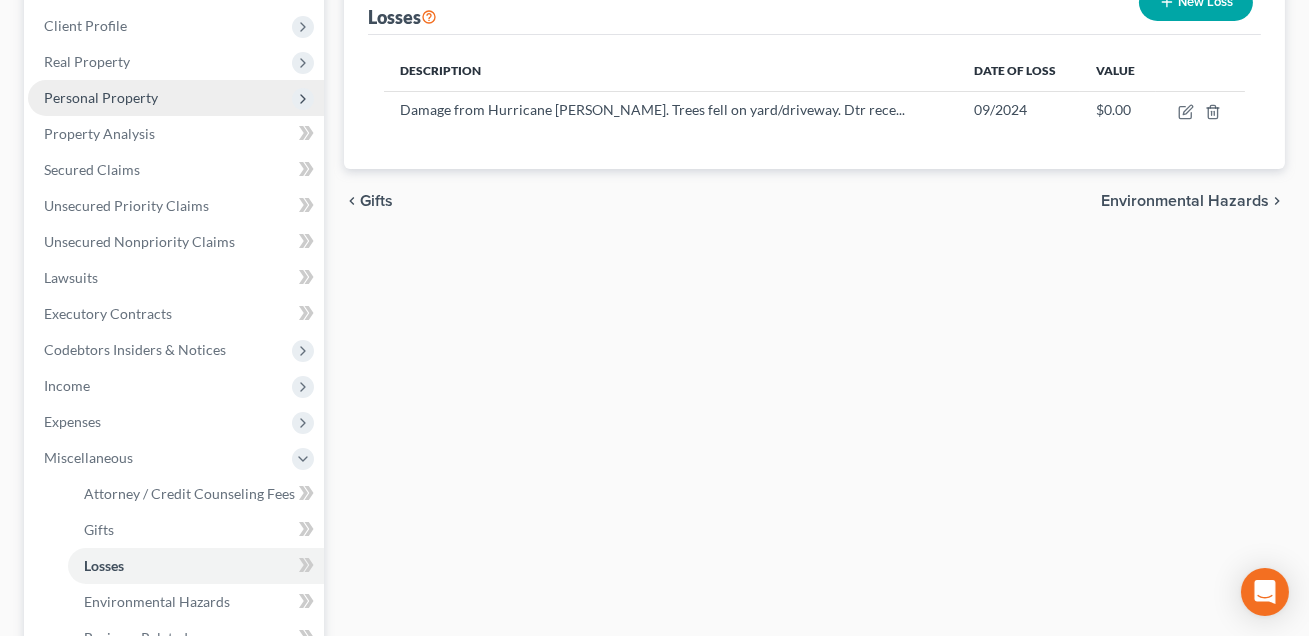 click on "Personal Property" at bounding box center (101, 97) 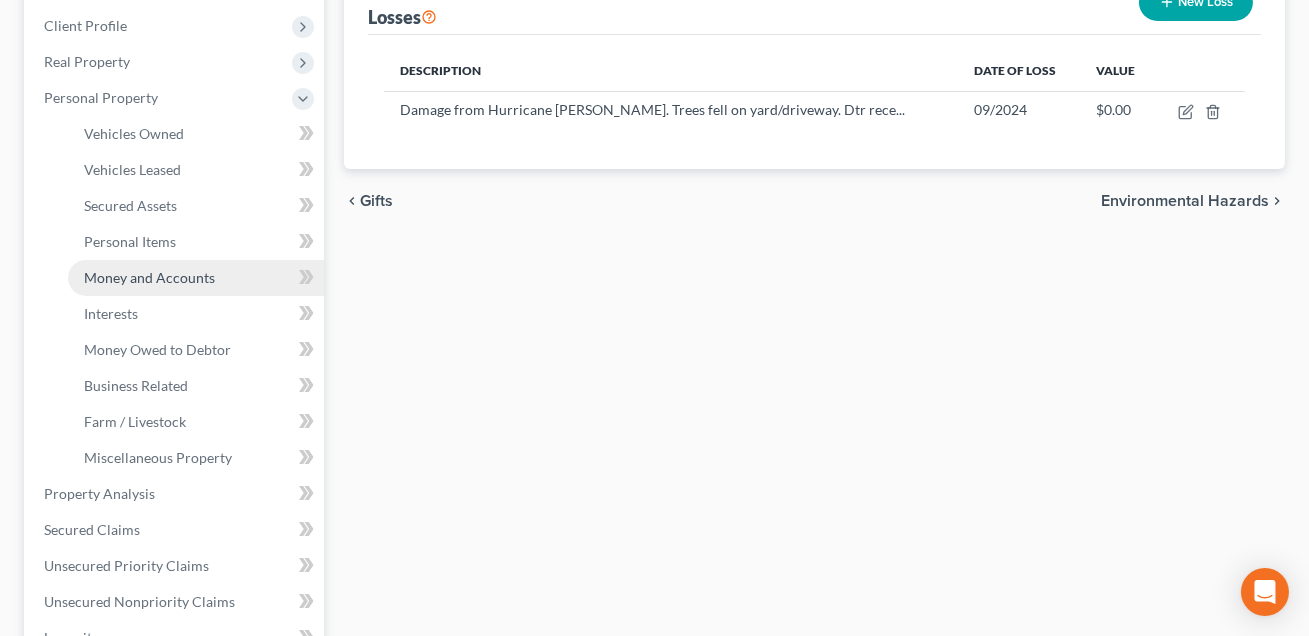 click on "Money and Accounts" at bounding box center (149, 277) 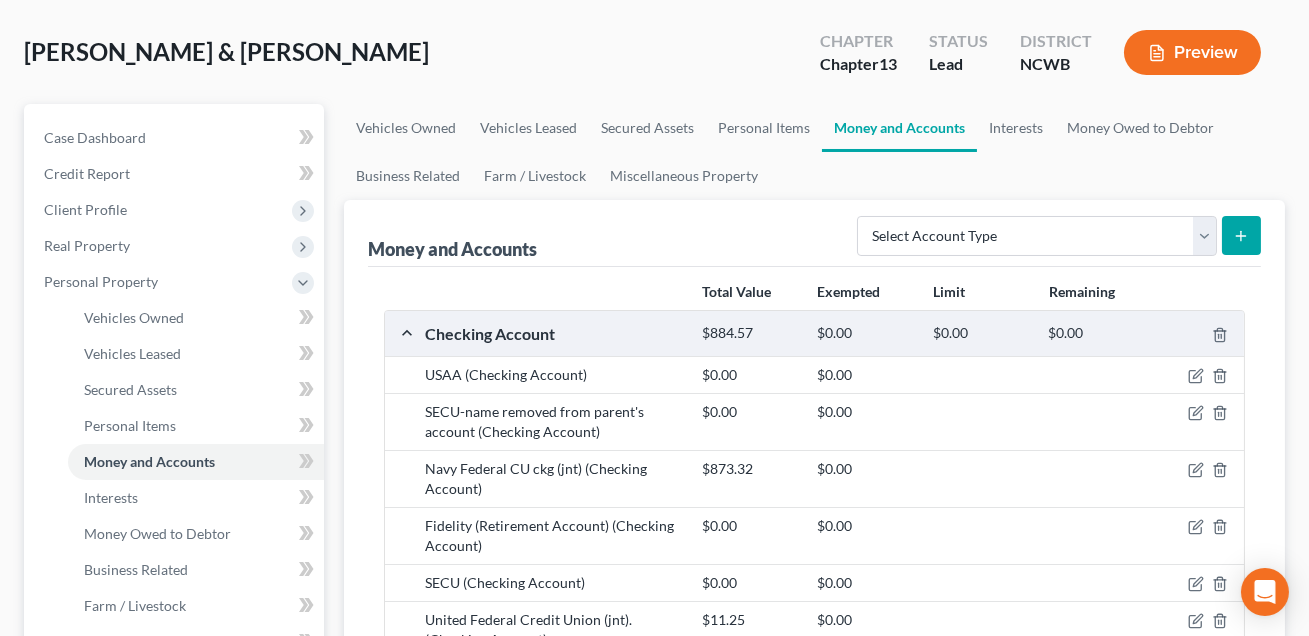 scroll, scrollTop: 93, scrollLeft: 0, axis: vertical 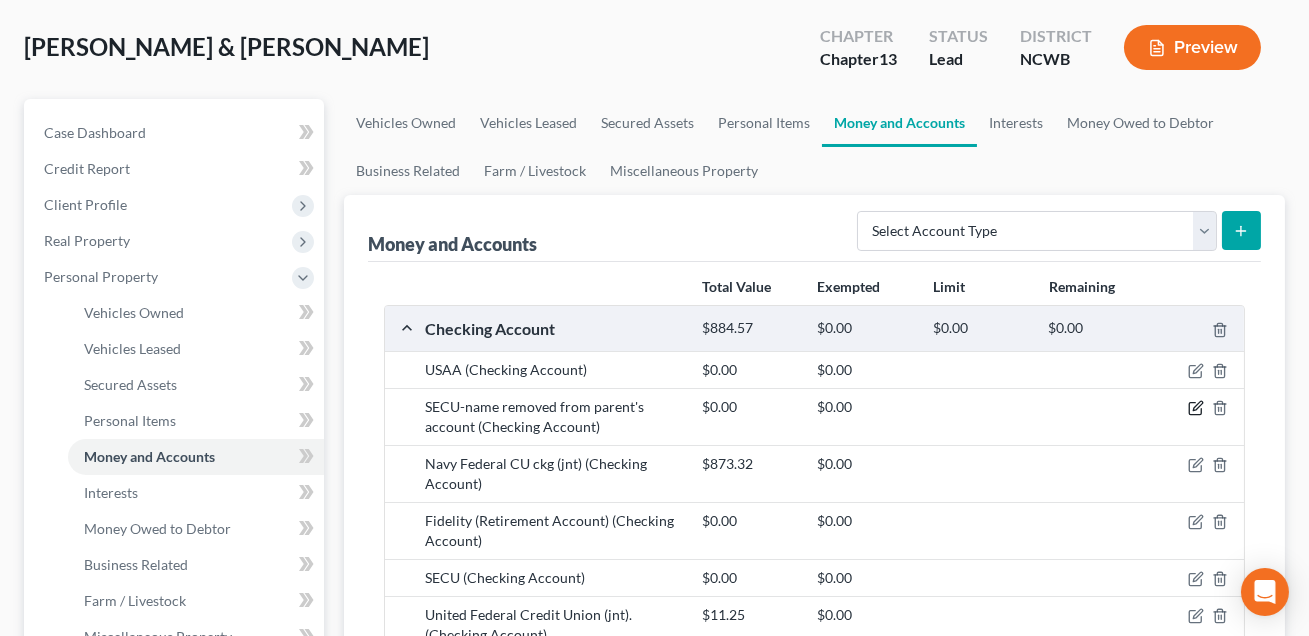 click 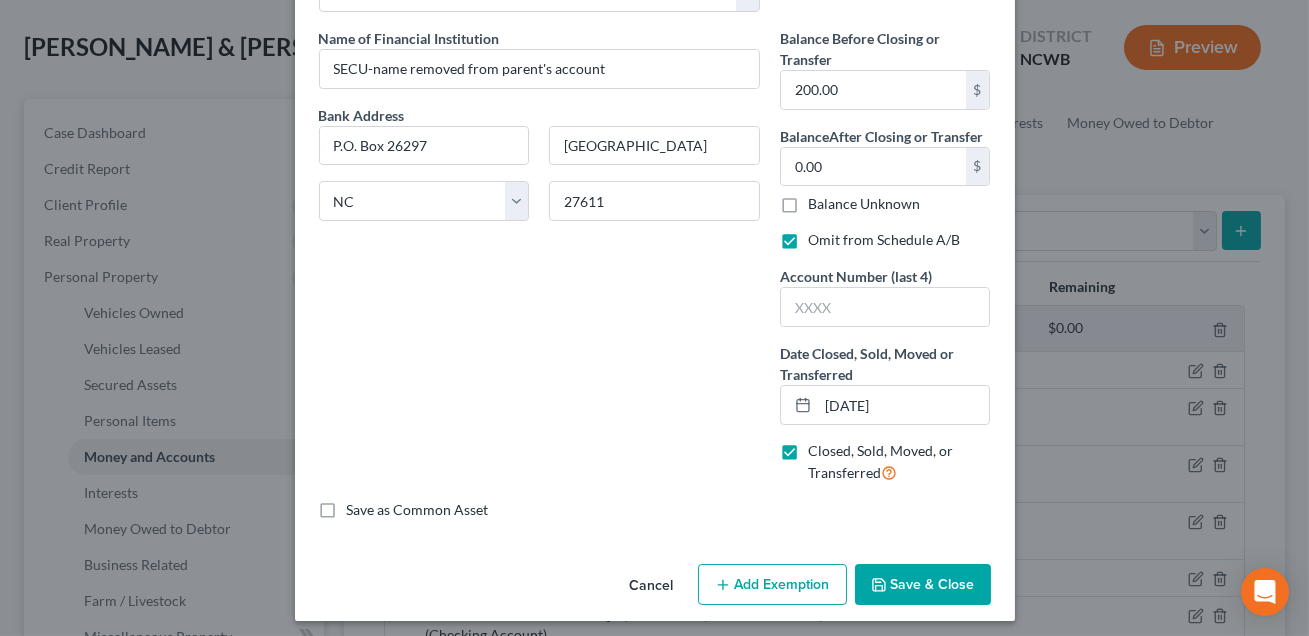 scroll, scrollTop: 149, scrollLeft: 0, axis: vertical 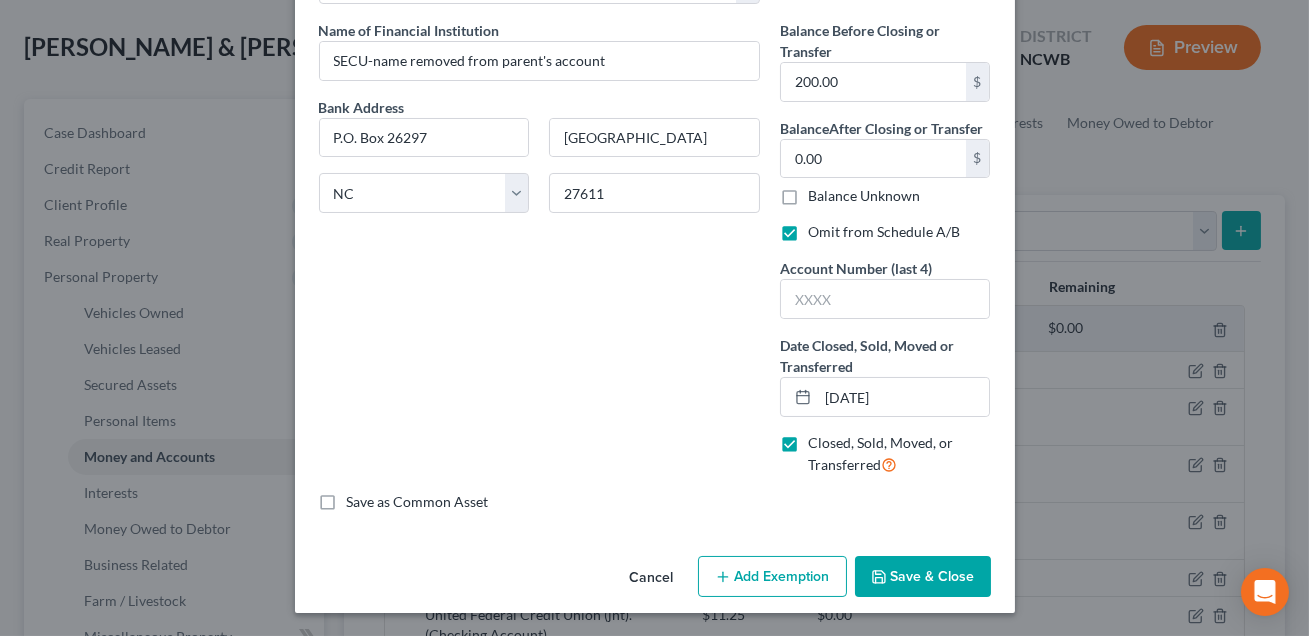 click on "Save & Close" at bounding box center [923, 577] 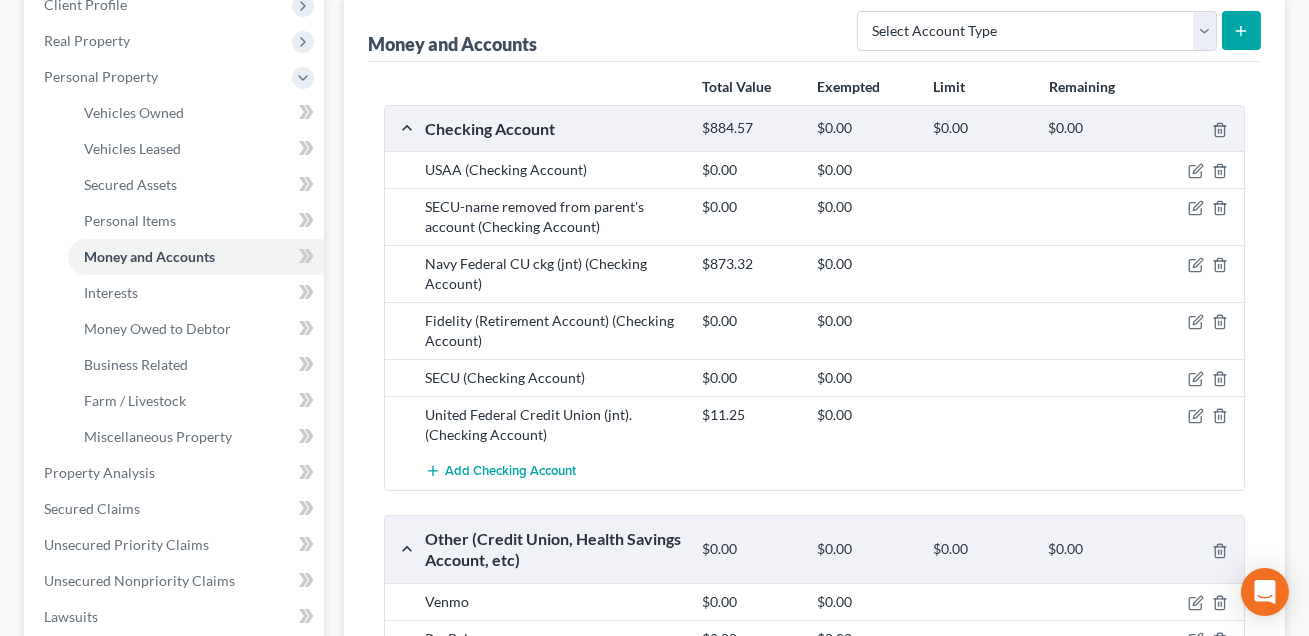 scroll, scrollTop: 831, scrollLeft: 0, axis: vertical 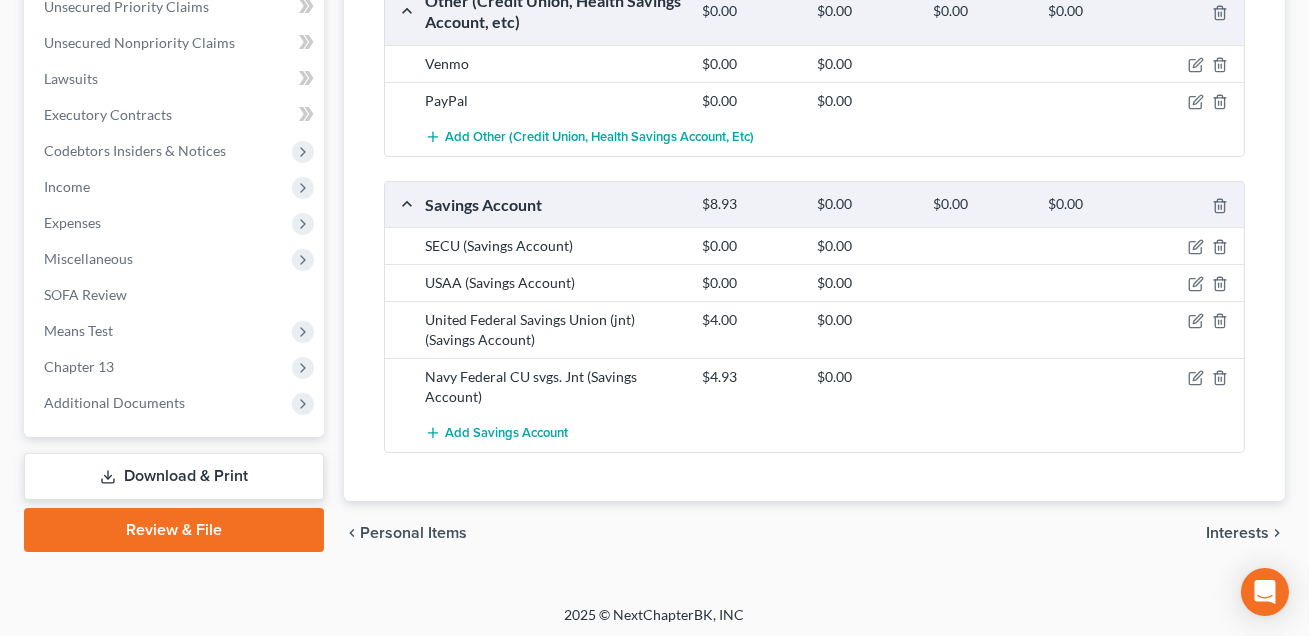 click on "Download & Print" at bounding box center (174, 476) 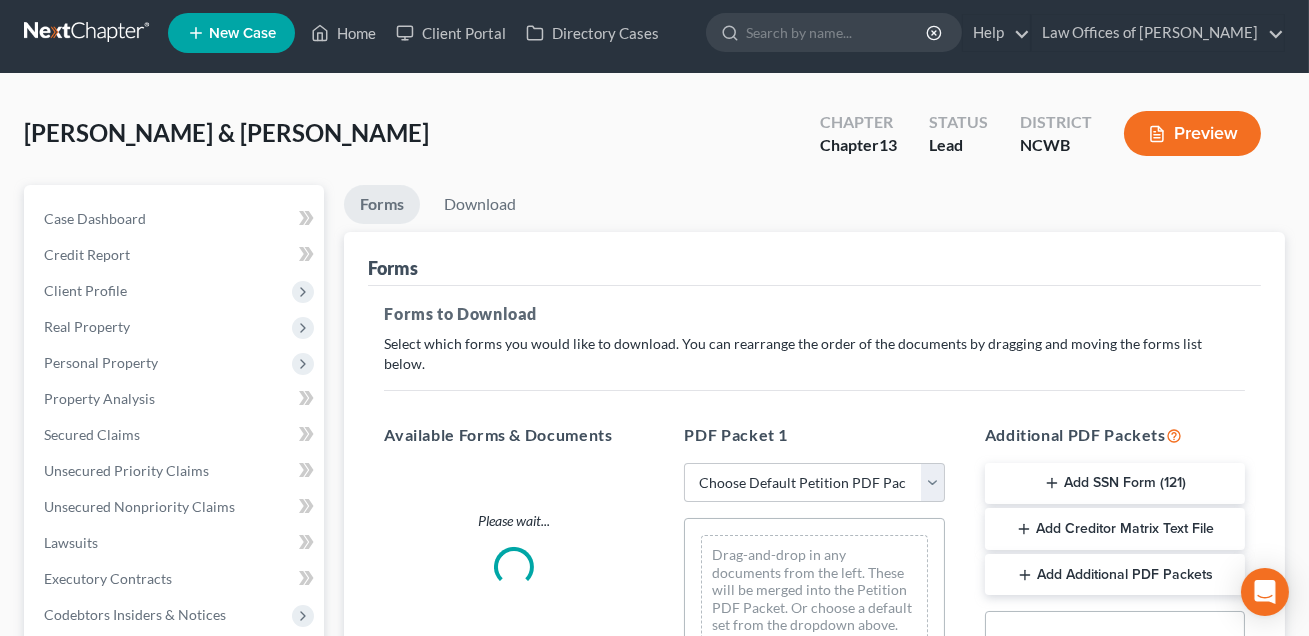 scroll, scrollTop: 0, scrollLeft: 0, axis: both 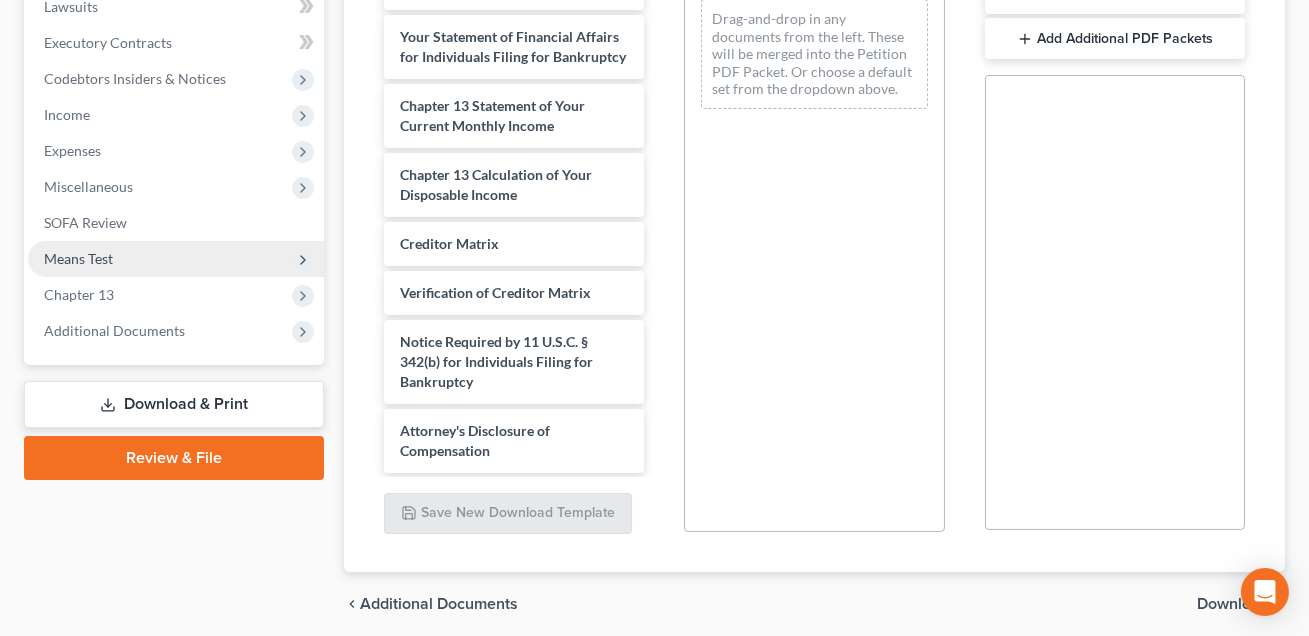 click on "Means Test" at bounding box center (78, 258) 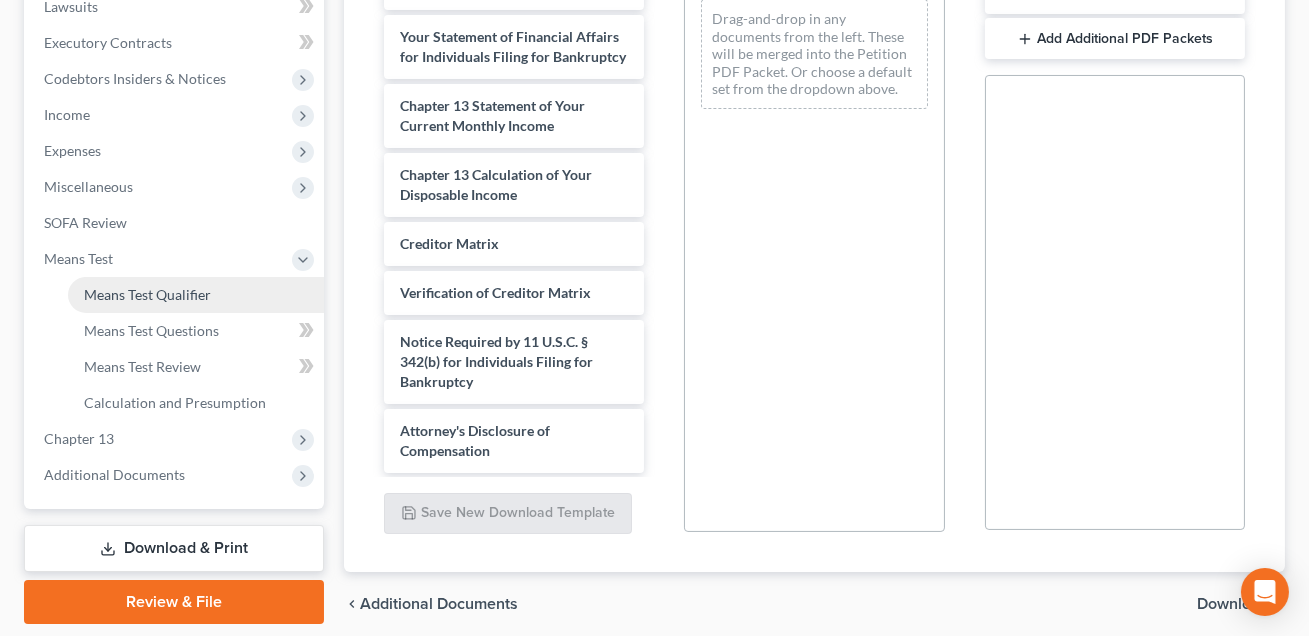 click on "Means Test Qualifier" at bounding box center [147, 294] 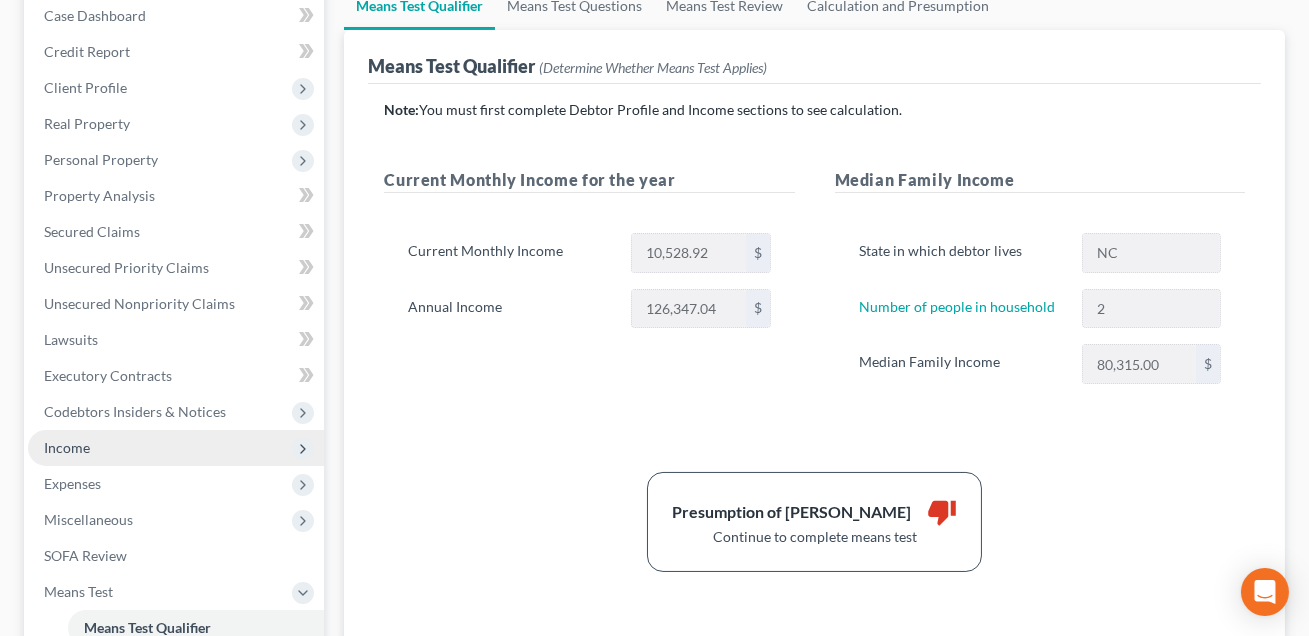 scroll, scrollTop: 506, scrollLeft: 0, axis: vertical 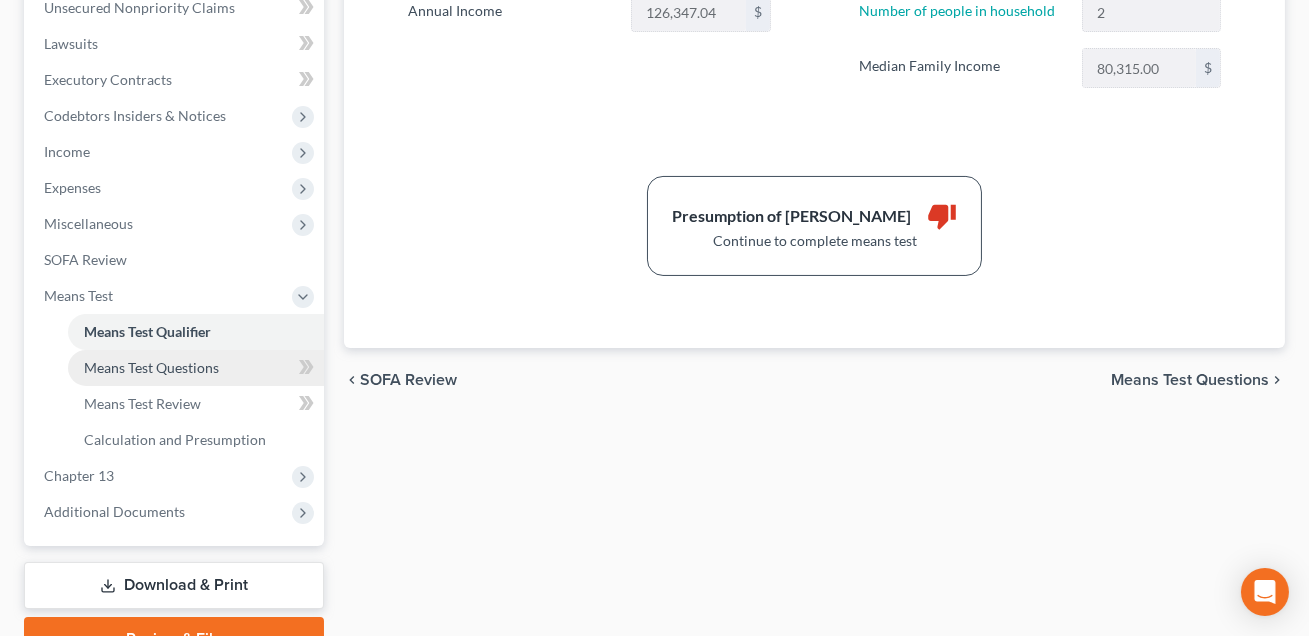 click on "Means Test Questions" at bounding box center [151, 367] 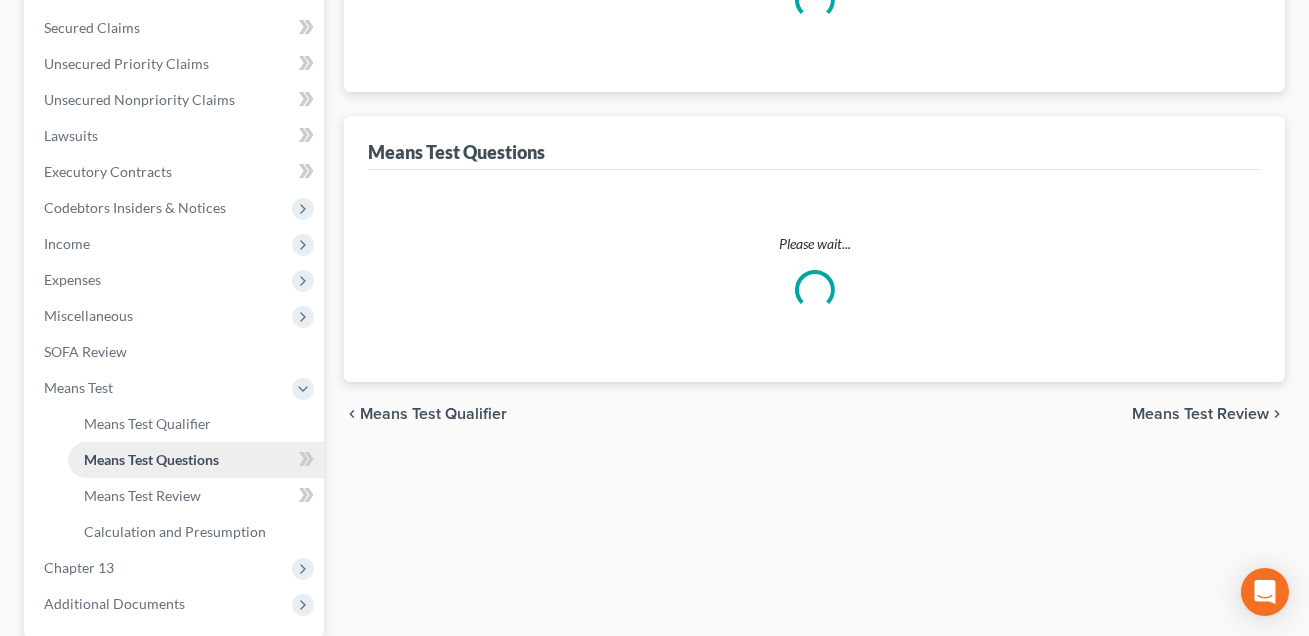 scroll, scrollTop: 282, scrollLeft: 0, axis: vertical 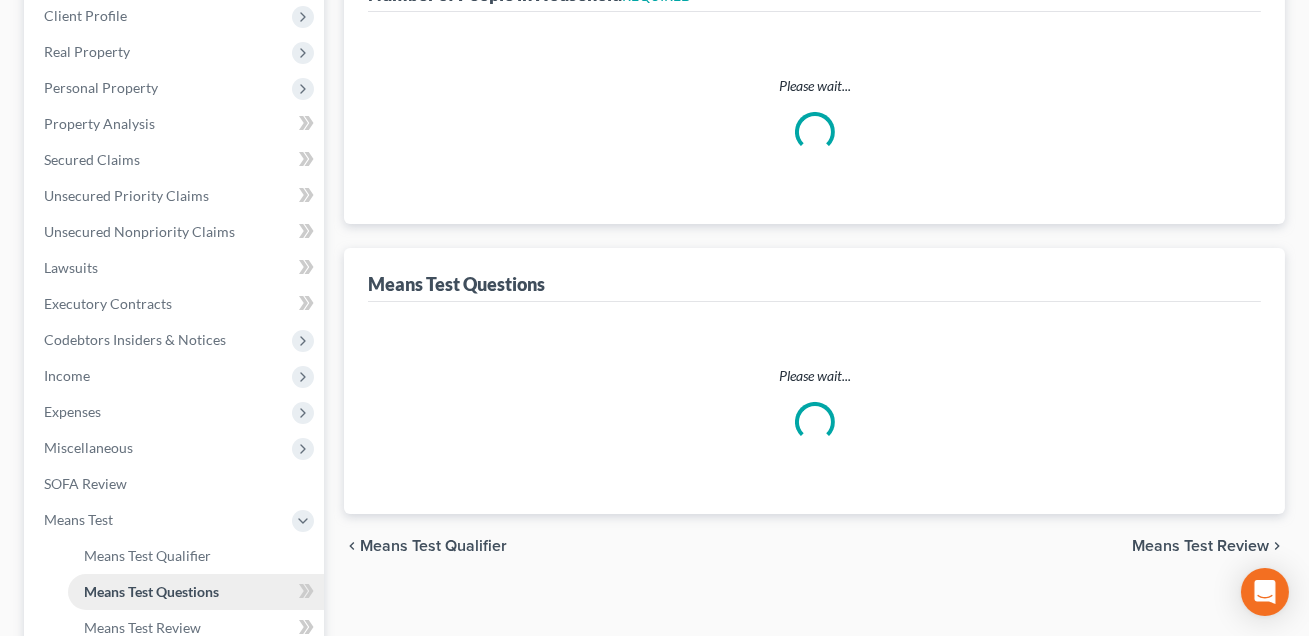 select on "0" 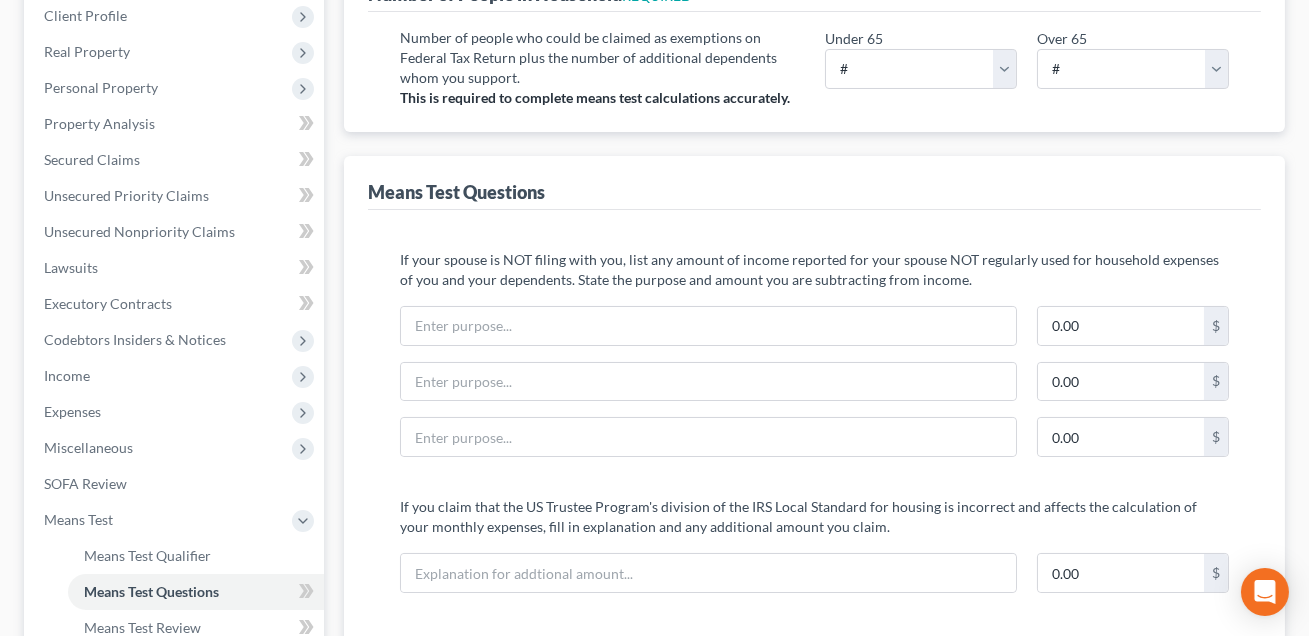 scroll, scrollTop: 0, scrollLeft: 0, axis: both 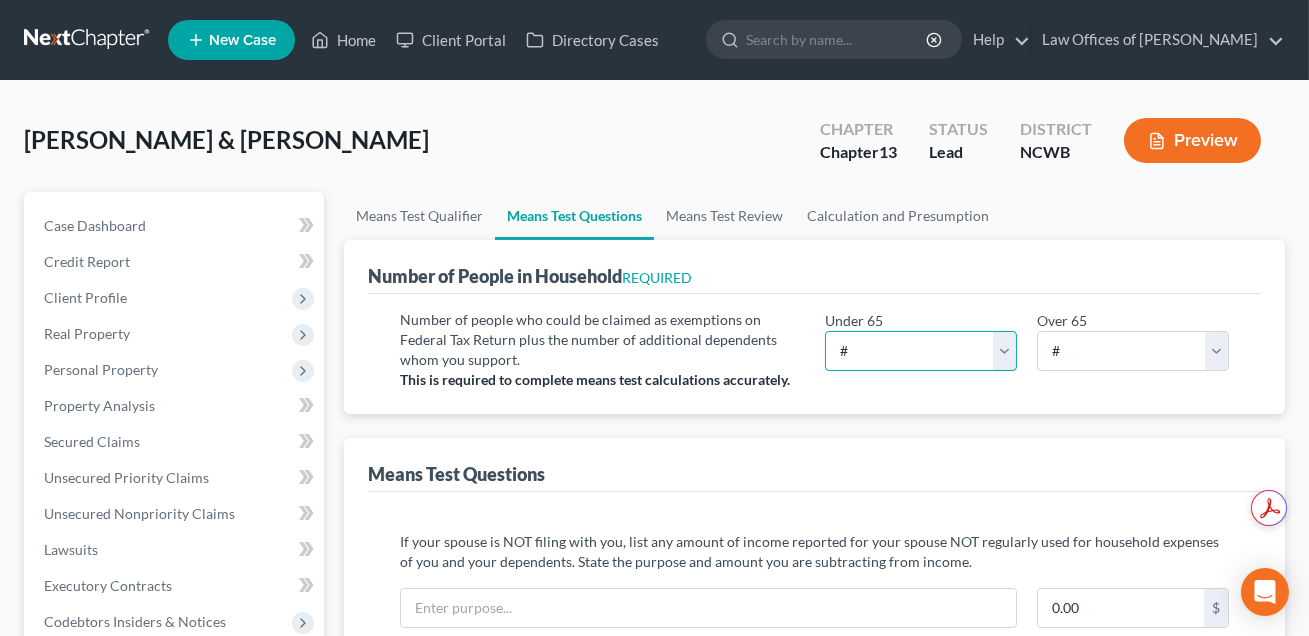 click on "# 0 1 2 3 4 5 6 7 8 9 10" at bounding box center (921, 351) 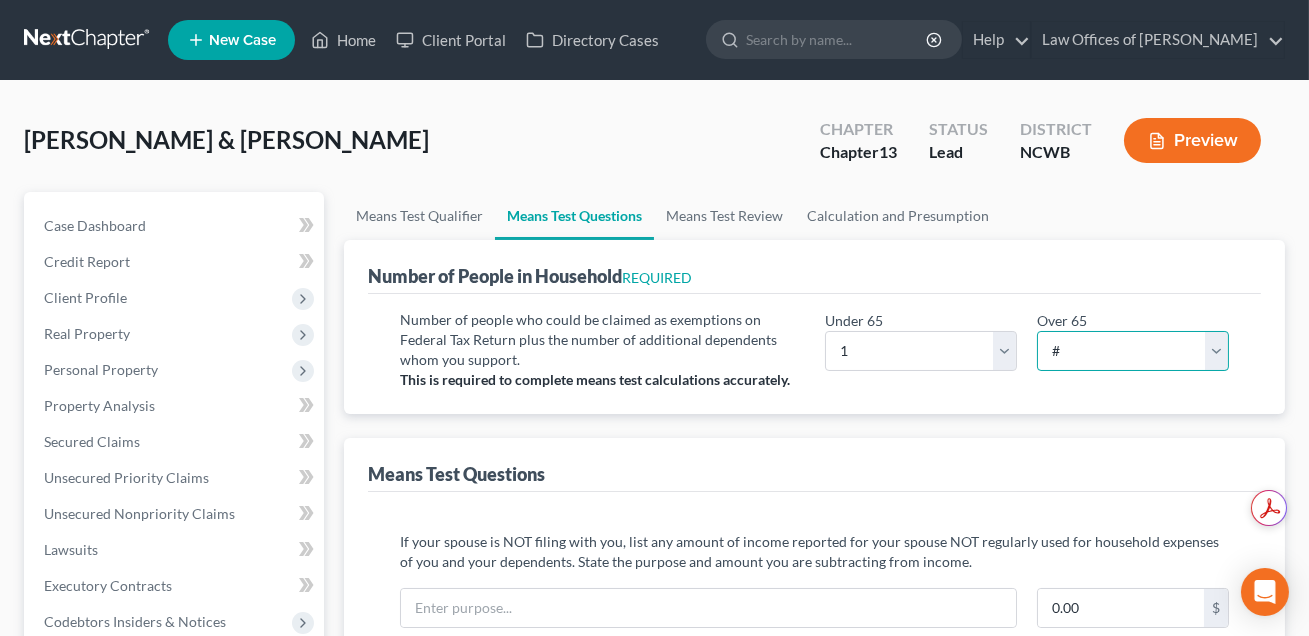 click on "# 0 1 2 3 4 5 6 7 8 9 10" at bounding box center [1133, 351] 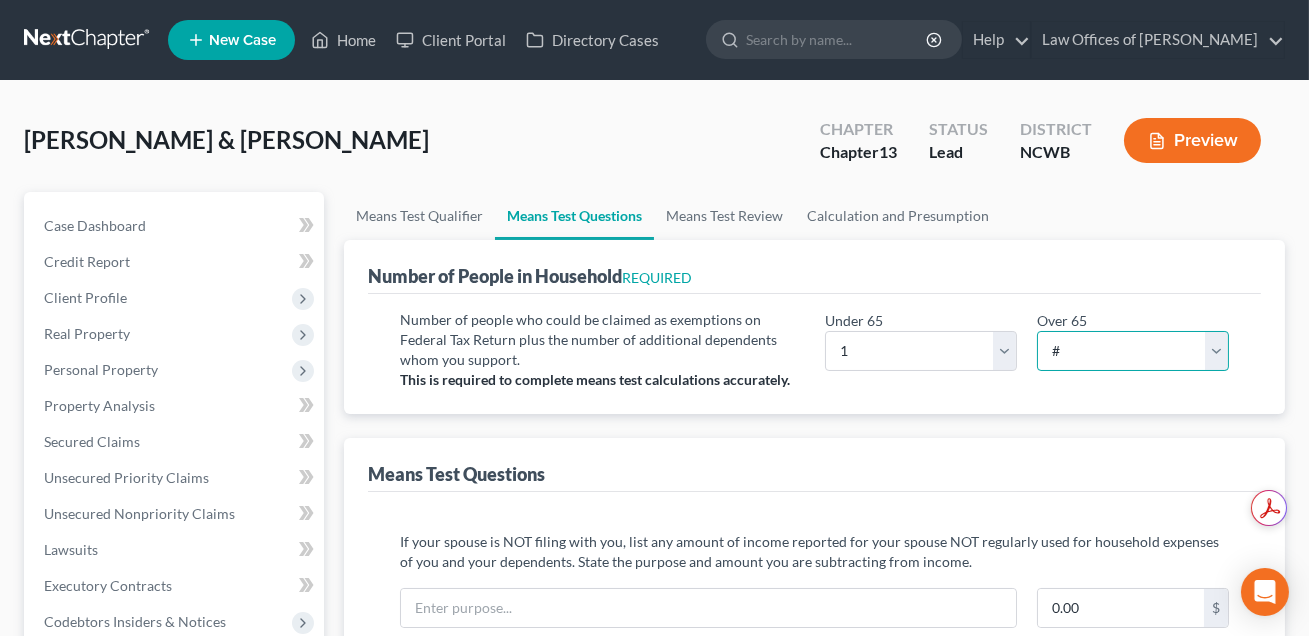select on "1" 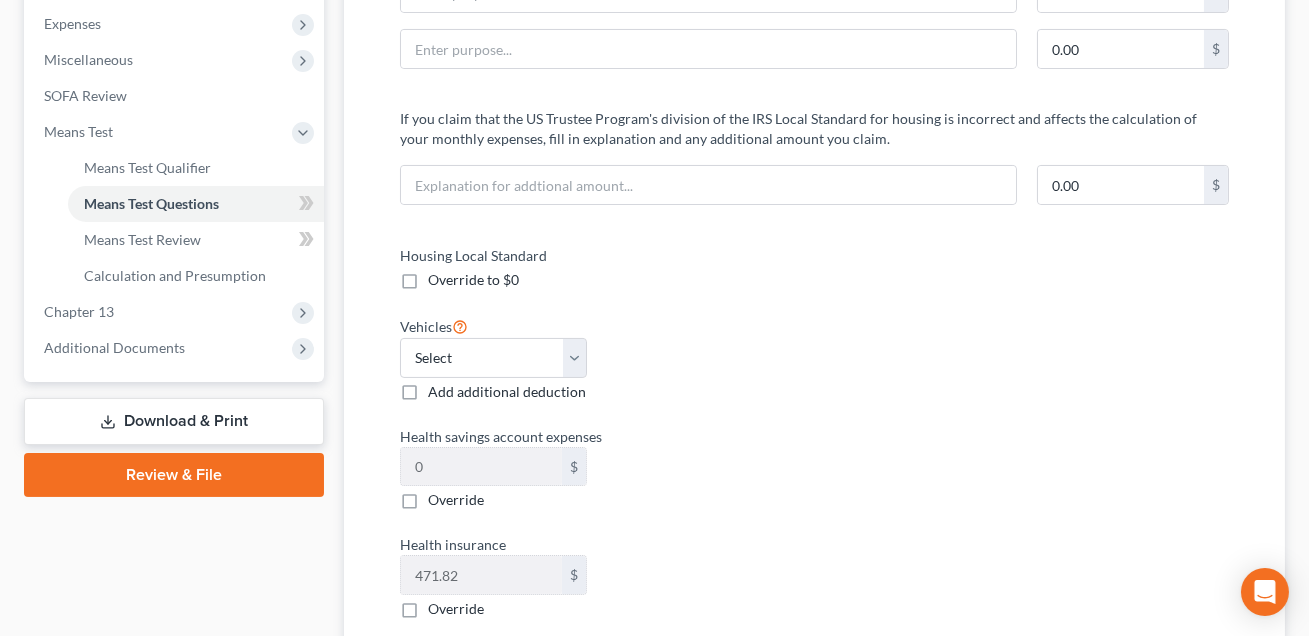 scroll, scrollTop: 698, scrollLeft: 0, axis: vertical 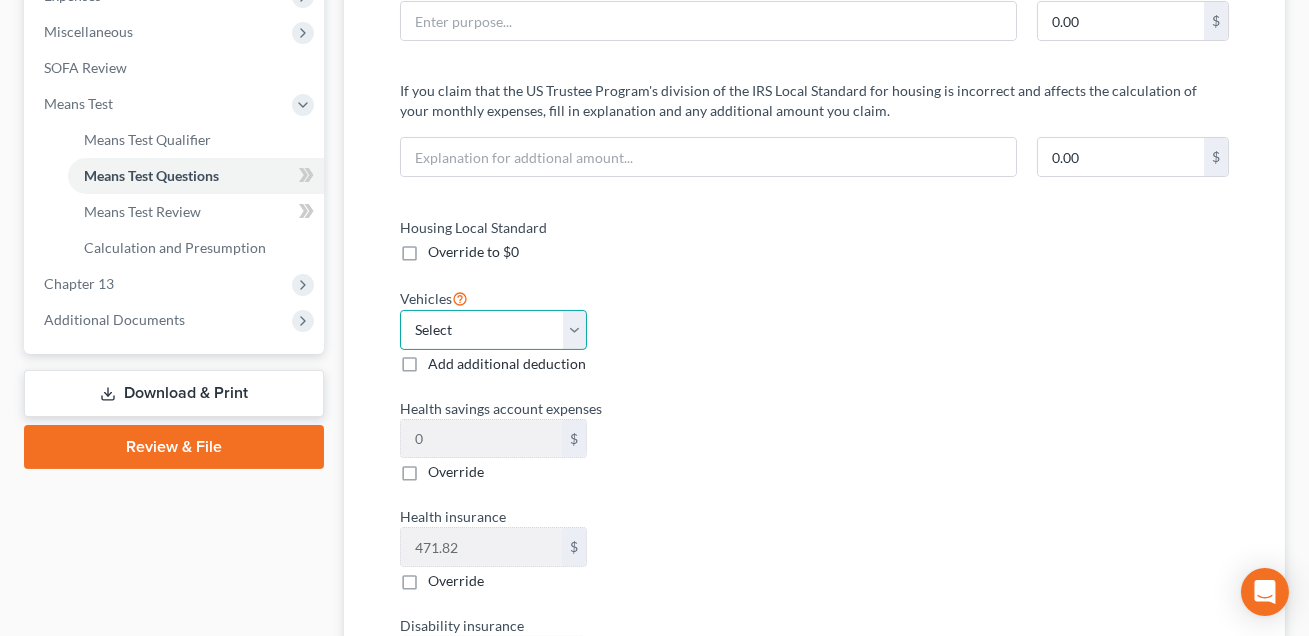 click on "Select 0 1 2 3 4 5" at bounding box center [493, 330] 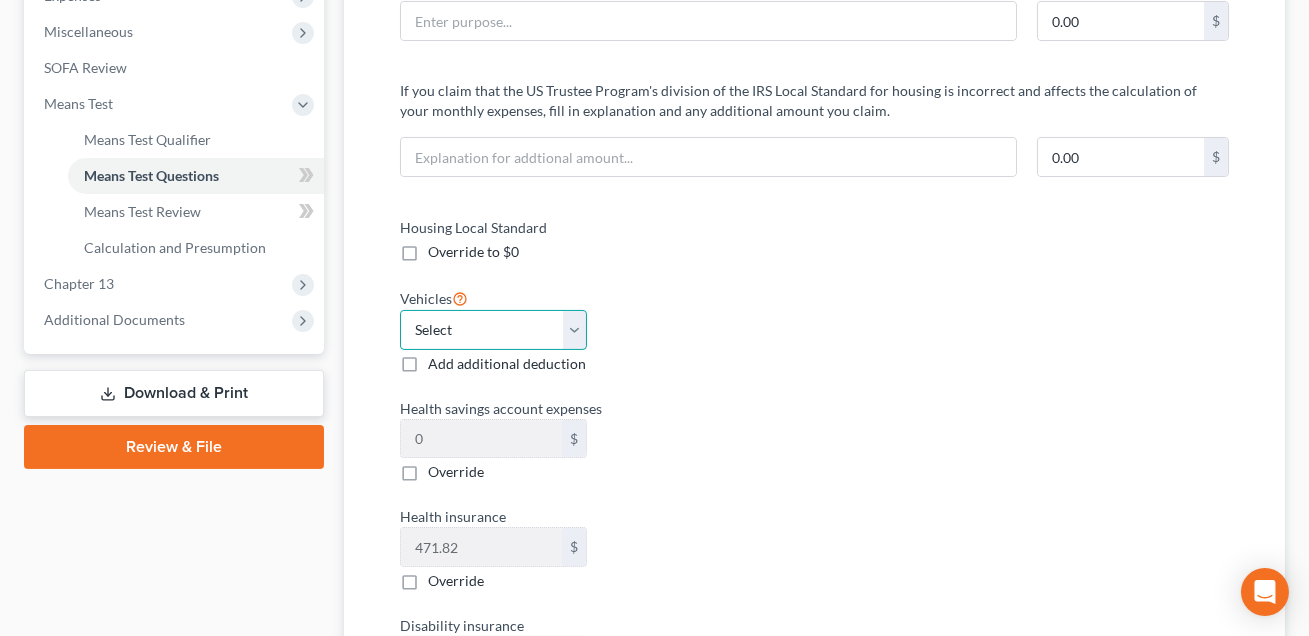 select on "2" 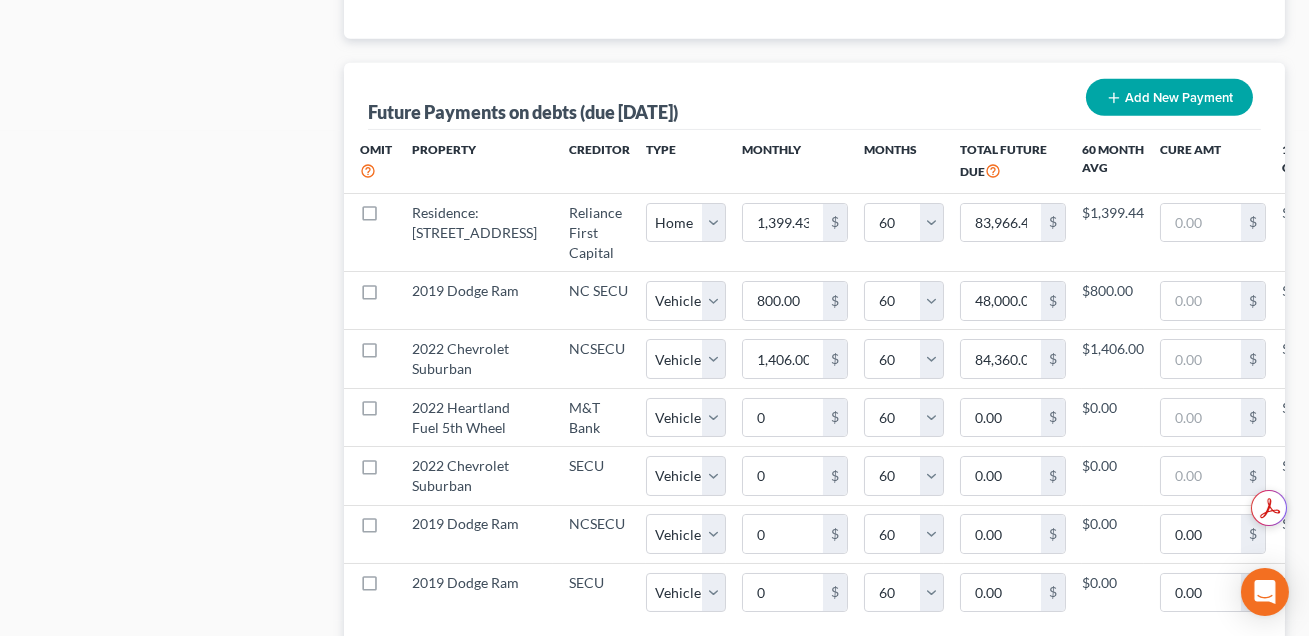 scroll, scrollTop: 2082, scrollLeft: 0, axis: vertical 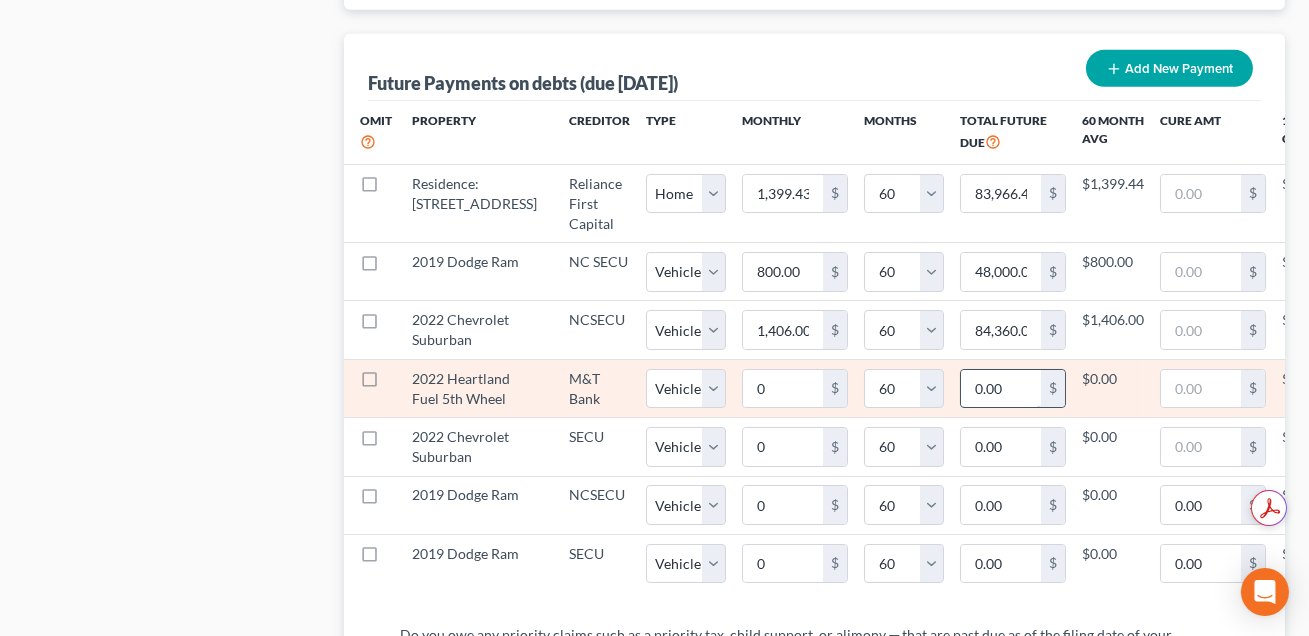 click on "0.00" at bounding box center [1001, 389] 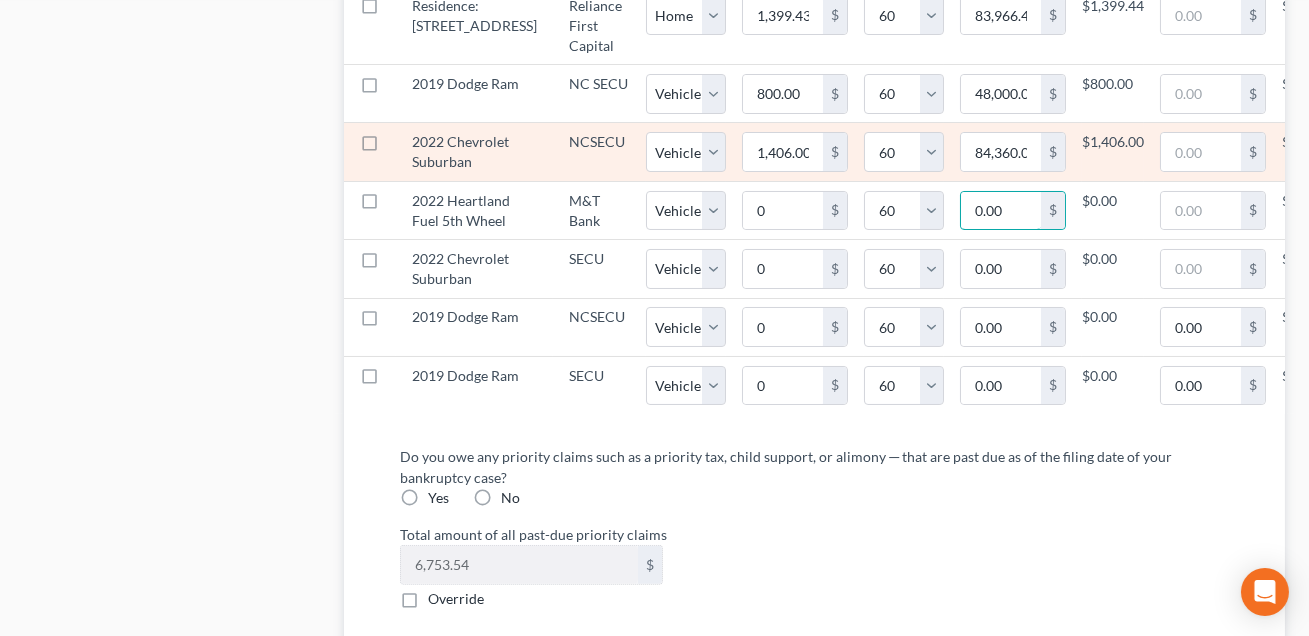 scroll, scrollTop: 2260, scrollLeft: 0, axis: vertical 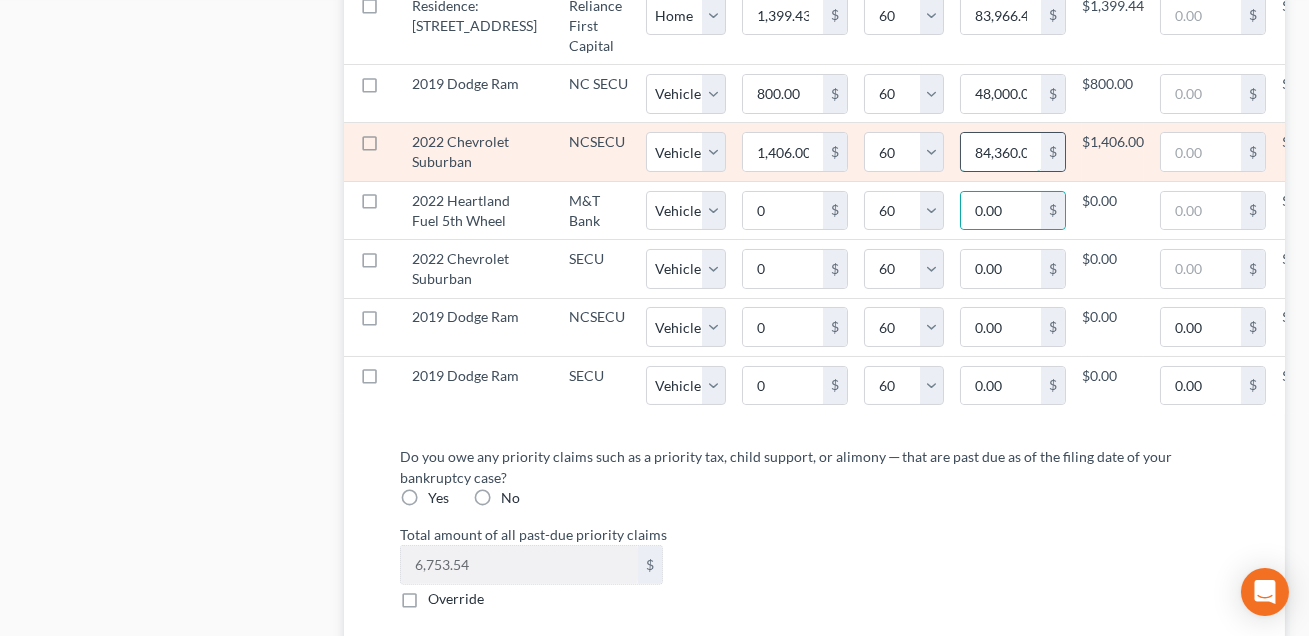 click on "84,360.00" at bounding box center [1001, 152] 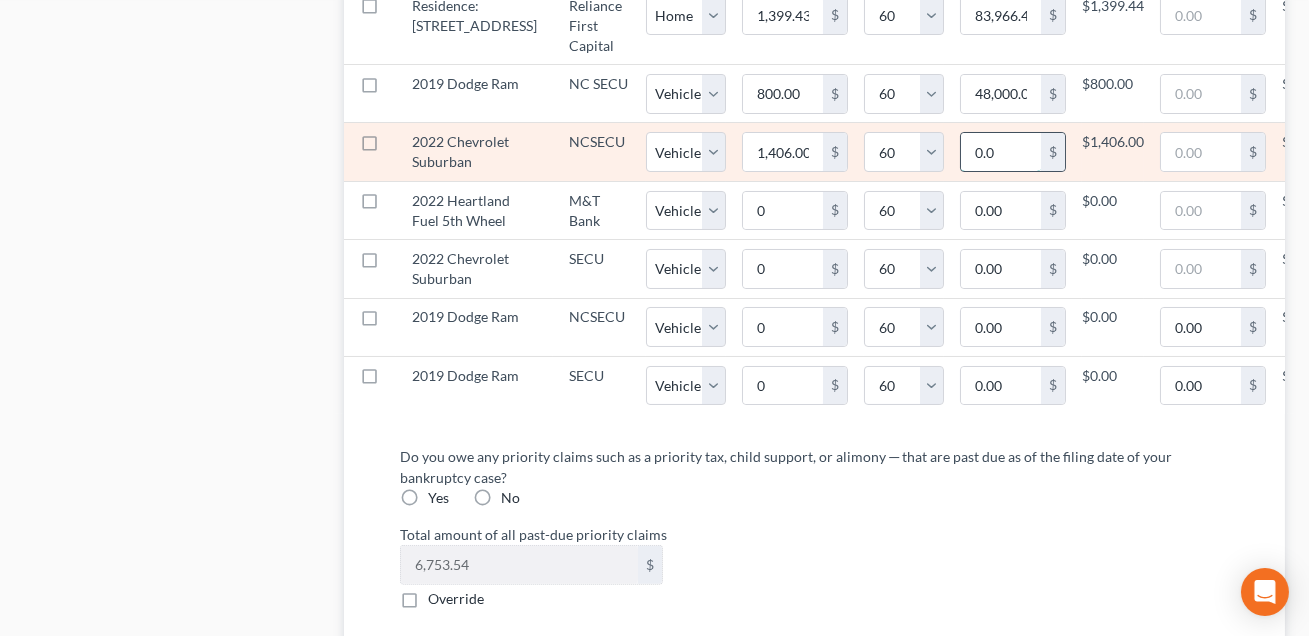 type on "0.00" 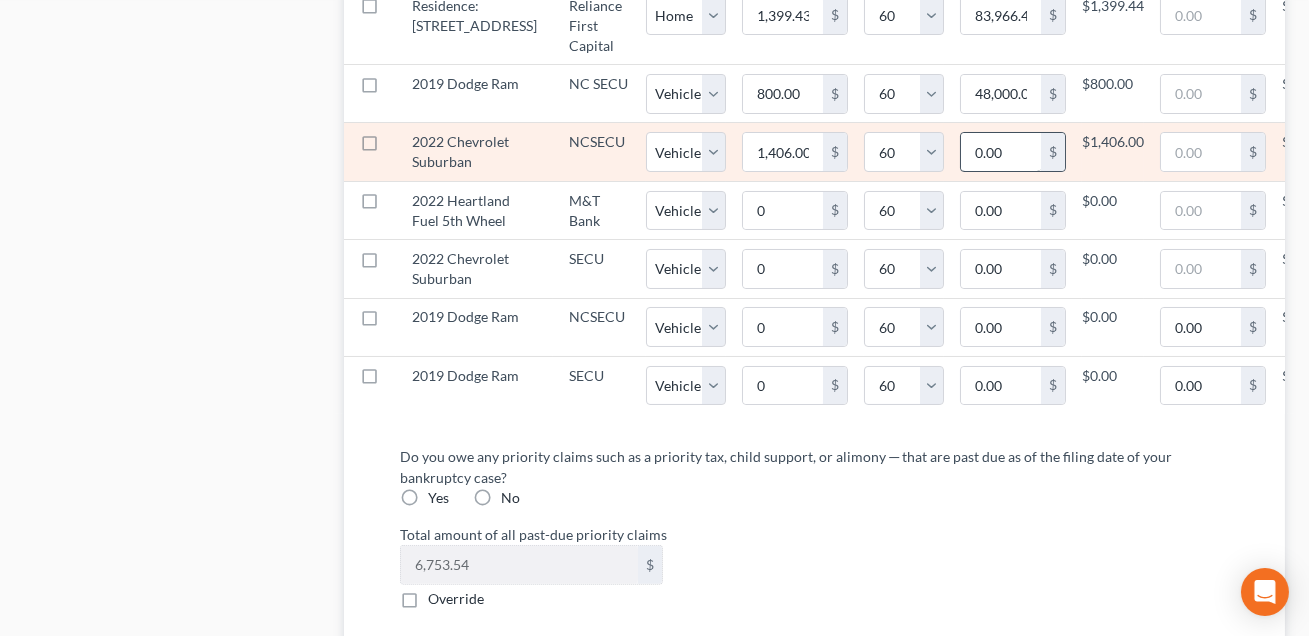 select on "1" 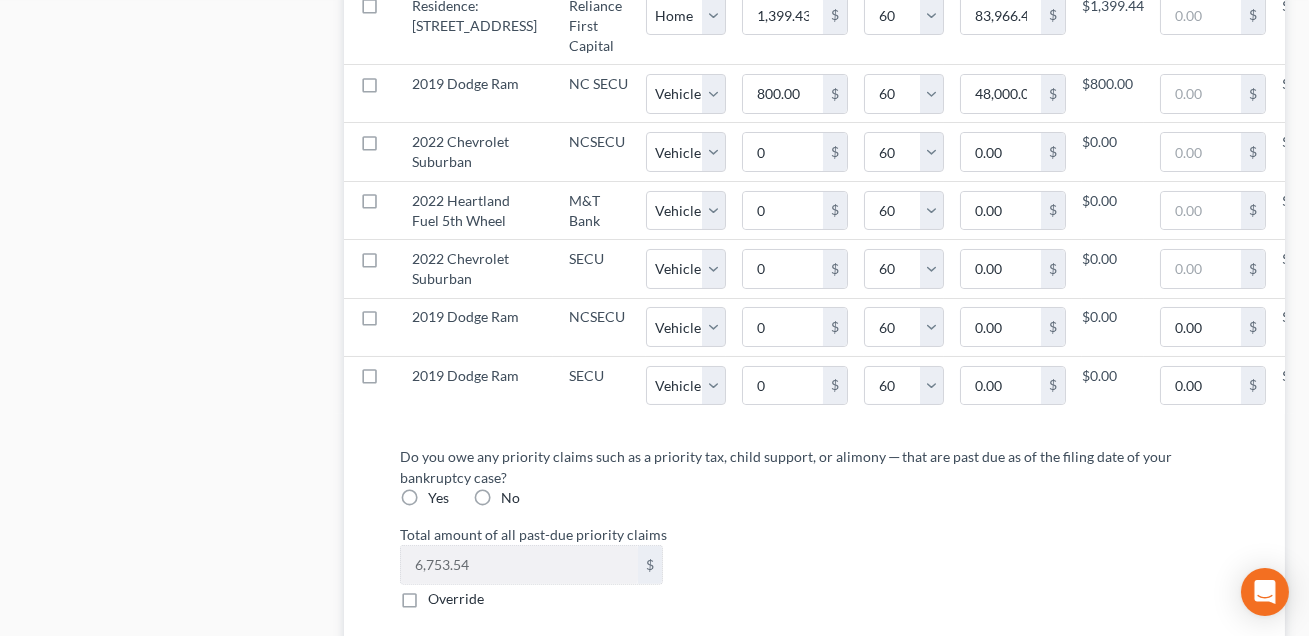 select on "1" 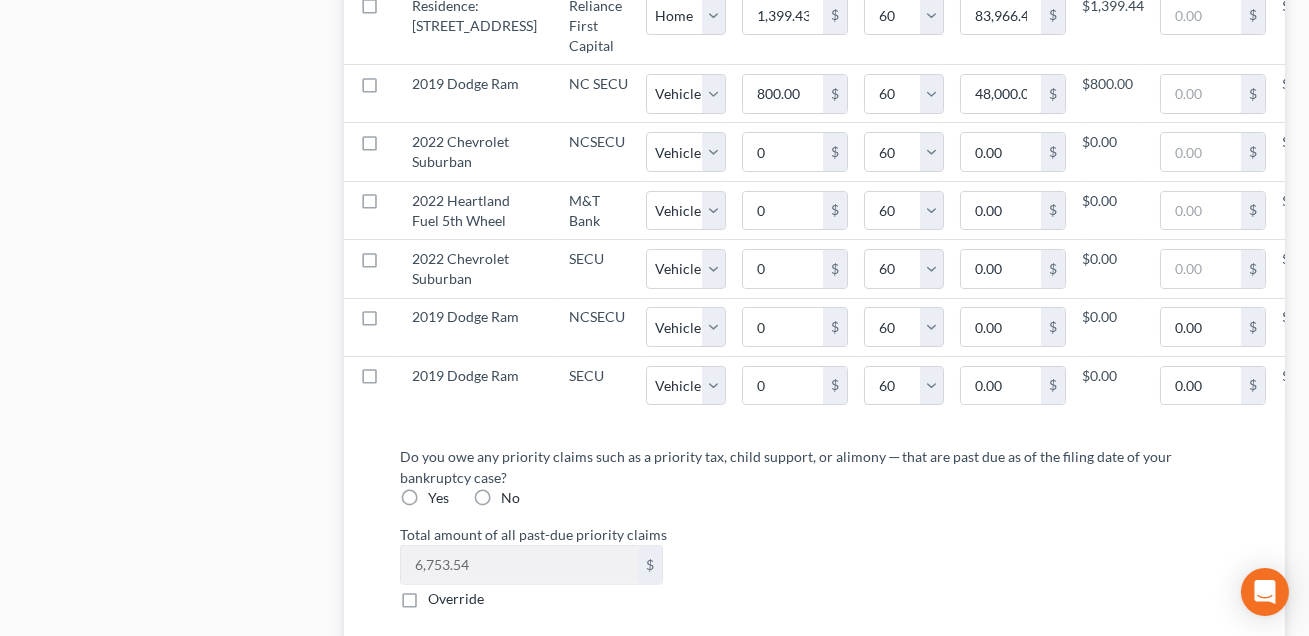 select on "60" 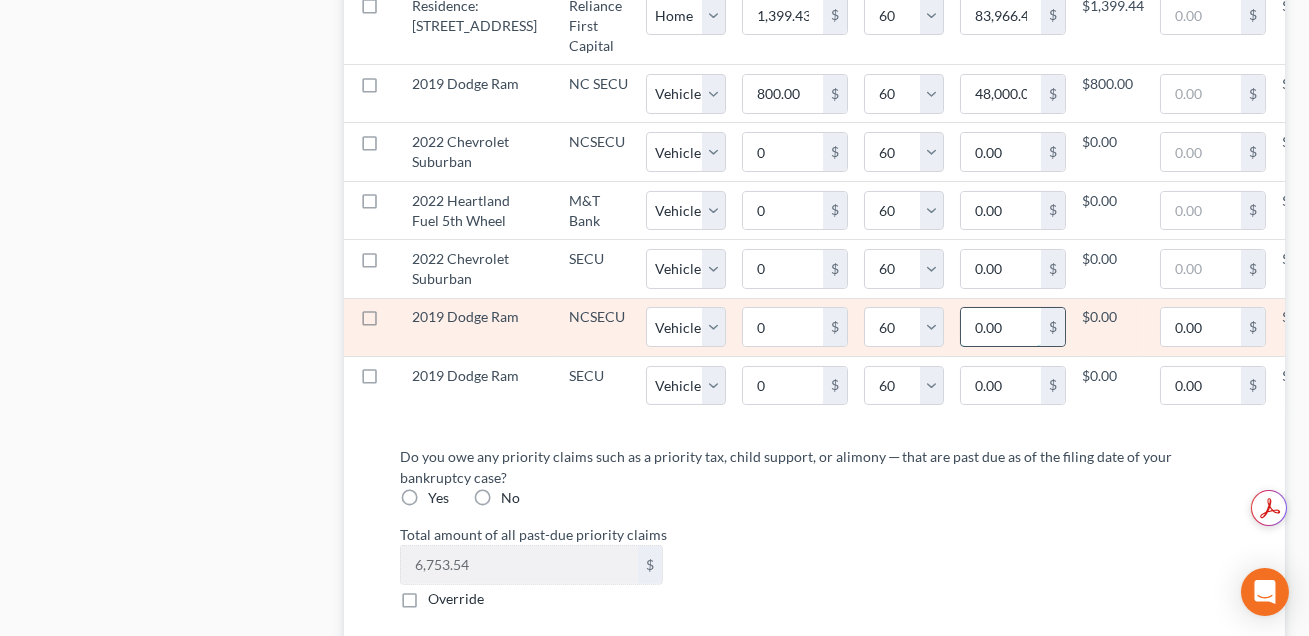 click on "0.00" at bounding box center [1001, 327] 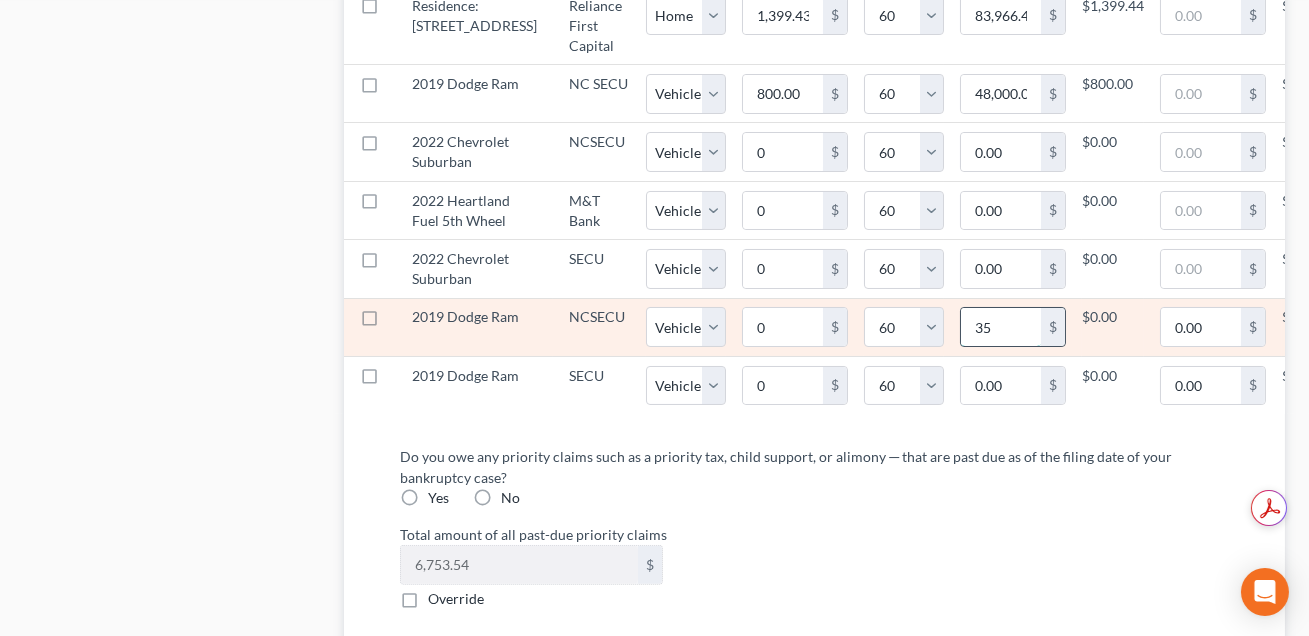 type on "355" 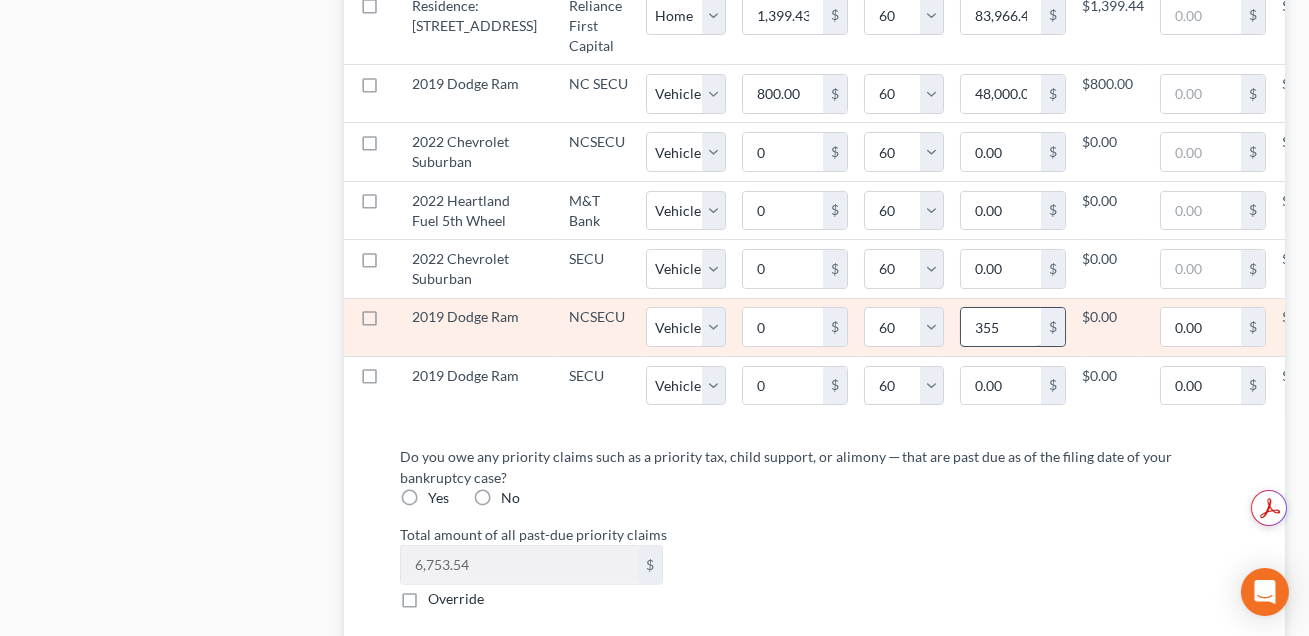 select on "1" 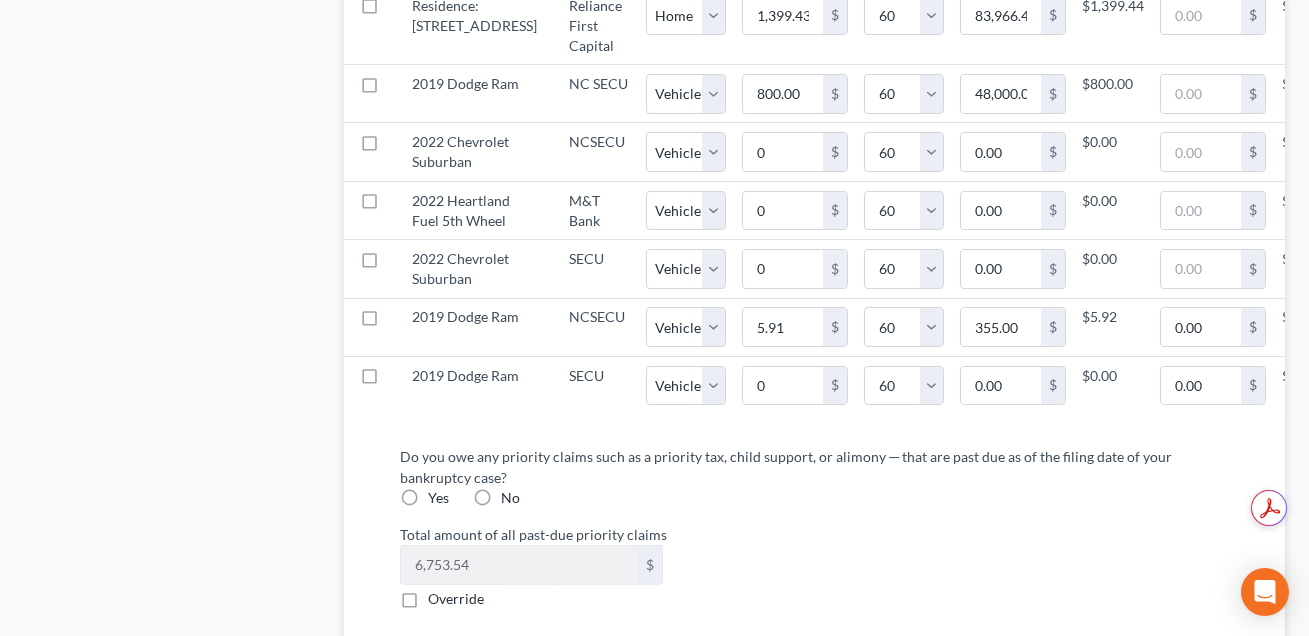 select on "1" 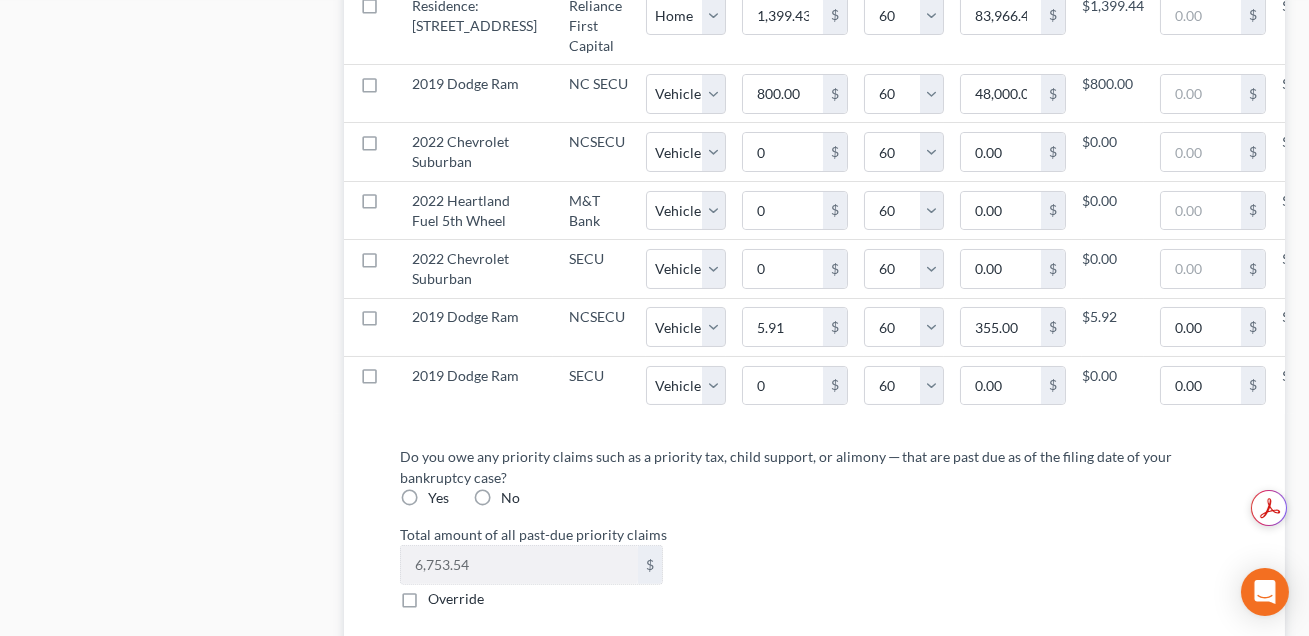select on "60" 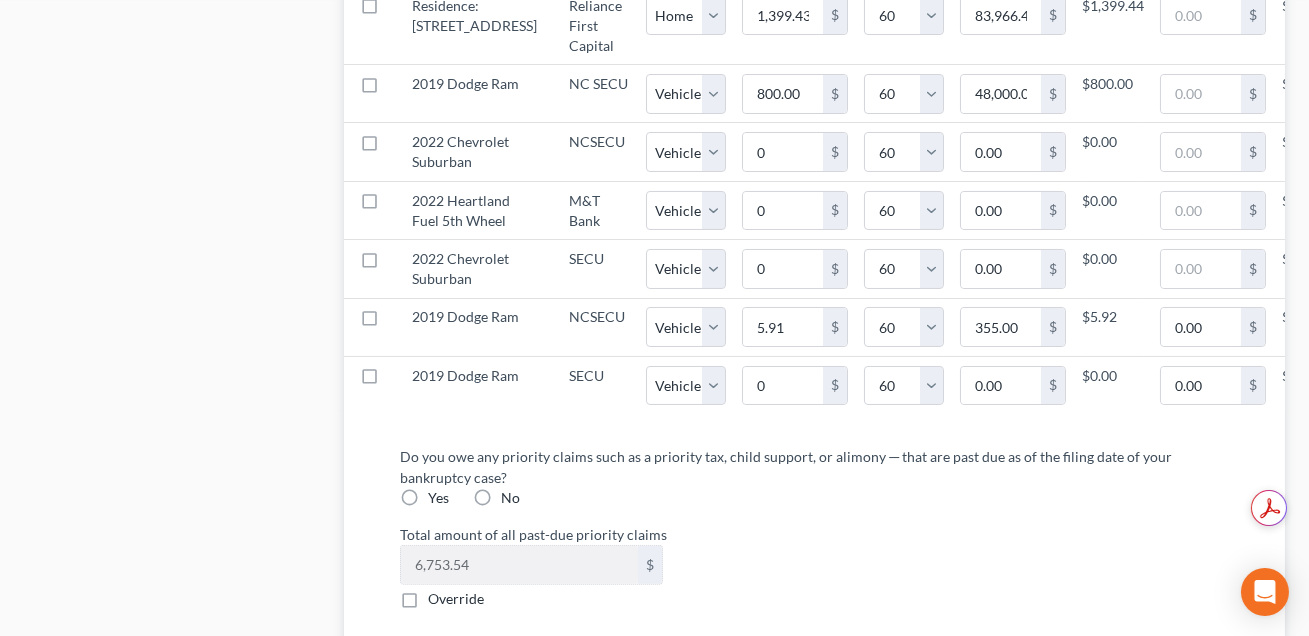 select on "1" 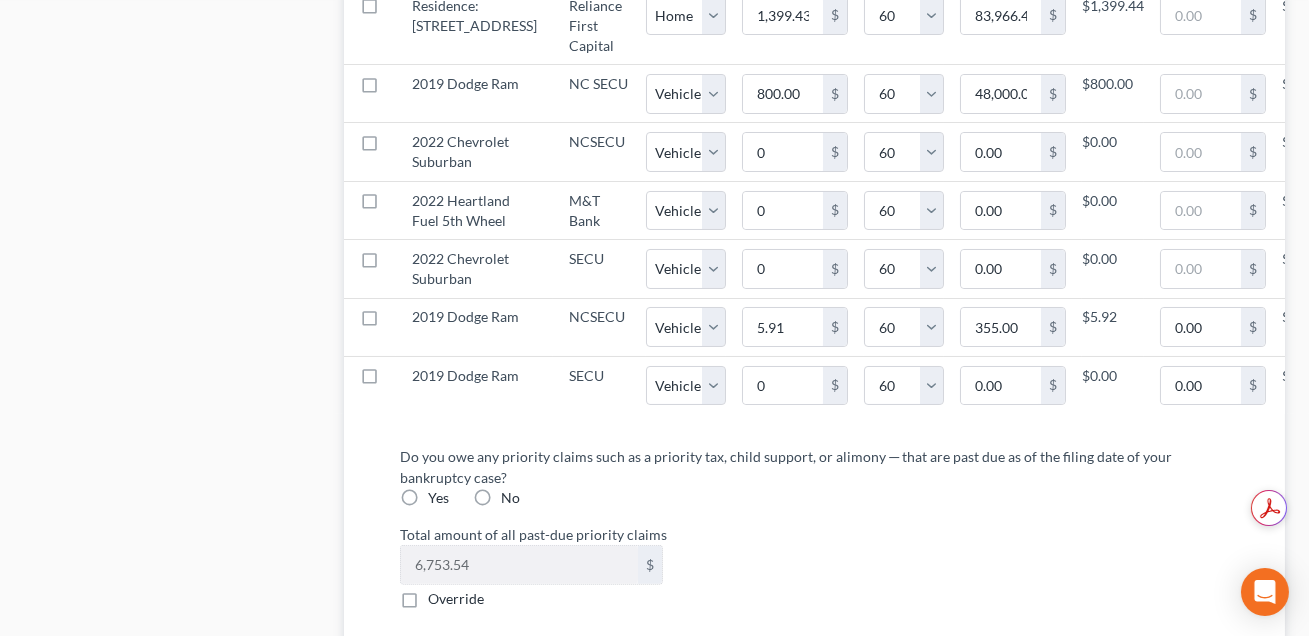 select on "60" 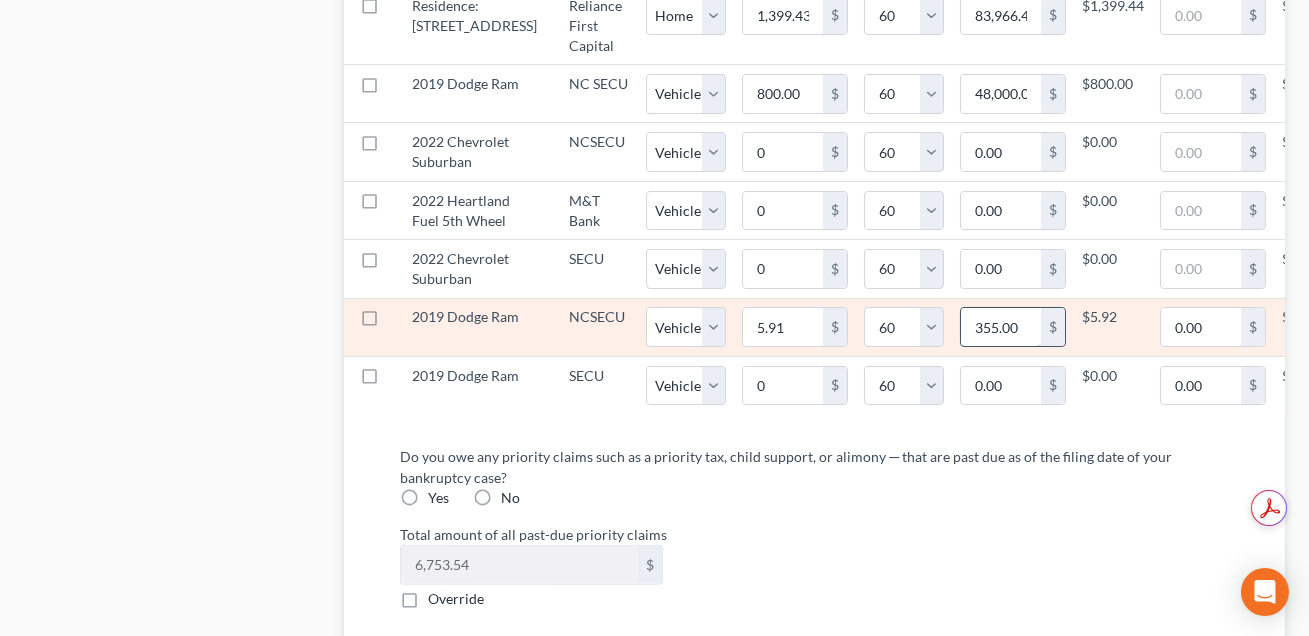 click on "355.00" at bounding box center (1001, 327) 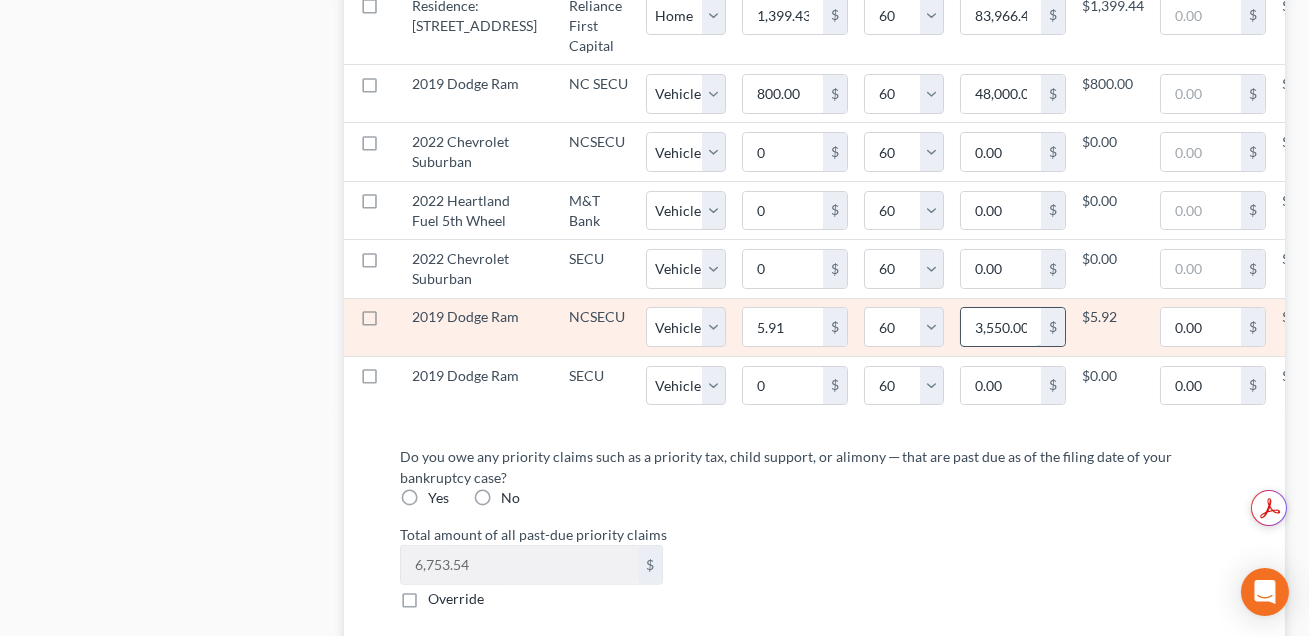 type on "3,550.00" 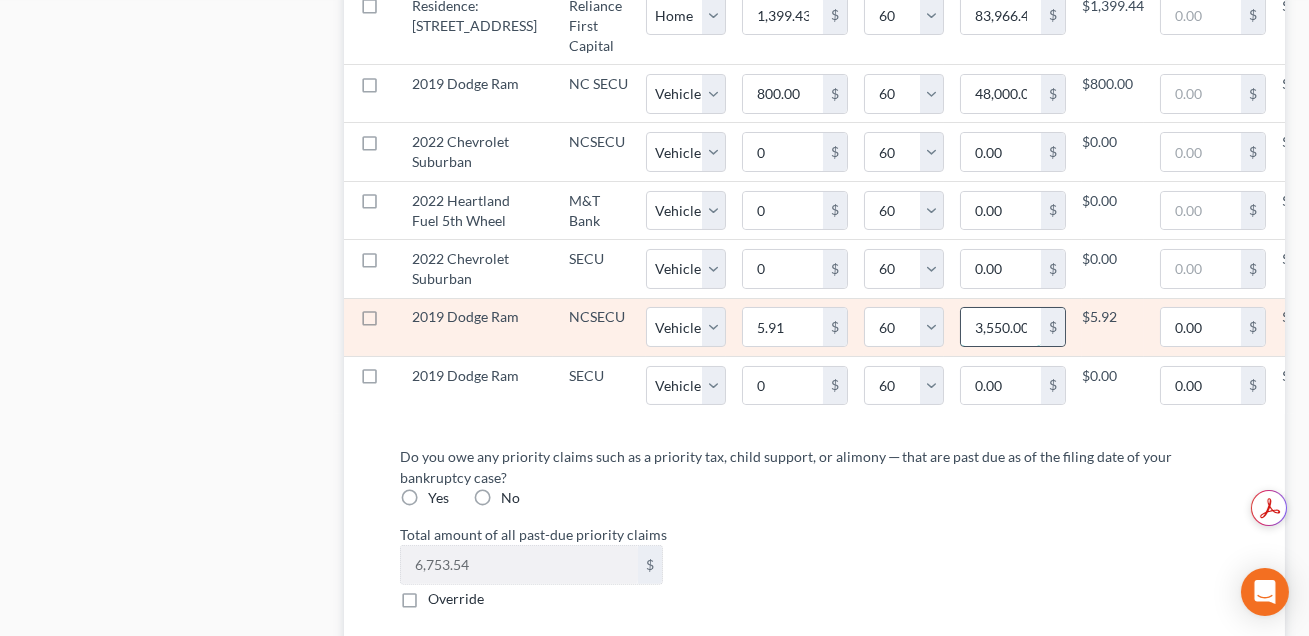 scroll, scrollTop: 0, scrollLeft: 2, axis: horizontal 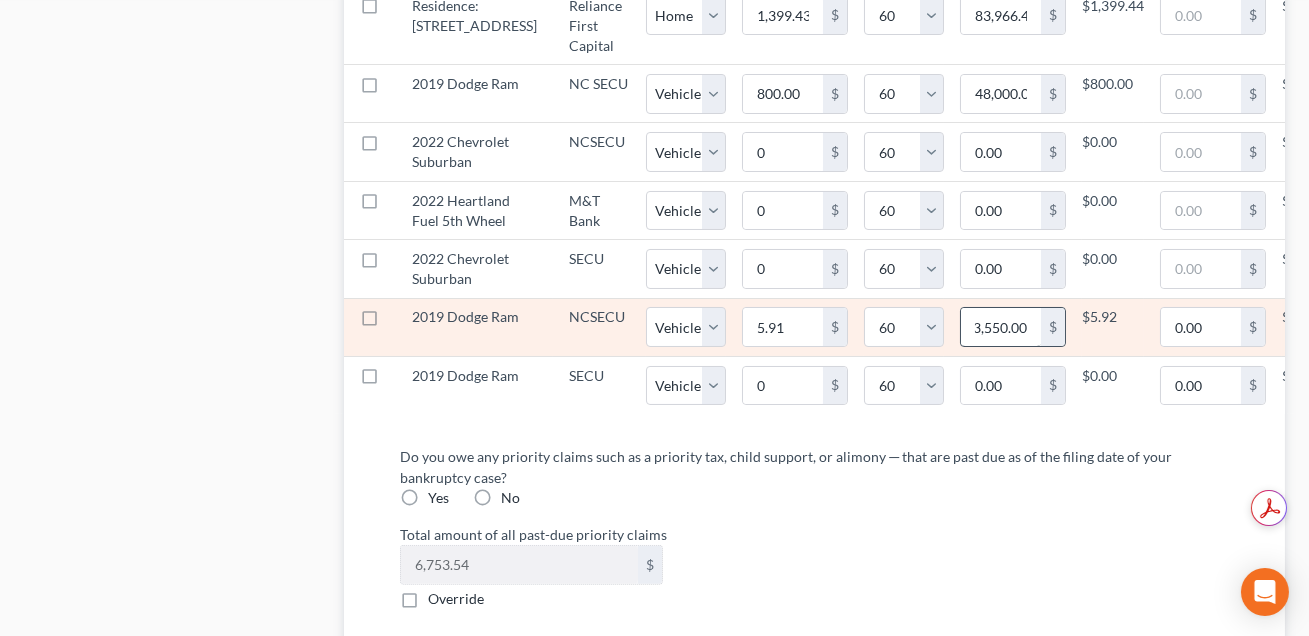 select on "1" 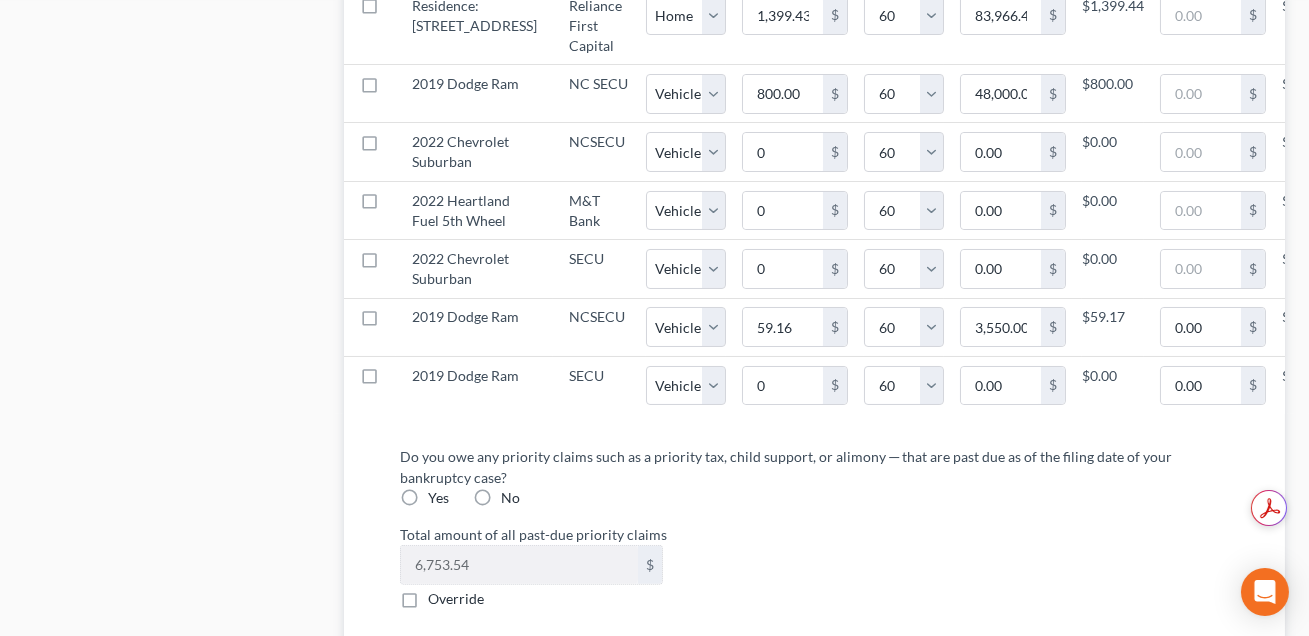 select on "1" 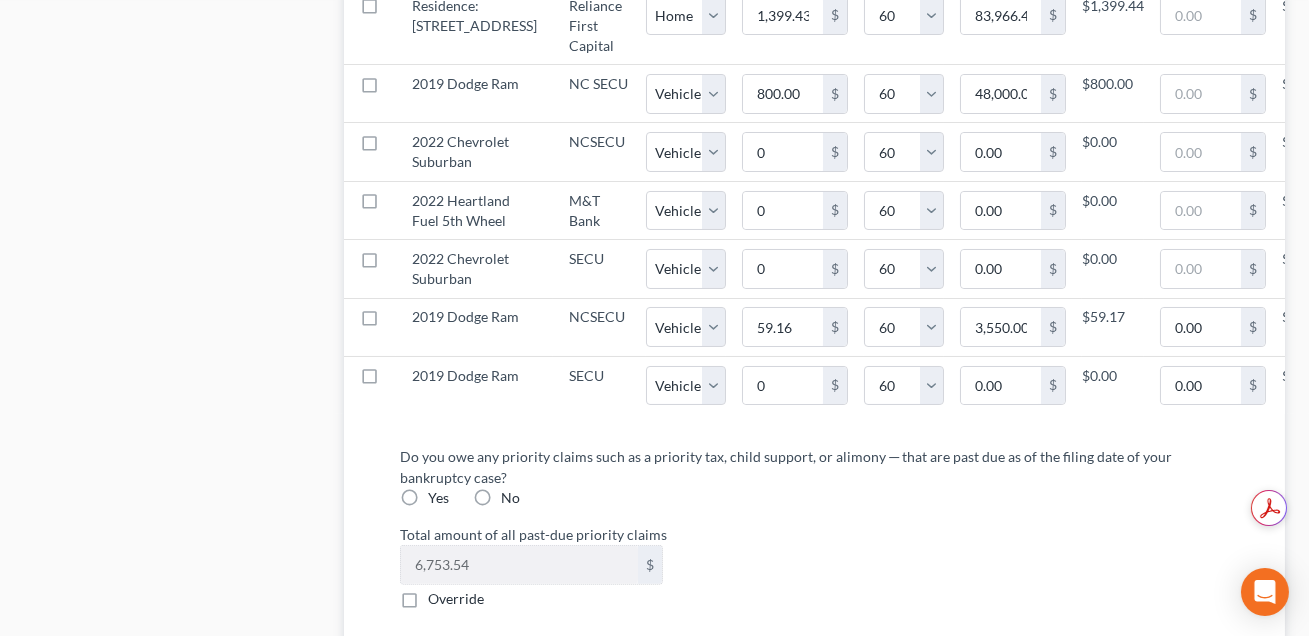 select on "60" 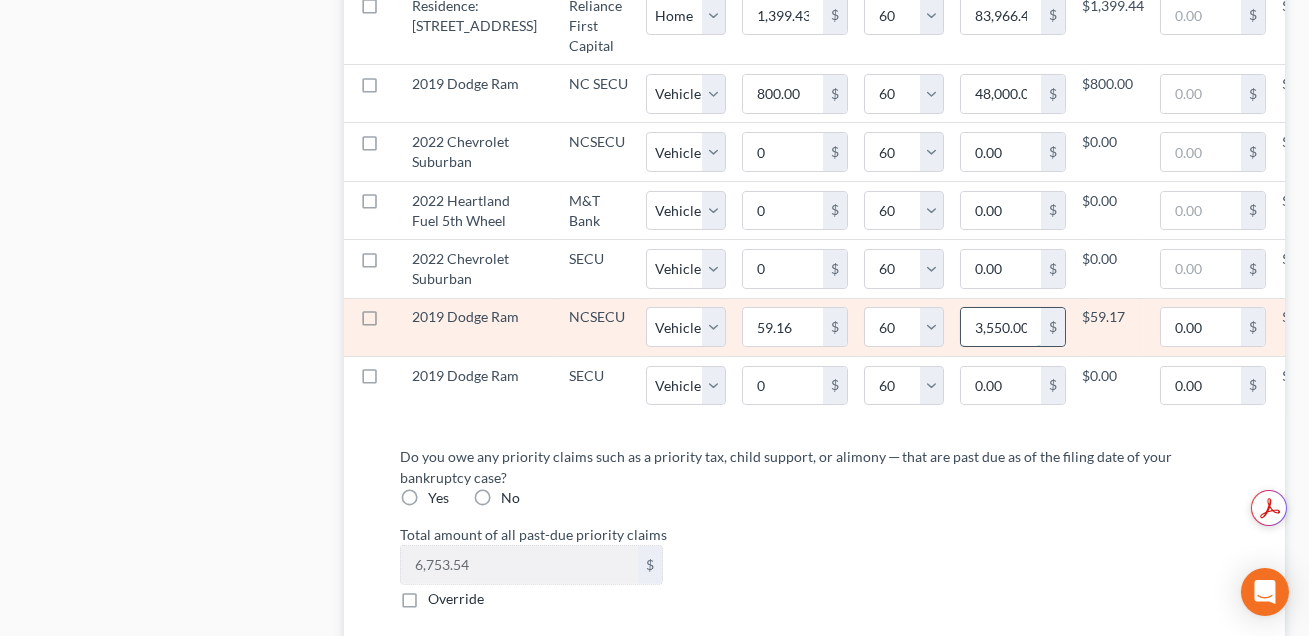 click on "3,550.00" at bounding box center [1001, 327] 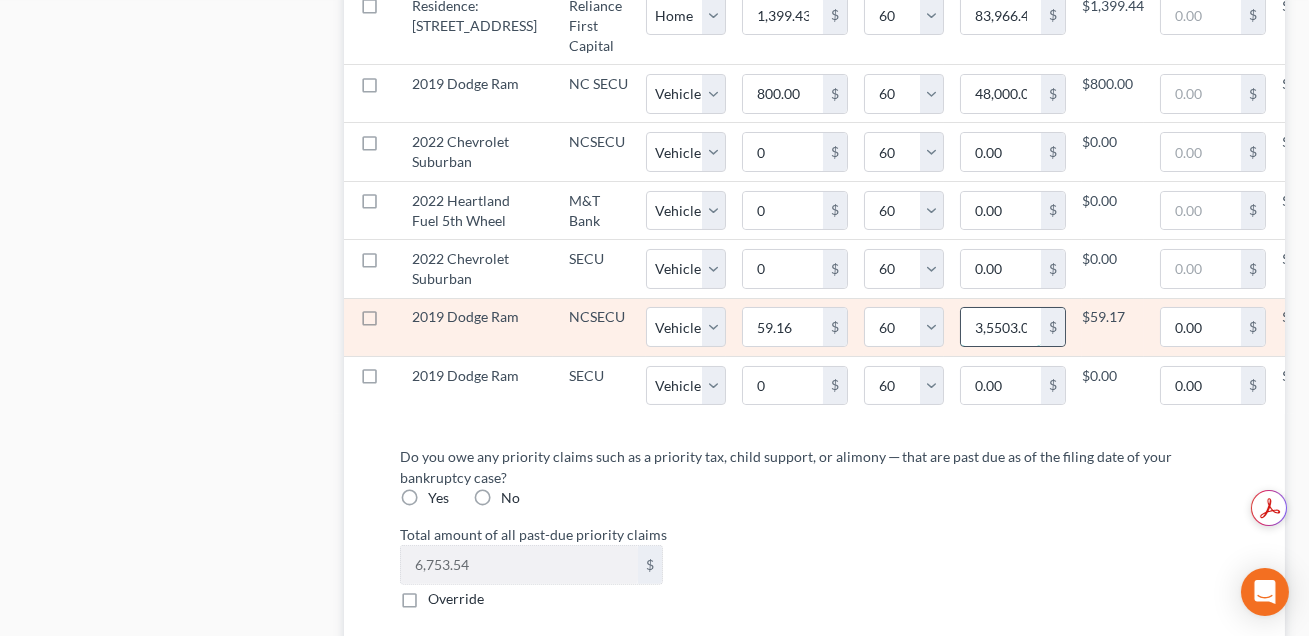 type on "35,503.00" 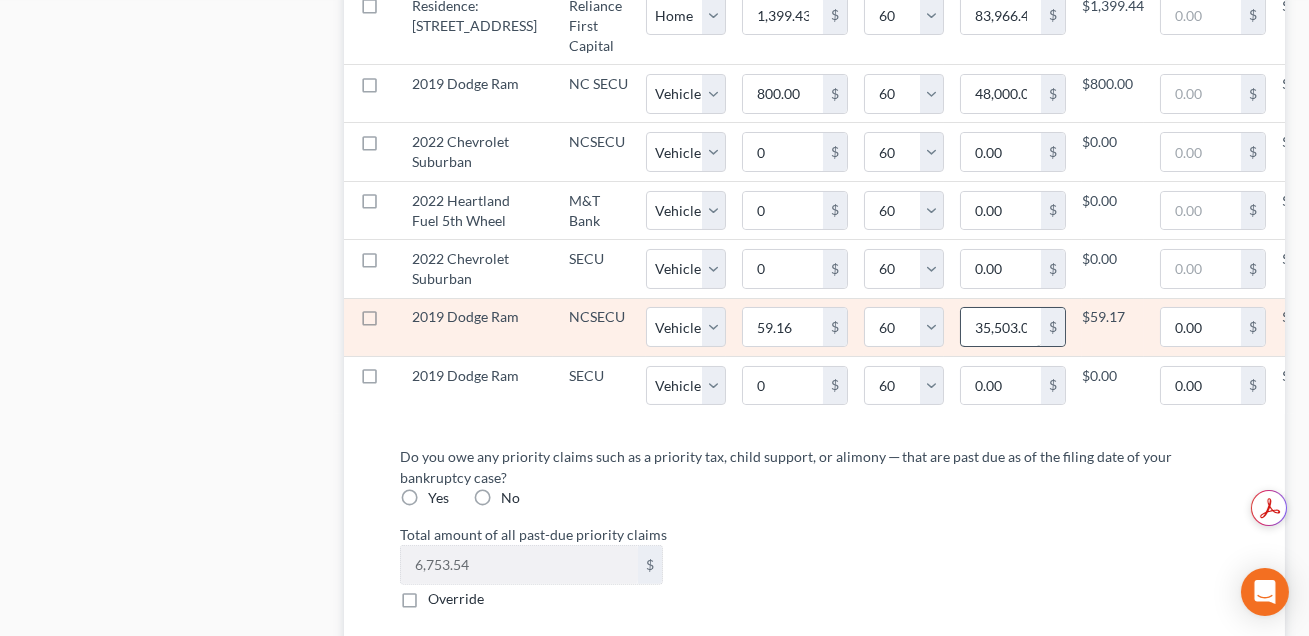 select on "1" 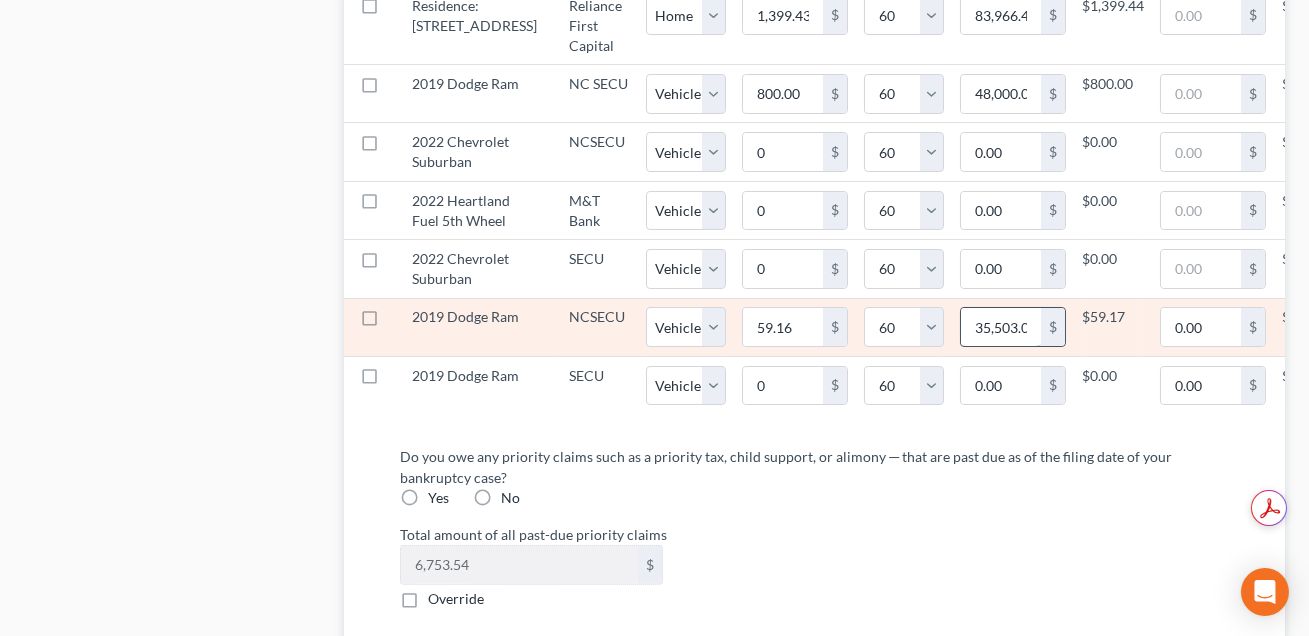 select on "60" 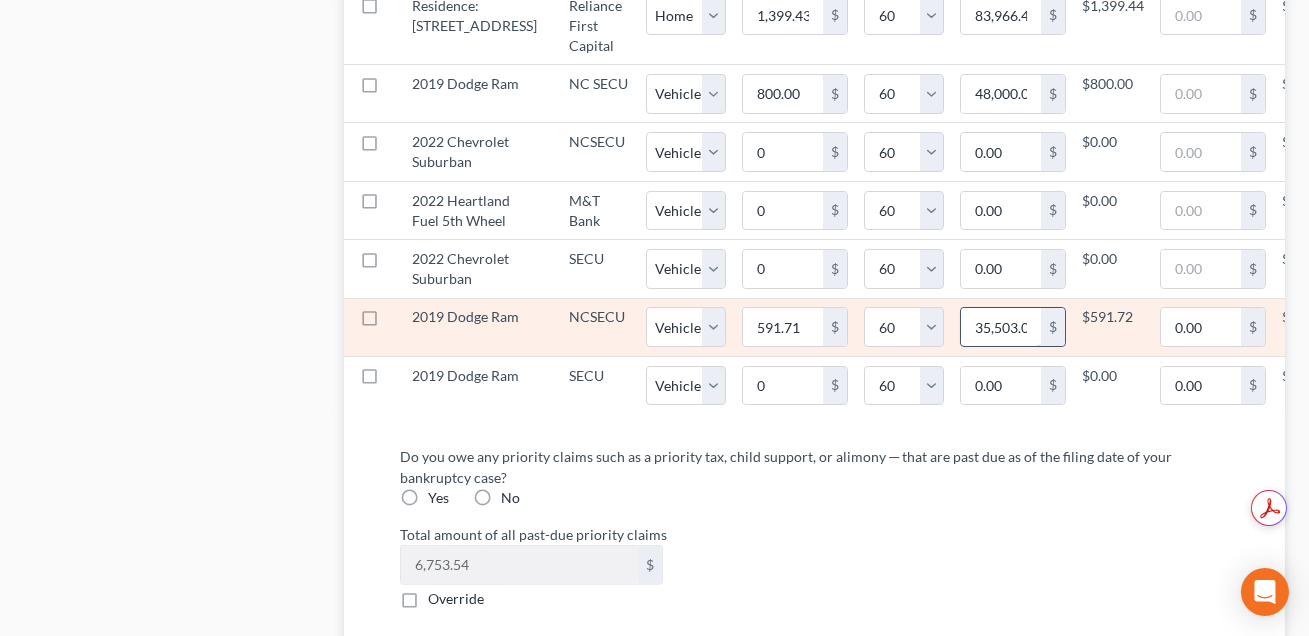 scroll, scrollTop: 0, scrollLeft: 10, axis: horizontal 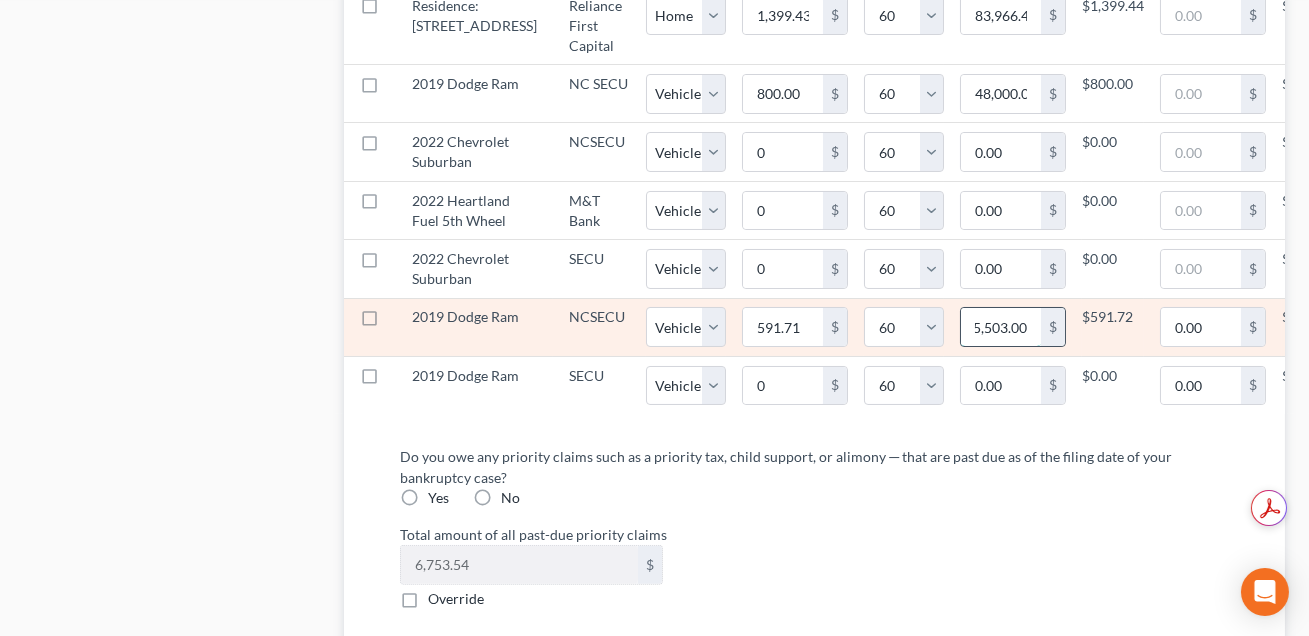 click on "35,503.00" at bounding box center [1001, 327] 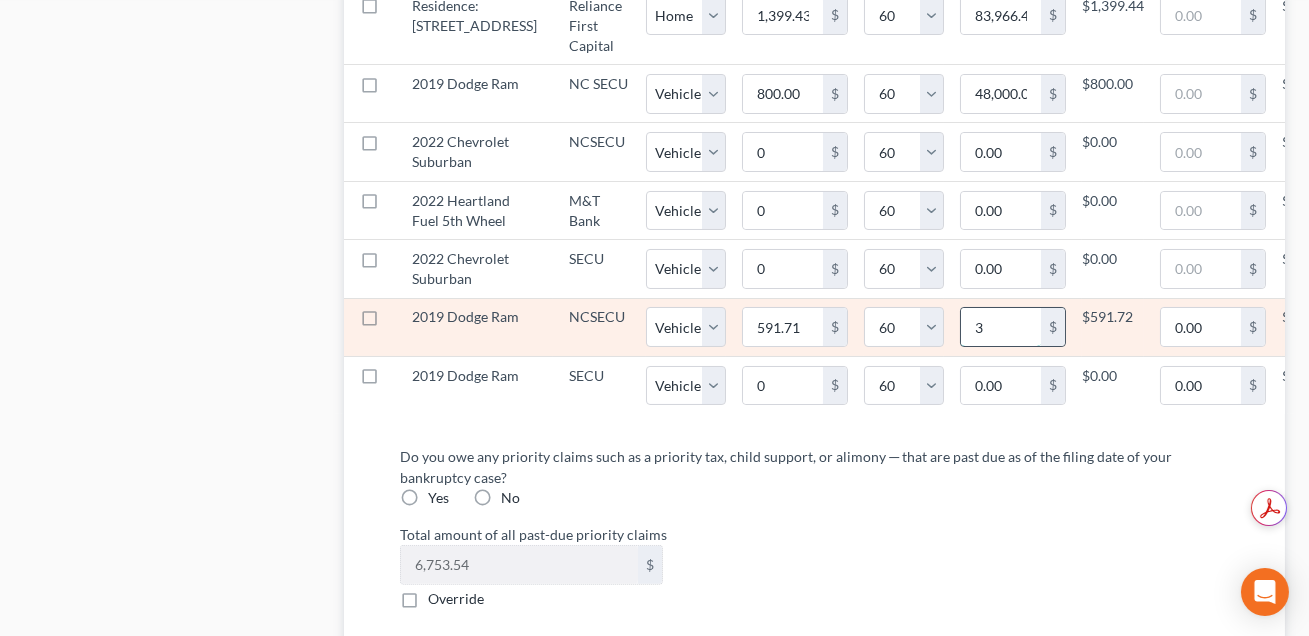 type on "33" 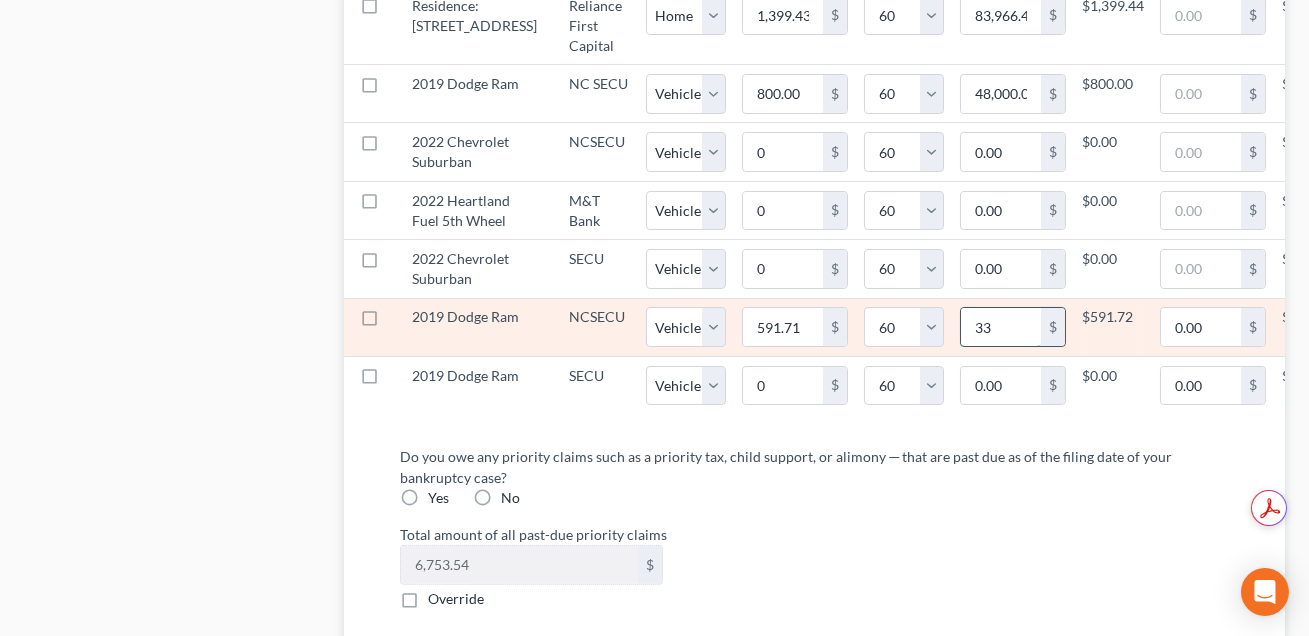 scroll, scrollTop: 0, scrollLeft: 0, axis: both 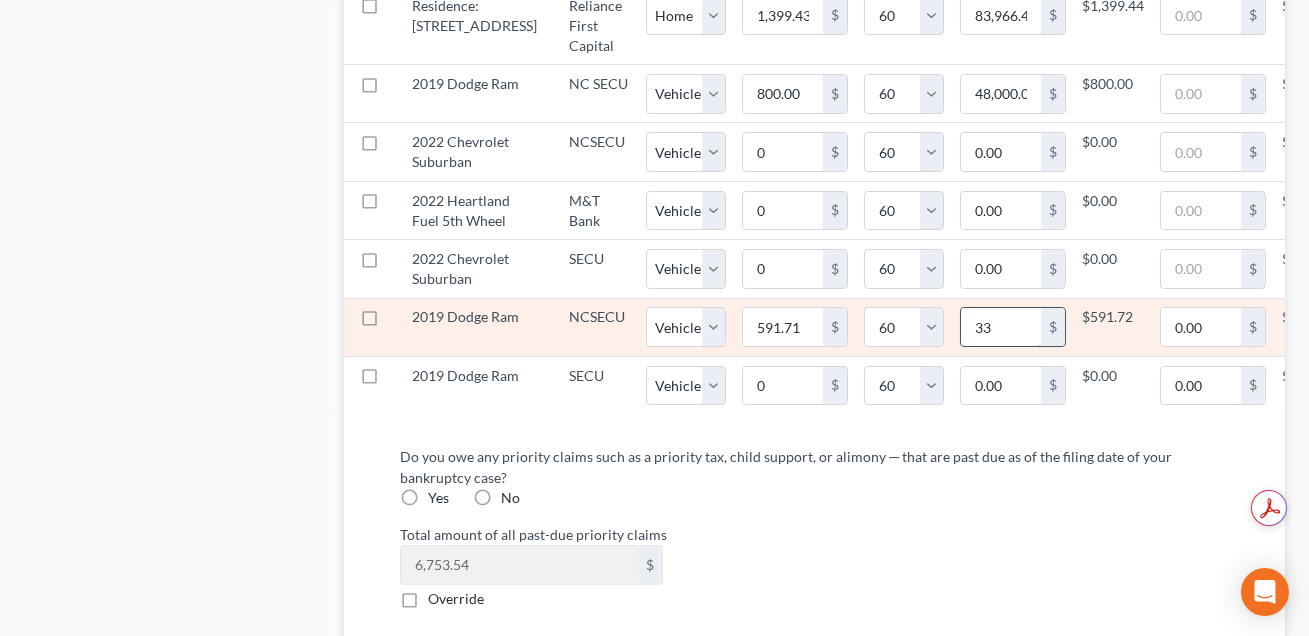 select on "1" 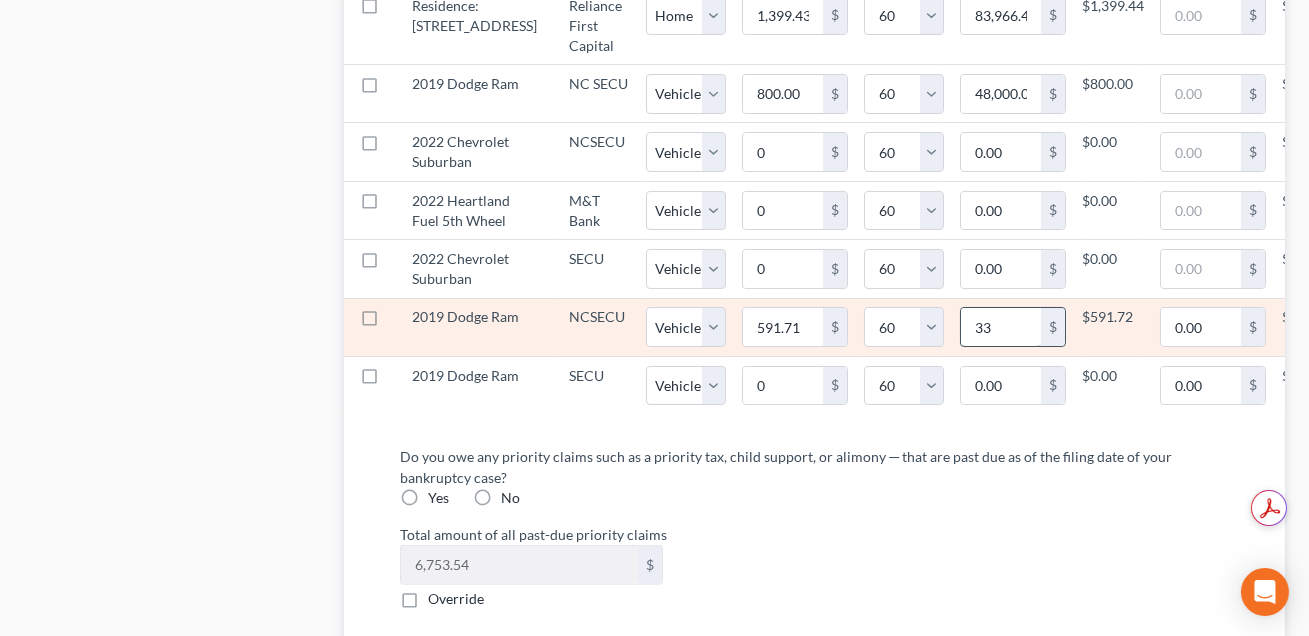 select on "60" 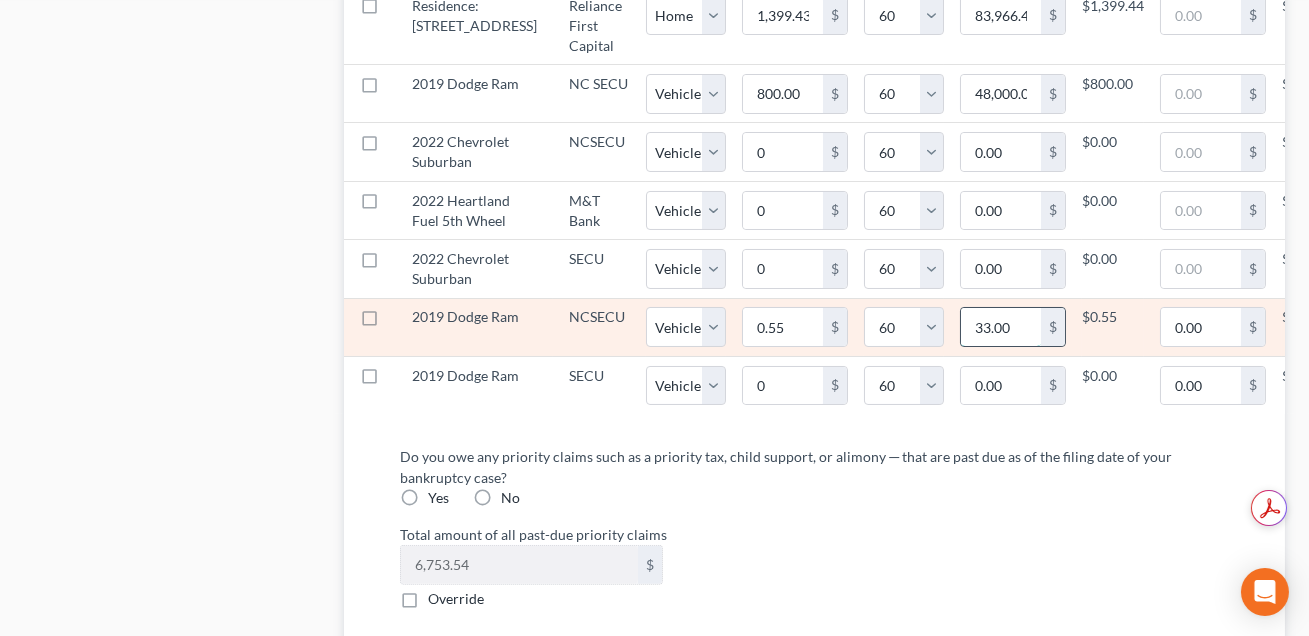 click on "33.00" at bounding box center (1001, 327) 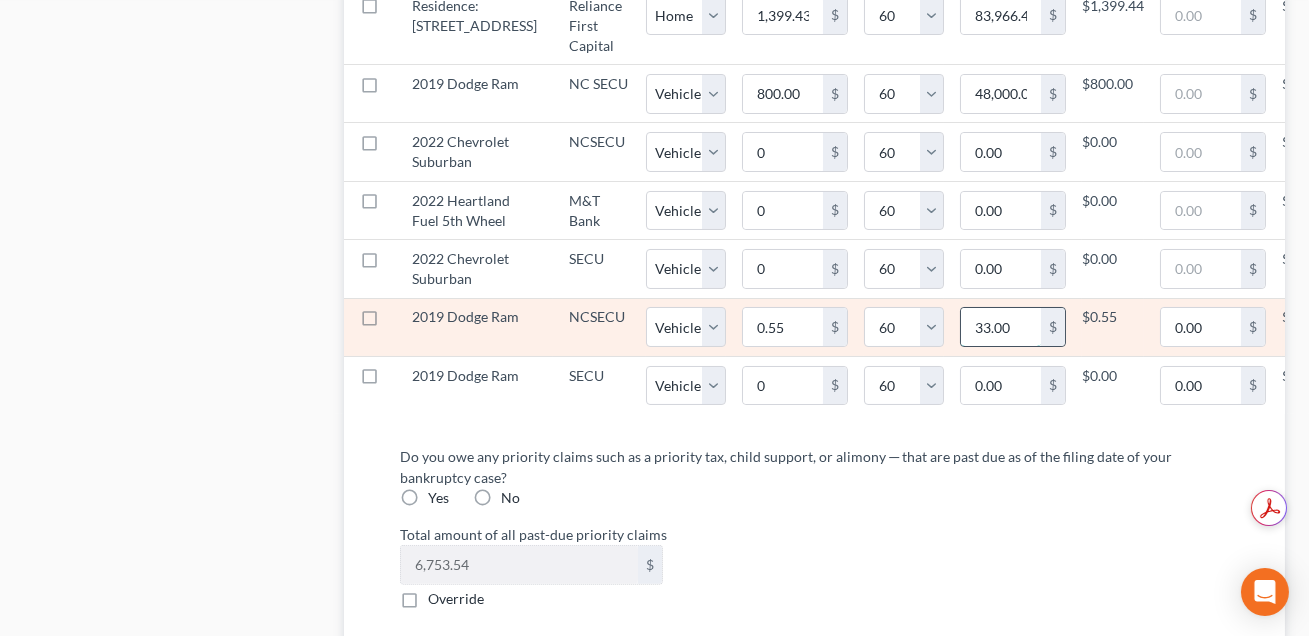 click on "33.00" at bounding box center [1001, 327] 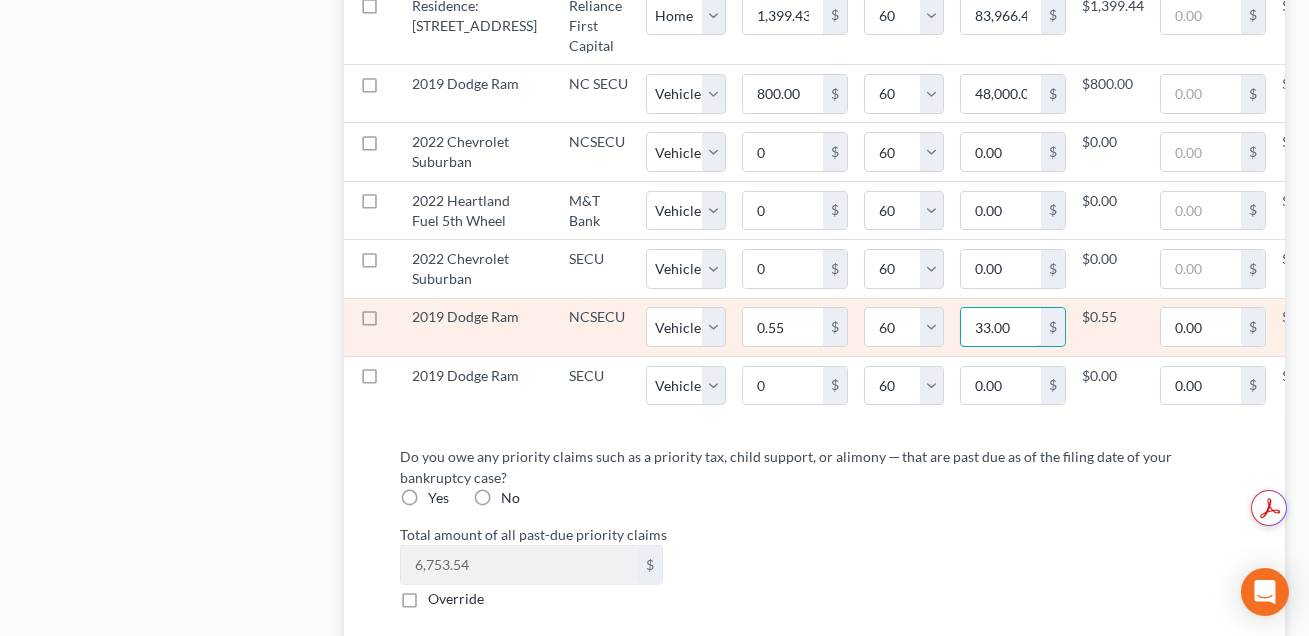drag, startPoint x: 964, startPoint y: 443, endPoint x: 892, endPoint y: 441, distance: 72.02777 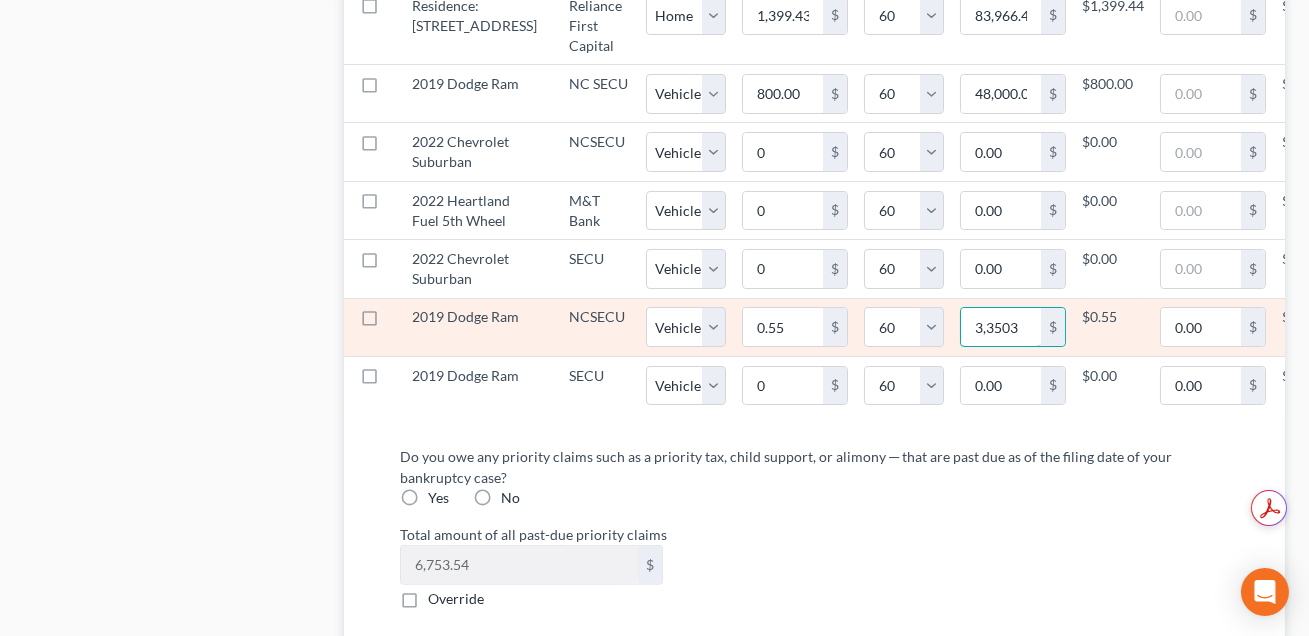 type on "33,503" 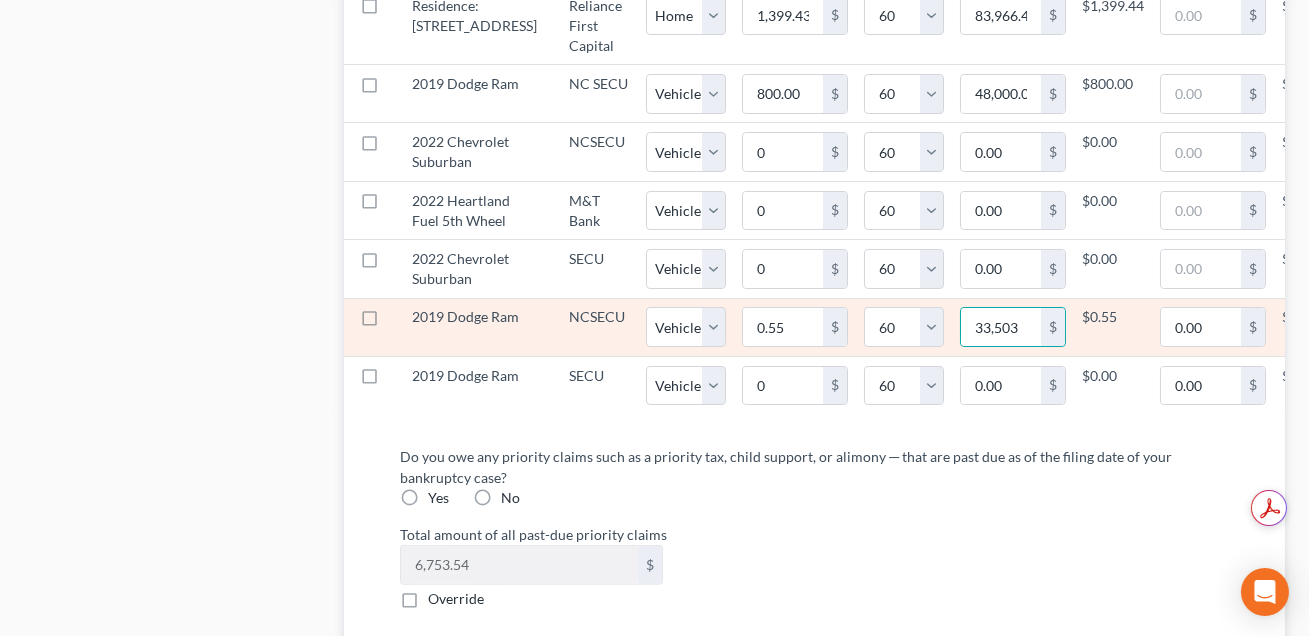 select on "1" 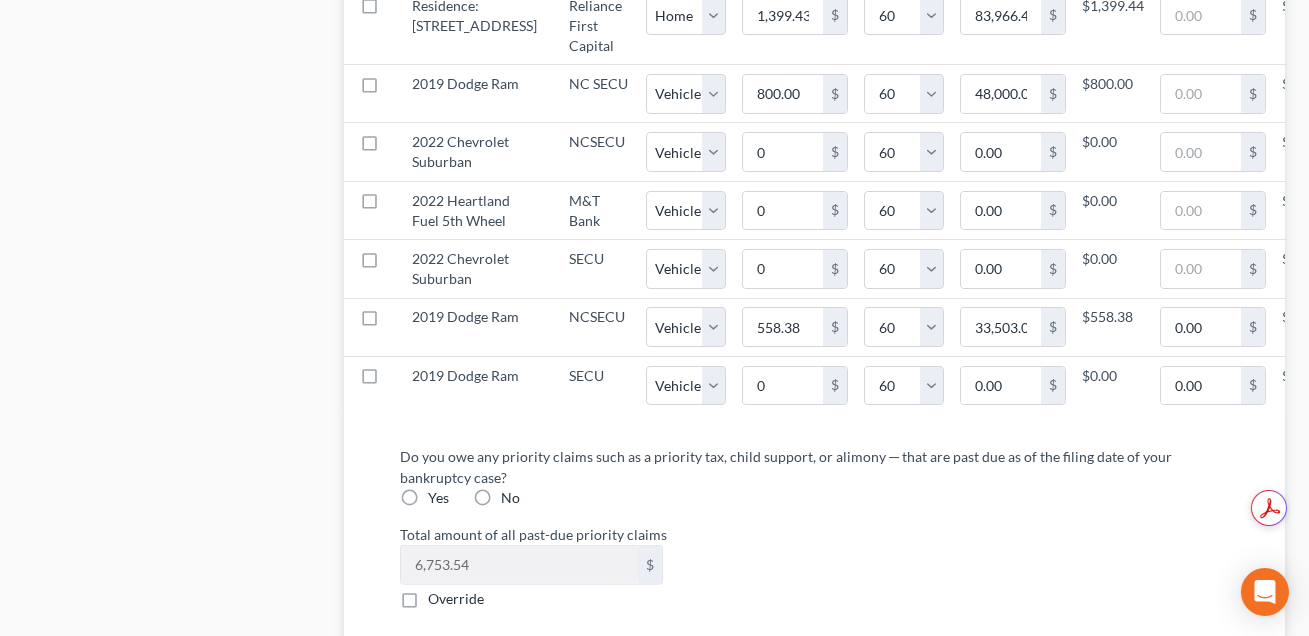 select on "1" 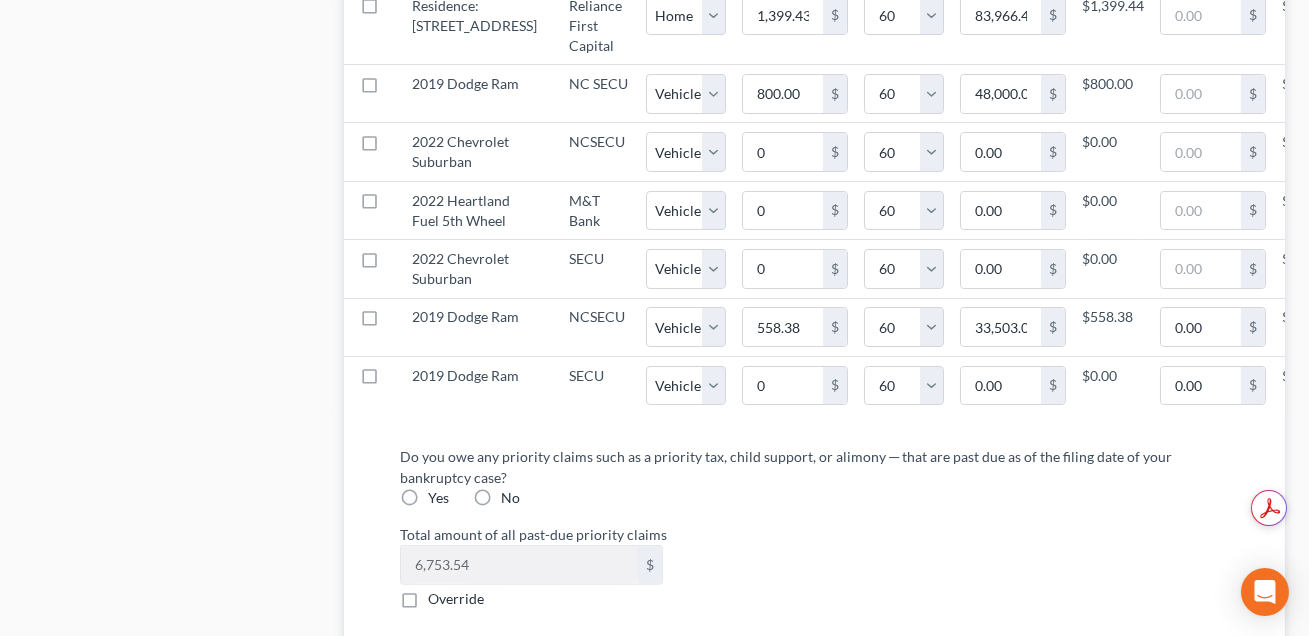 select on "60" 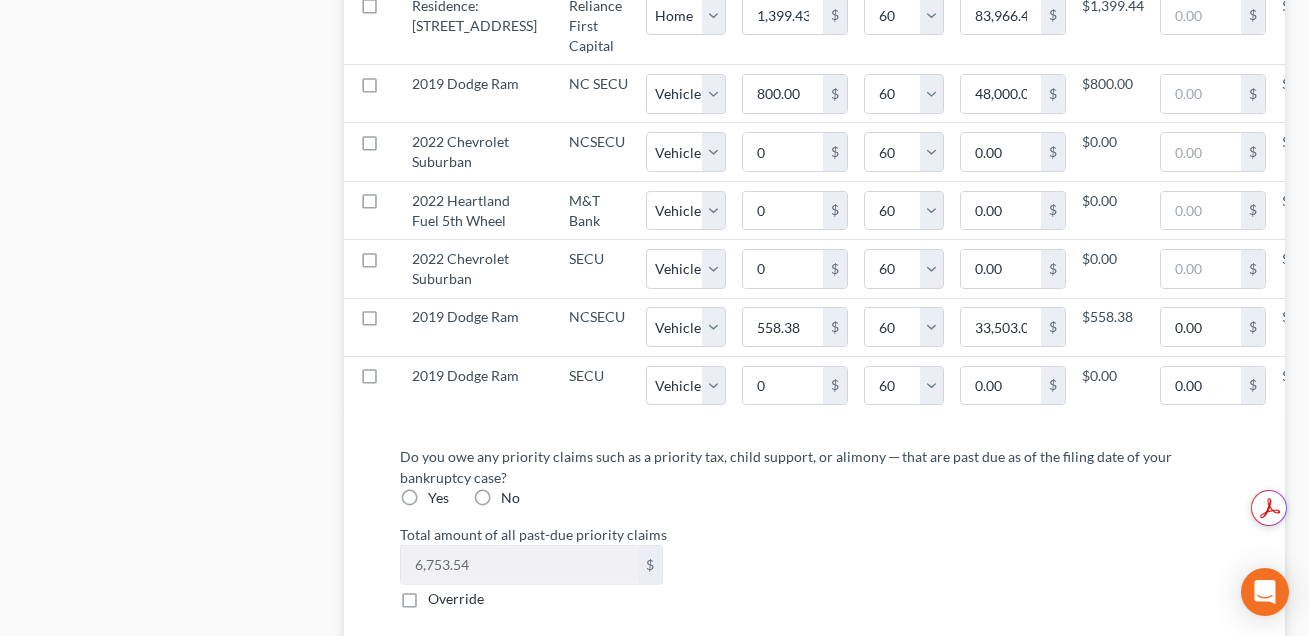 select on "1" 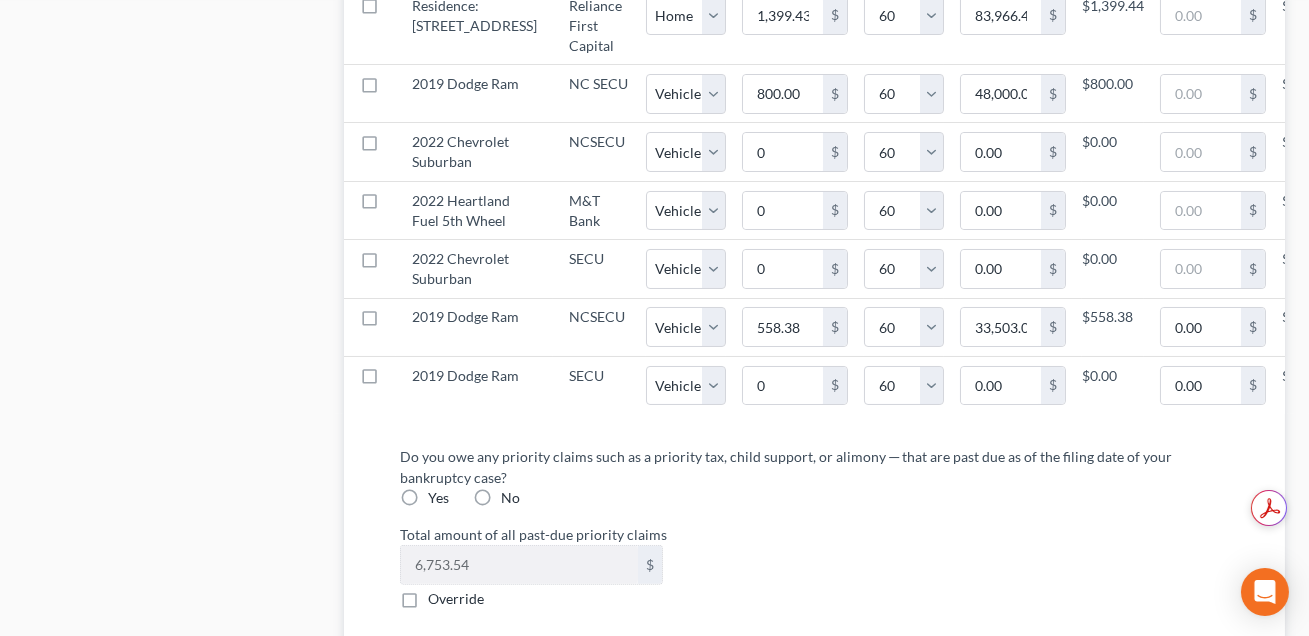 select on "60" 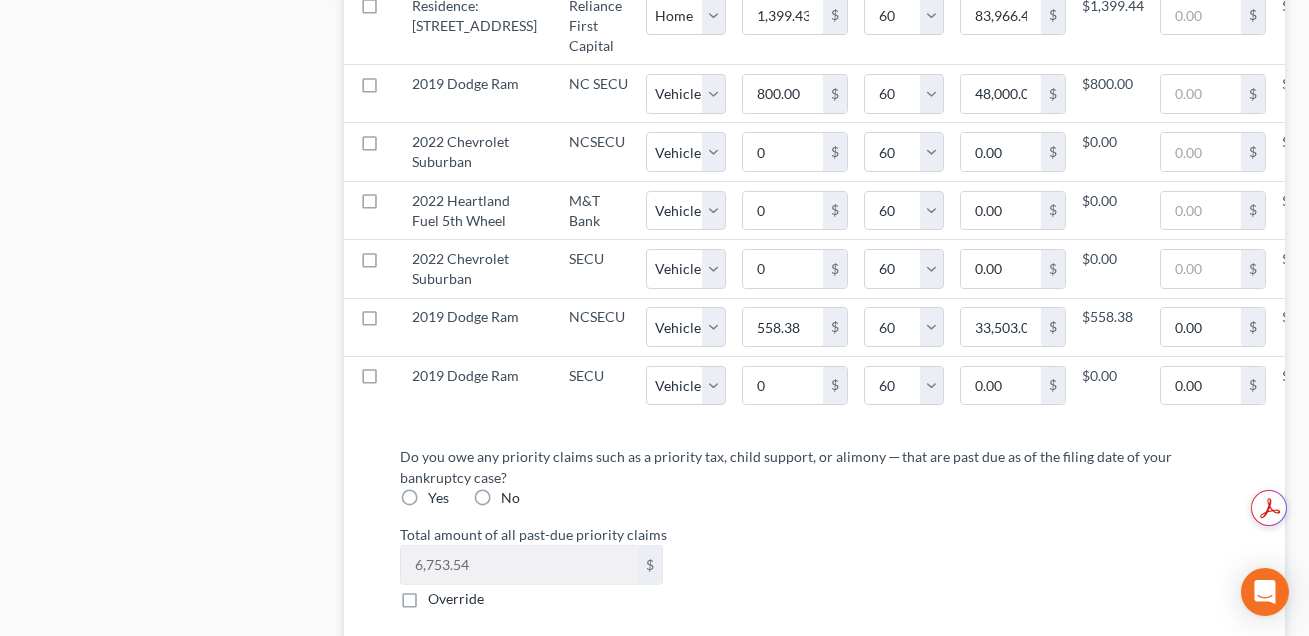 select on "1" 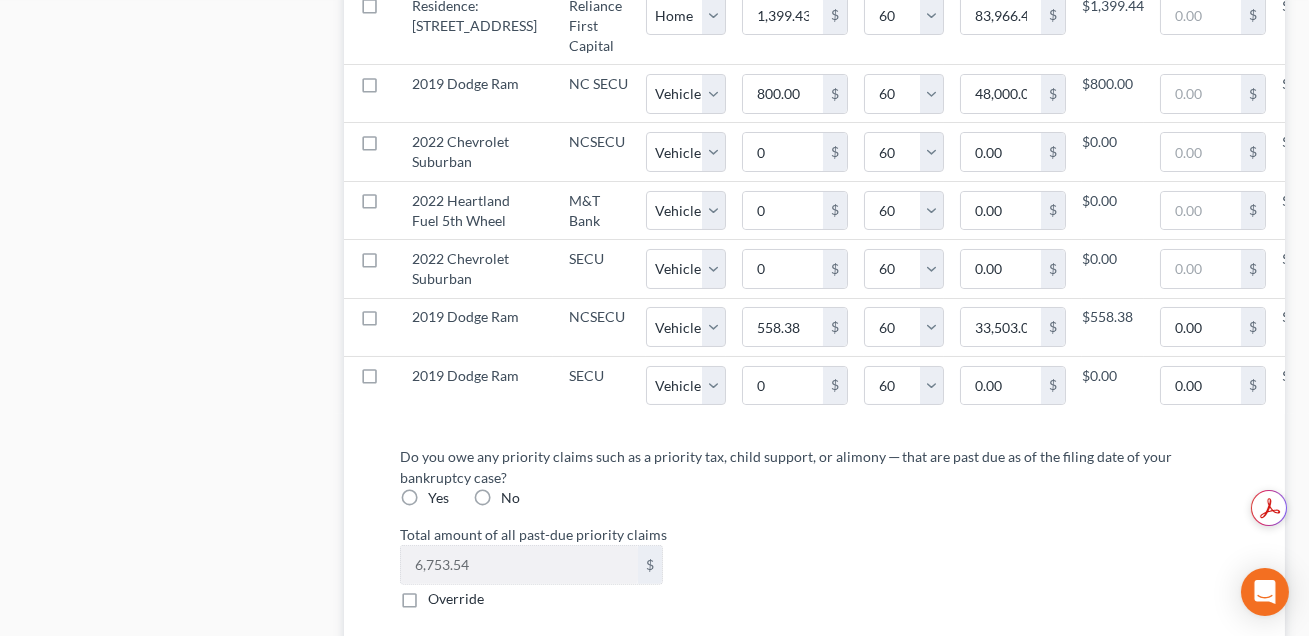 select on "60" 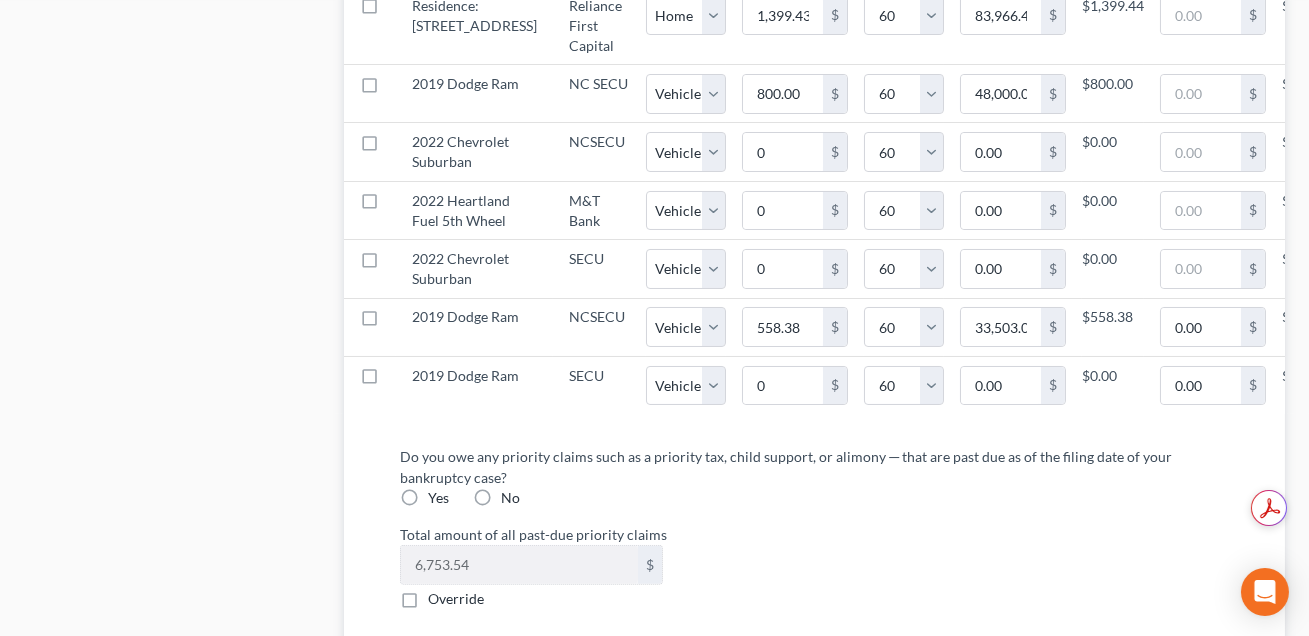 scroll, scrollTop: 0, scrollLeft: 77, axis: horizontal 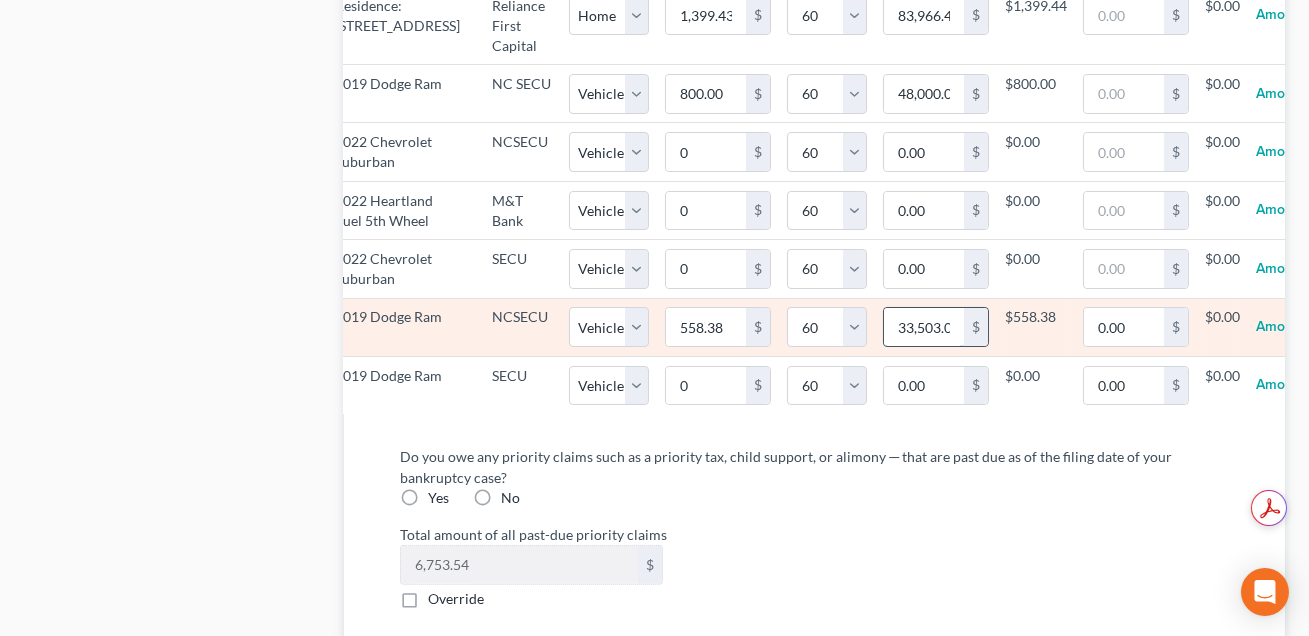 click on "33,503.00" at bounding box center (924, 327) 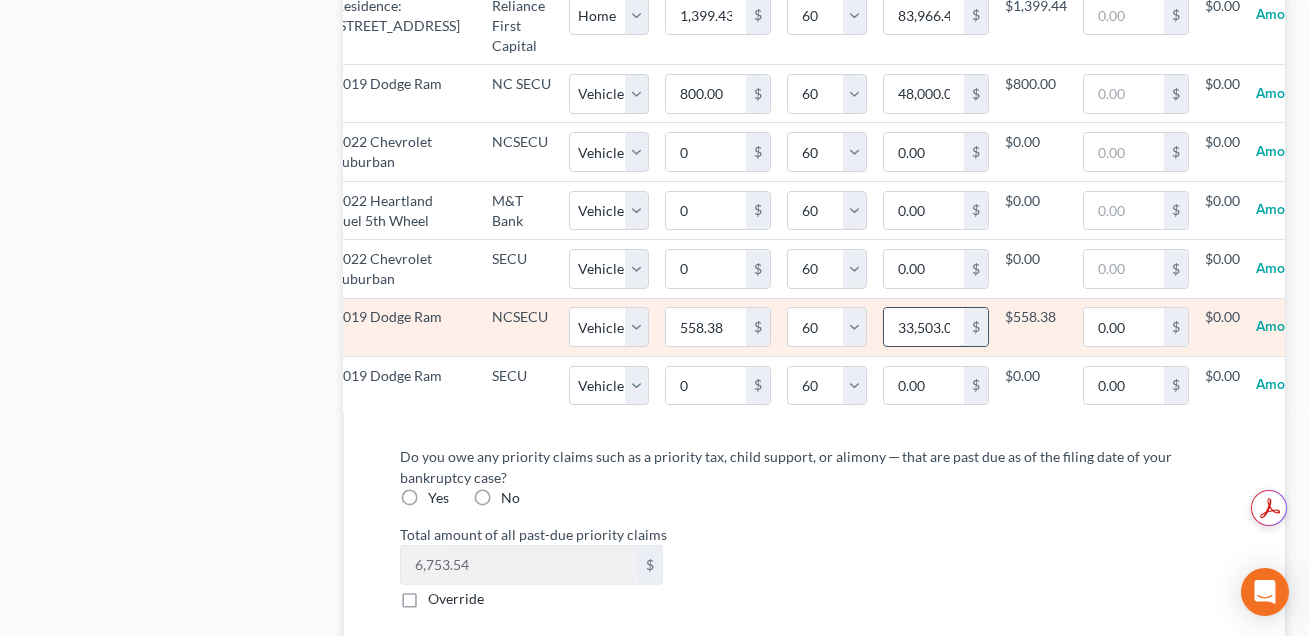 click on "33,503.00" at bounding box center [924, 327] 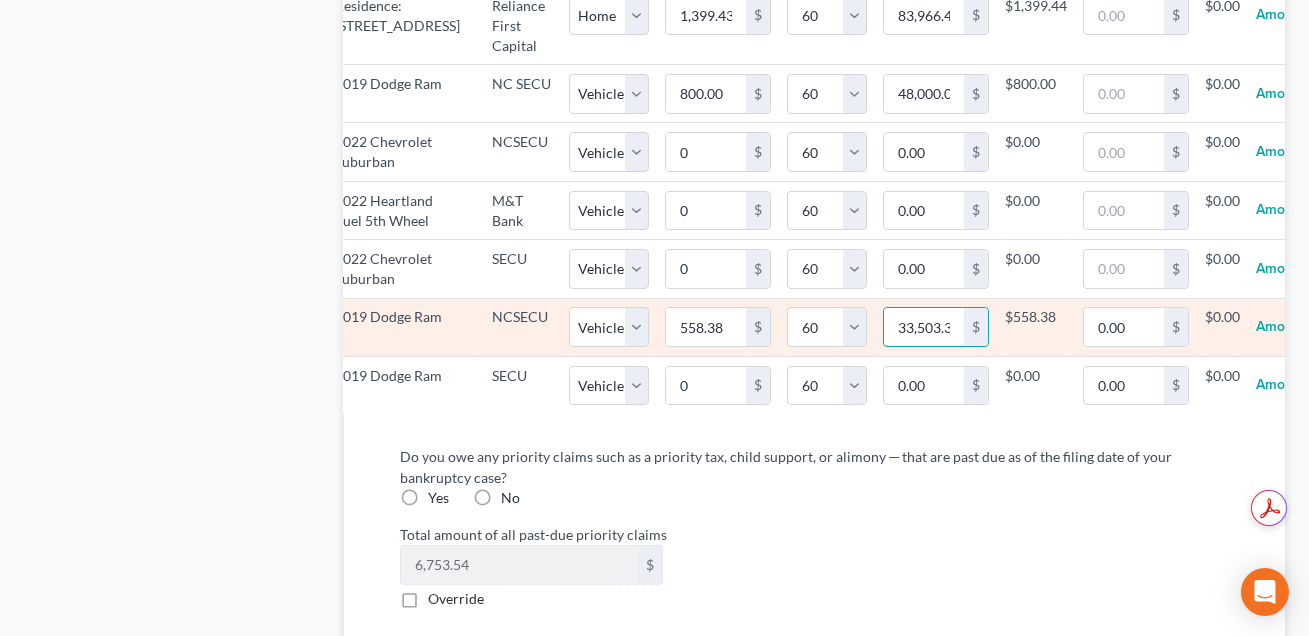 scroll, scrollTop: 0, scrollLeft: 10, axis: horizontal 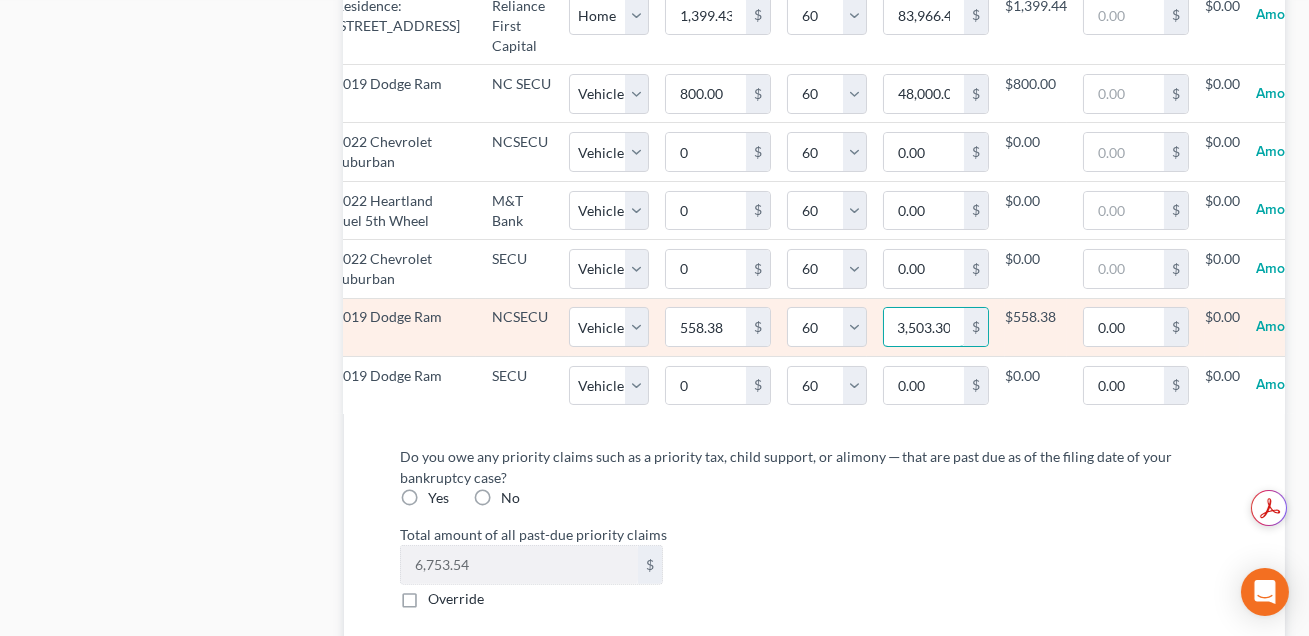 type on "33,503.30" 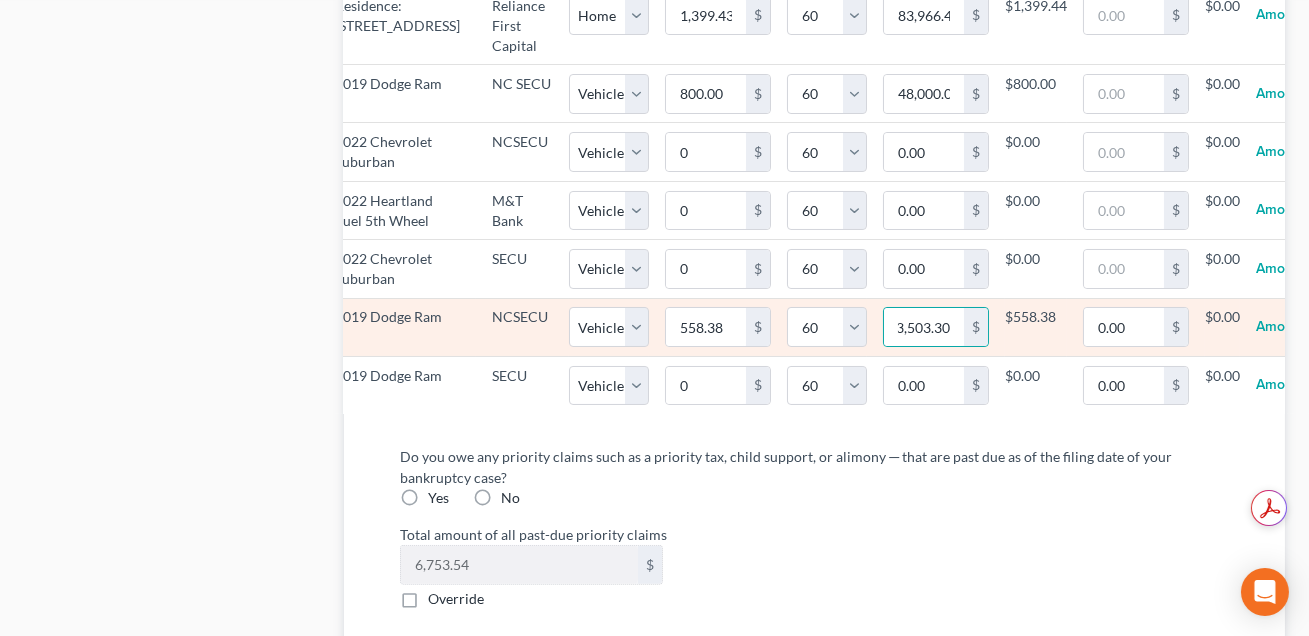 select on "1" 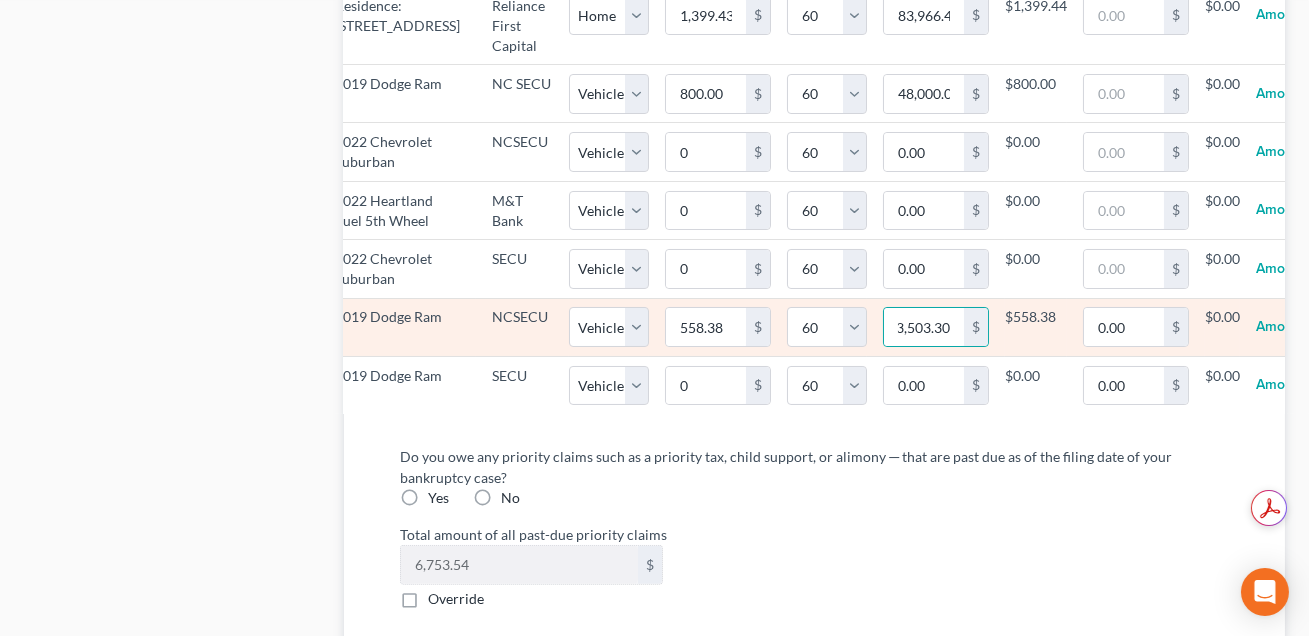 select on "60" 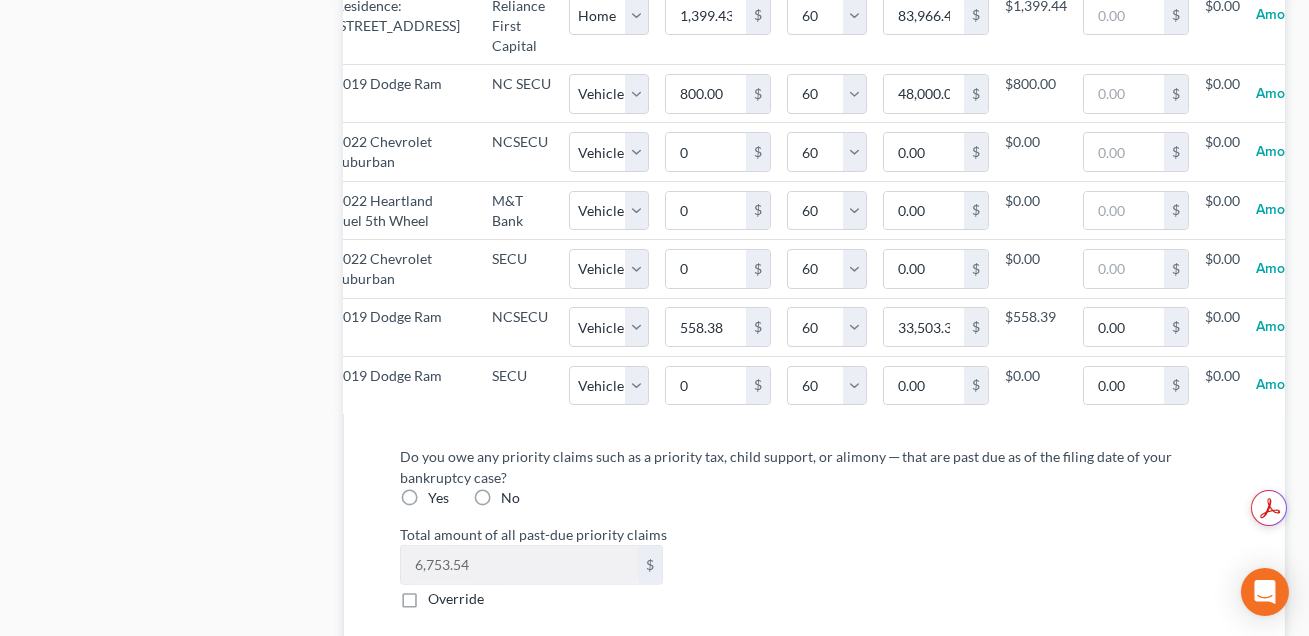select on "1" 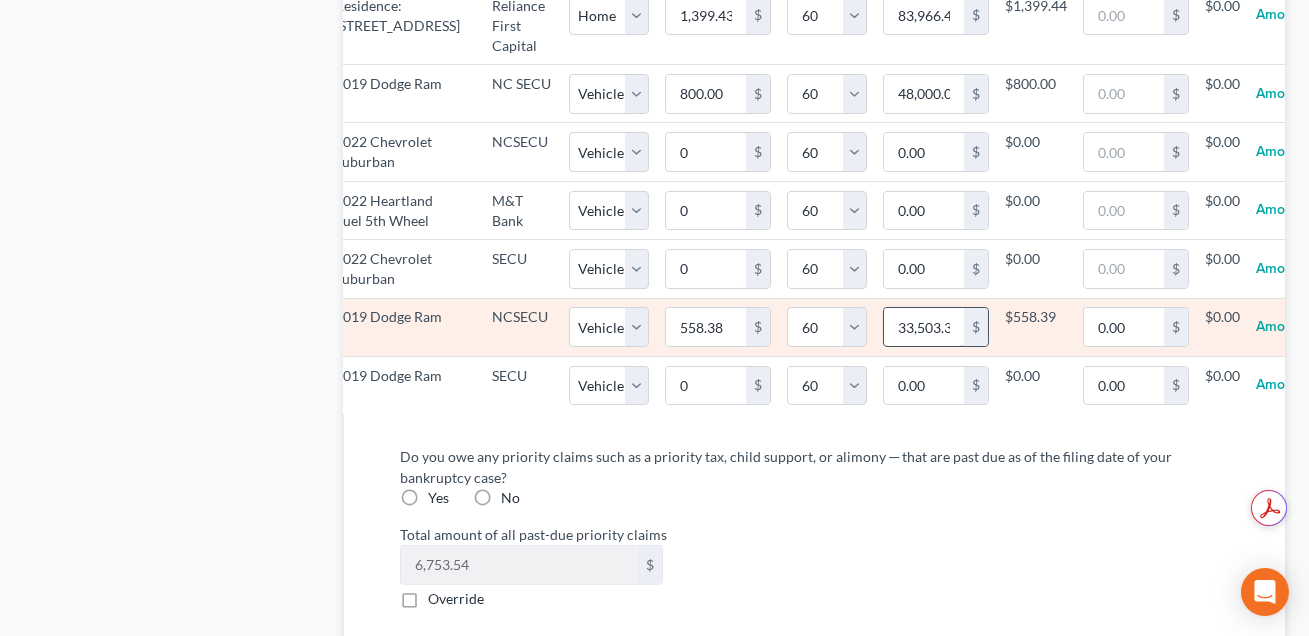 scroll, scrollTop: 0, scrollLeft: 10, axis: horizontal 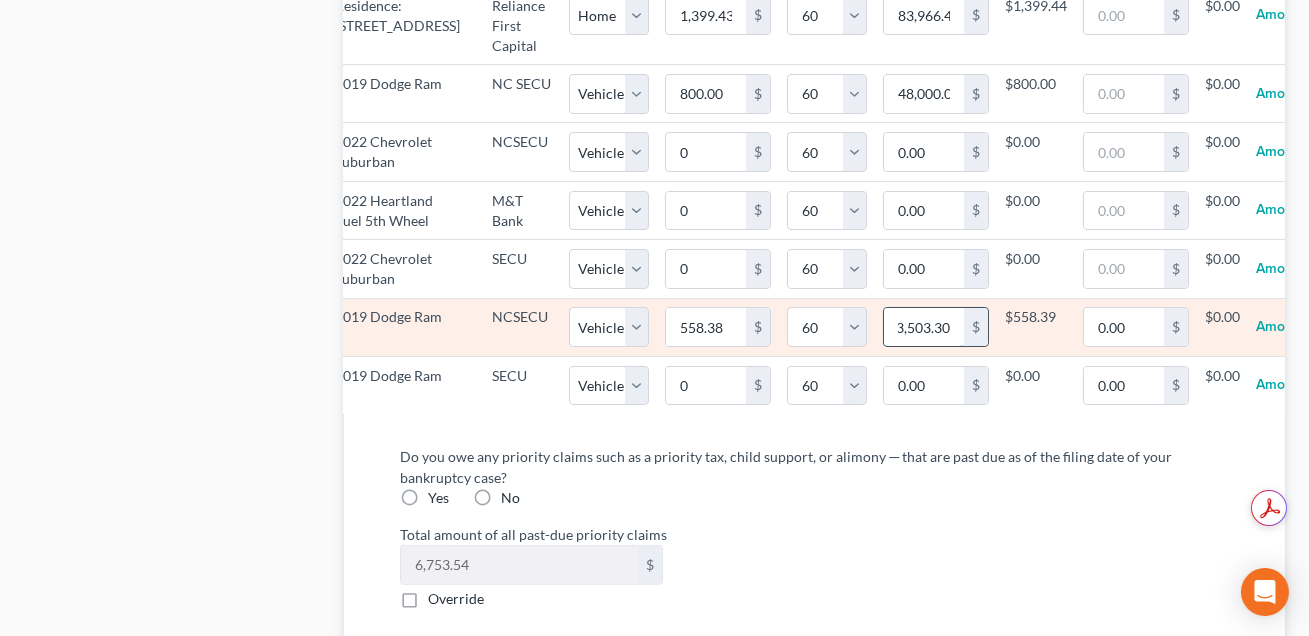 click on "33,503.30" at bounding box center (924, 327) 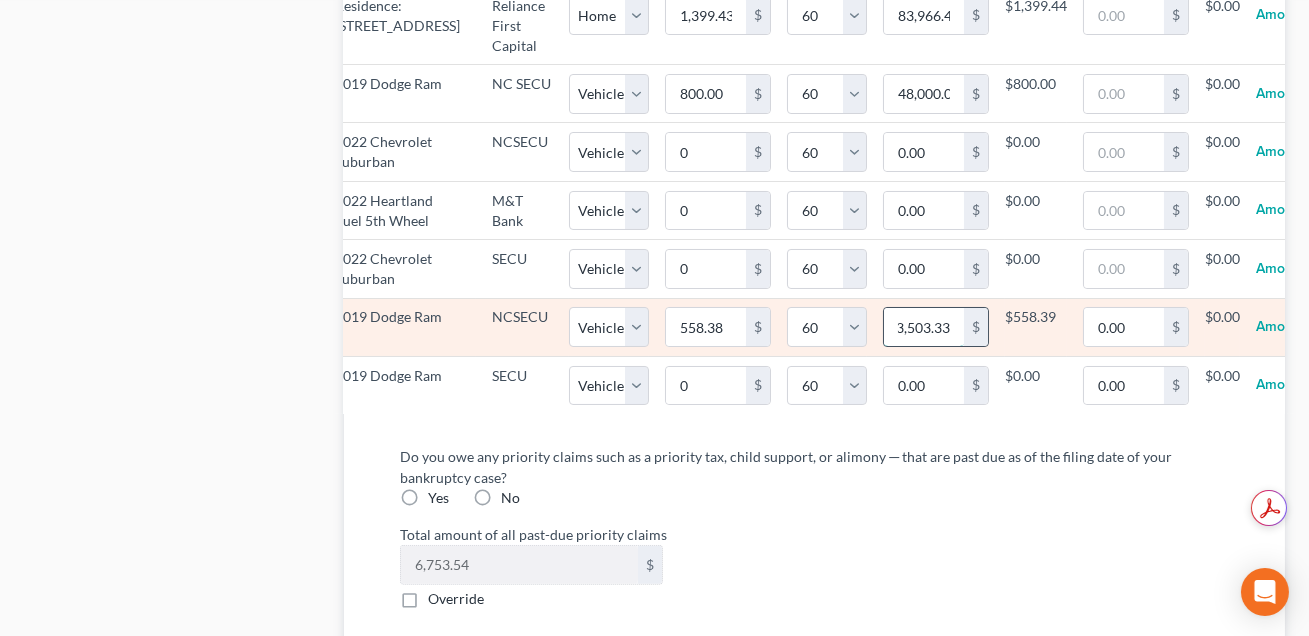 type on "33,503.33" 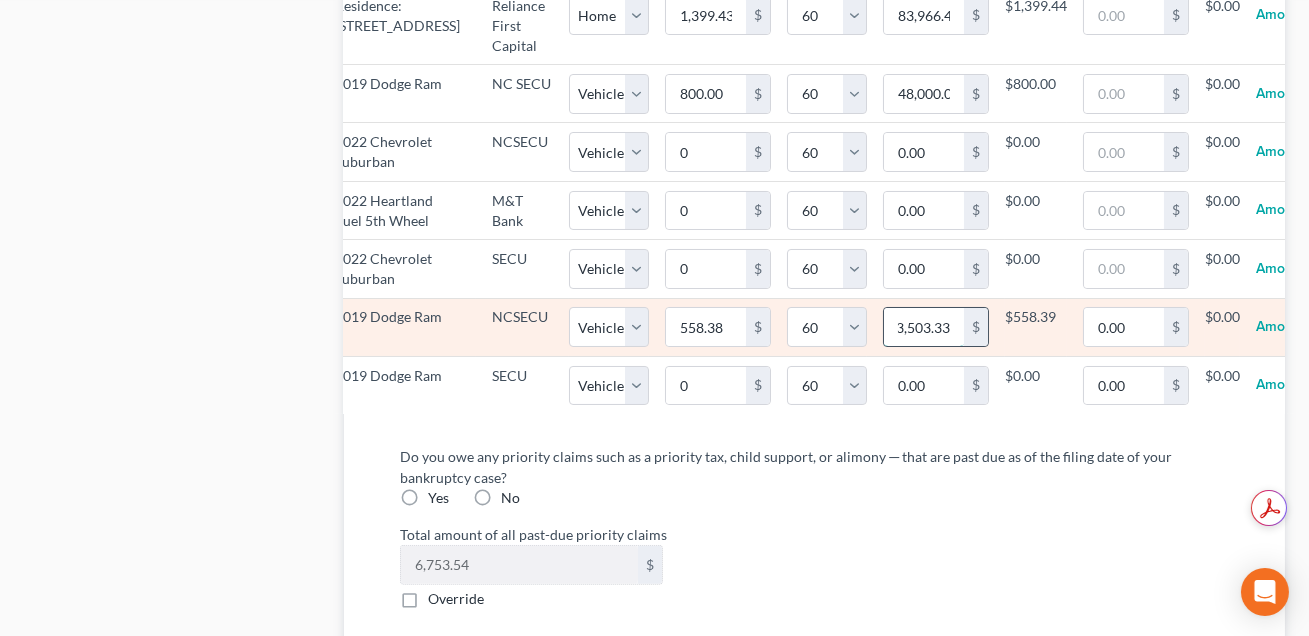 scroll, scrollTop: 0, scrollLeft: 10, axis: horizontal 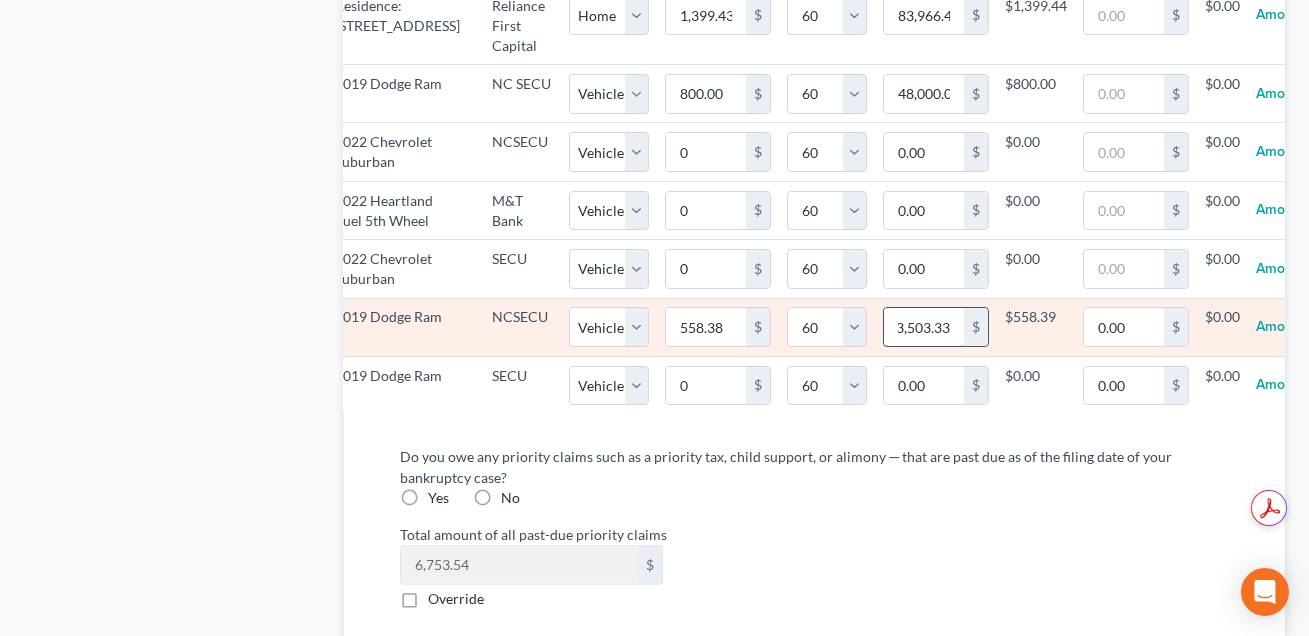 select on "1" 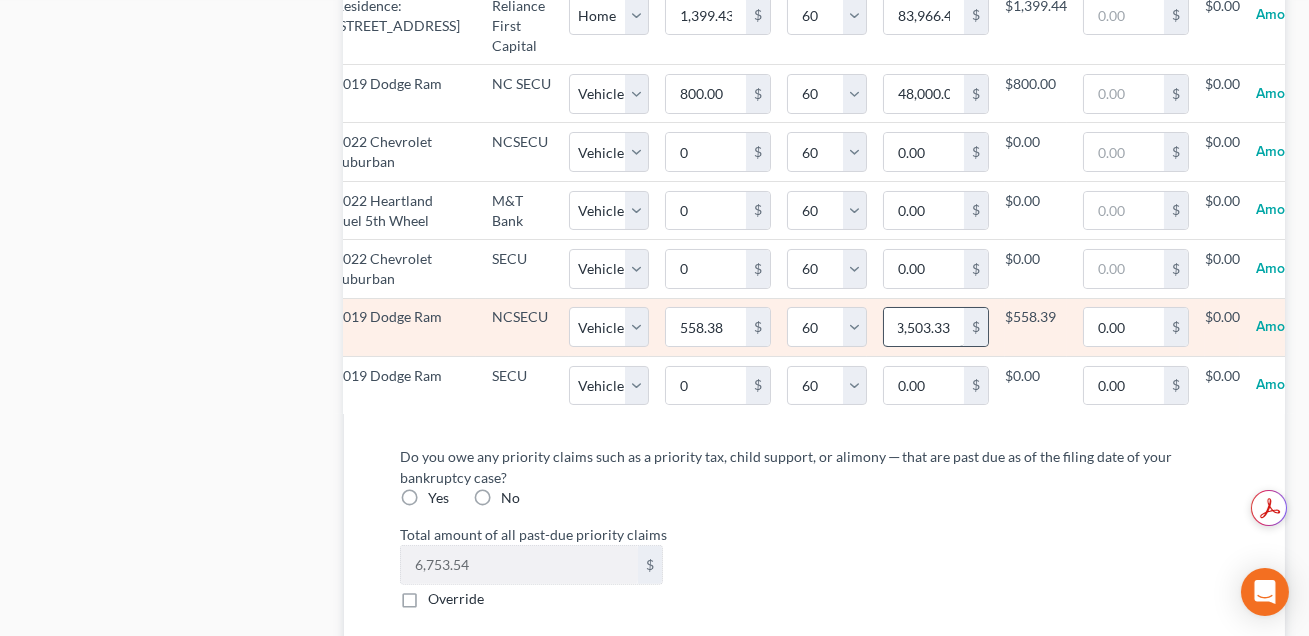 select on "60" 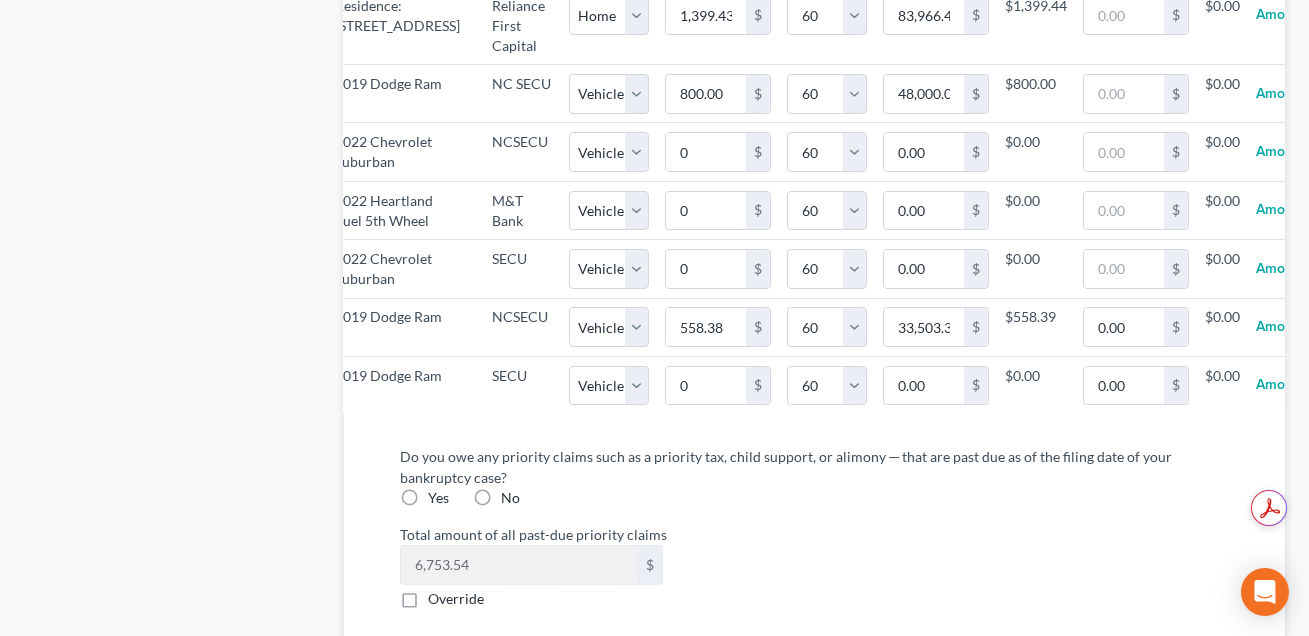 scroll, scrollTop: 2261, scrollLeft: 0, axis: vertical 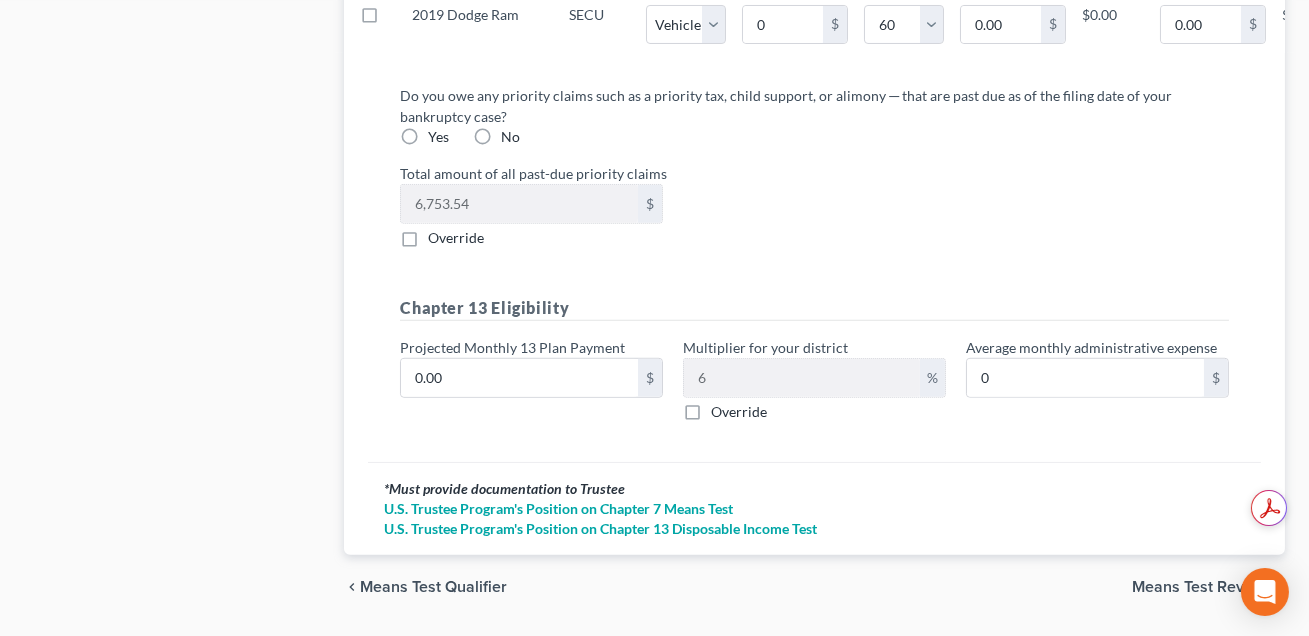 click on "Yes" at bounding box center [438, 137] 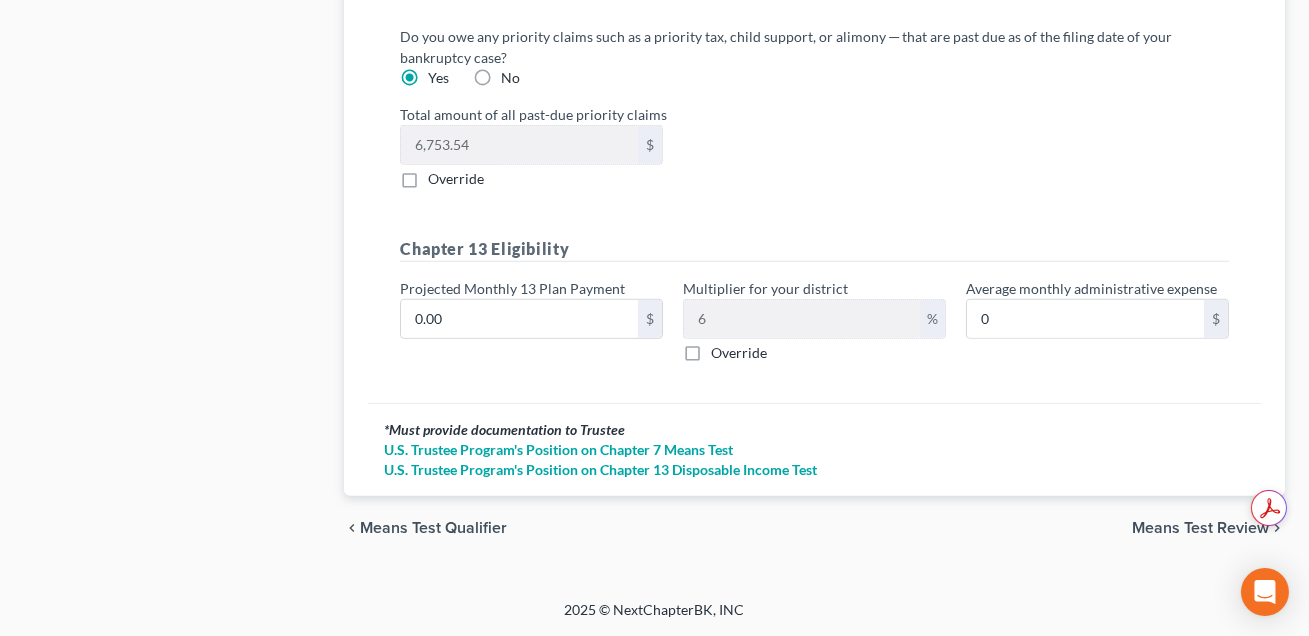 scroll, scrollTop: 2801, scrollLeft: 0, axis: vertical 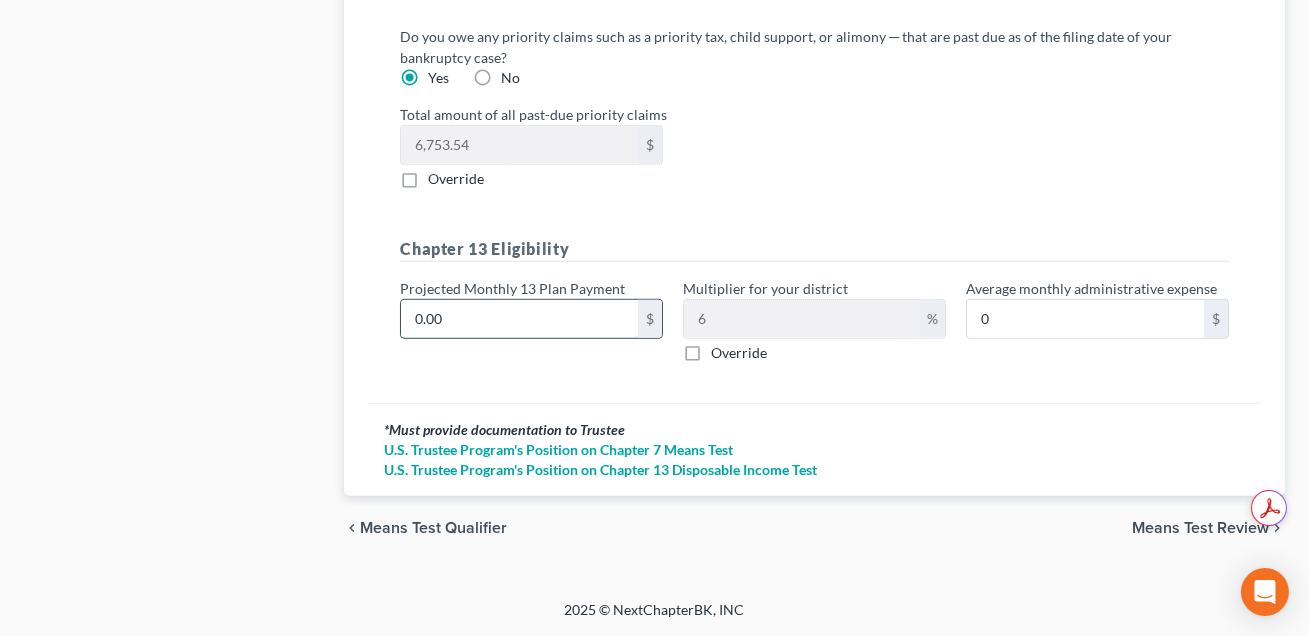 click on "0.00" at bounding box center (519, 319) 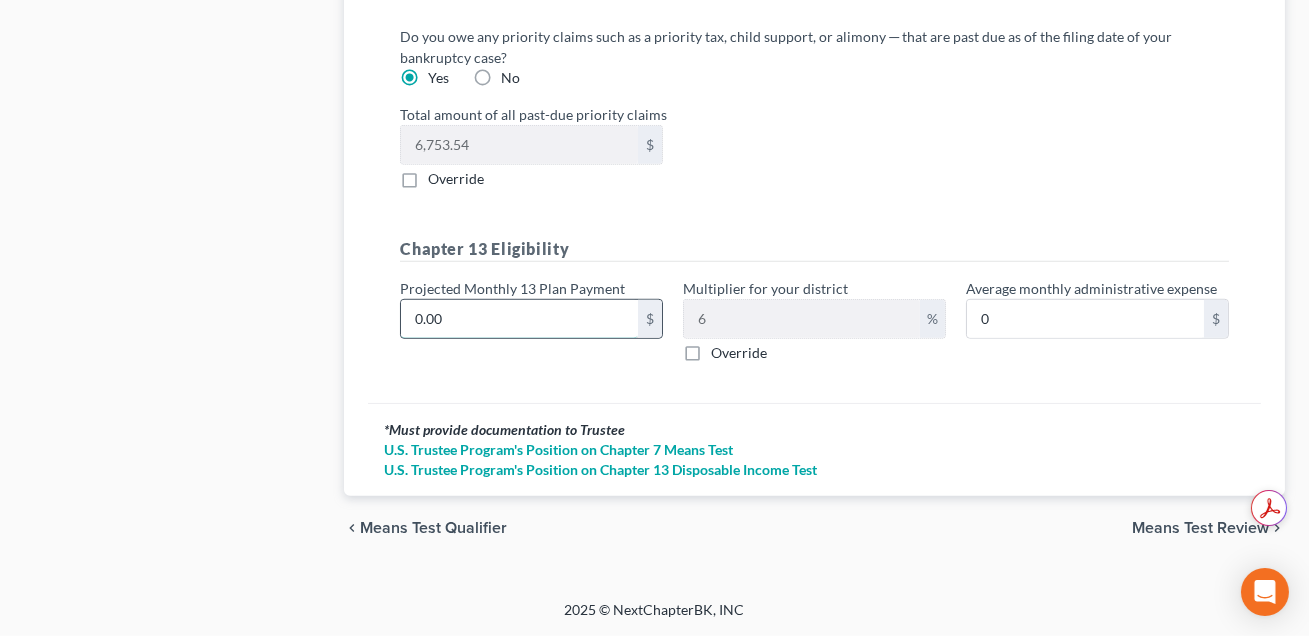 type on "2" 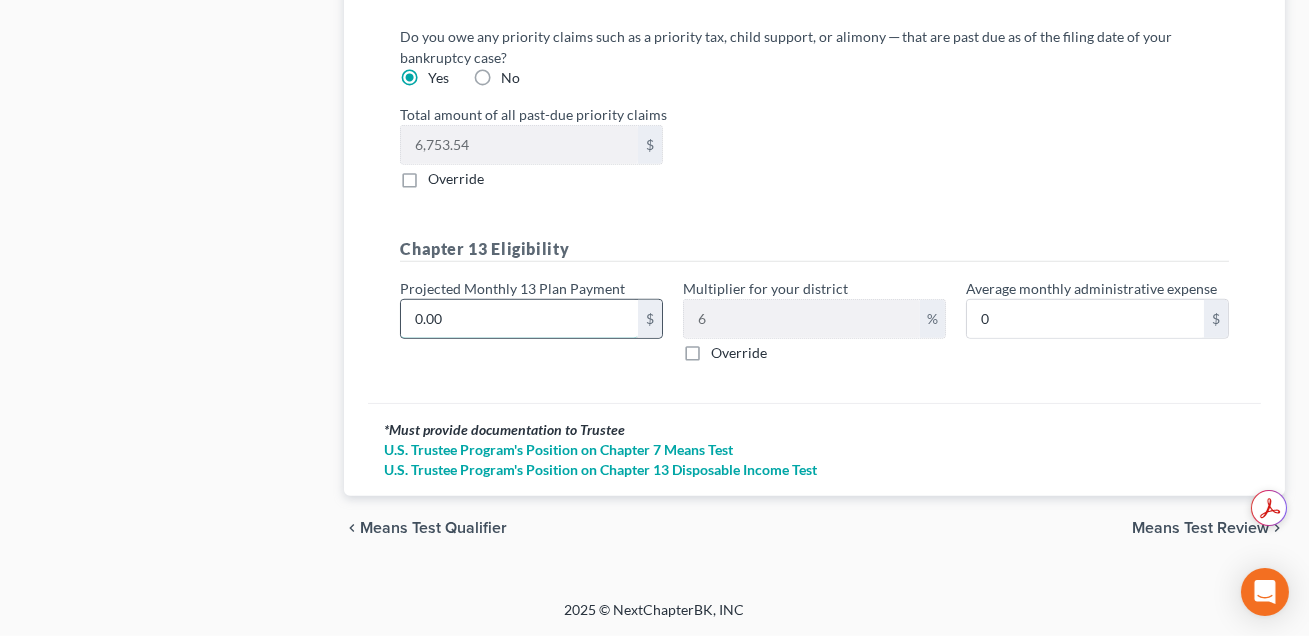 type on "0.12" 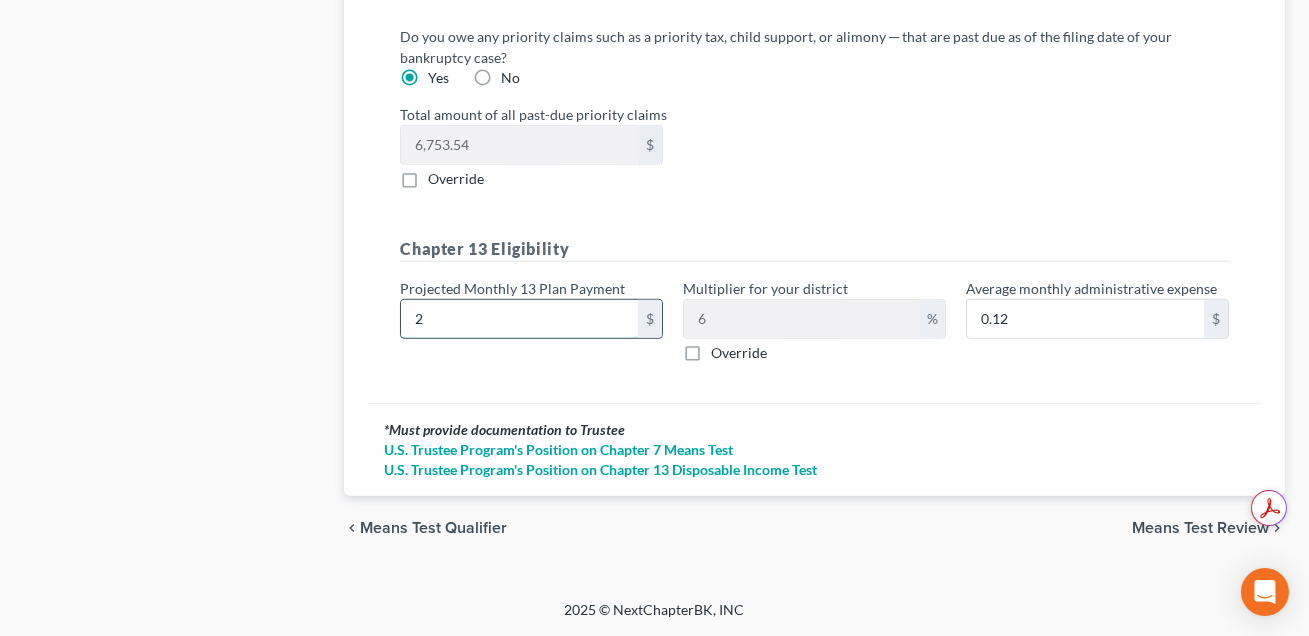 type on "24" 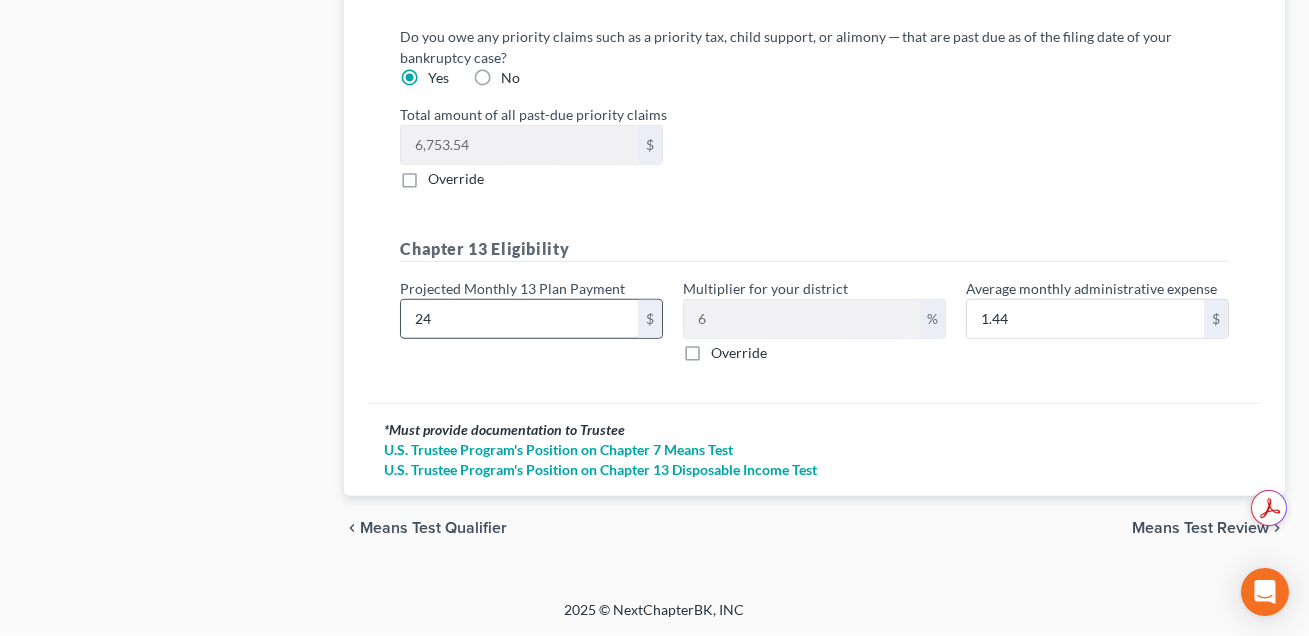 type on "246" 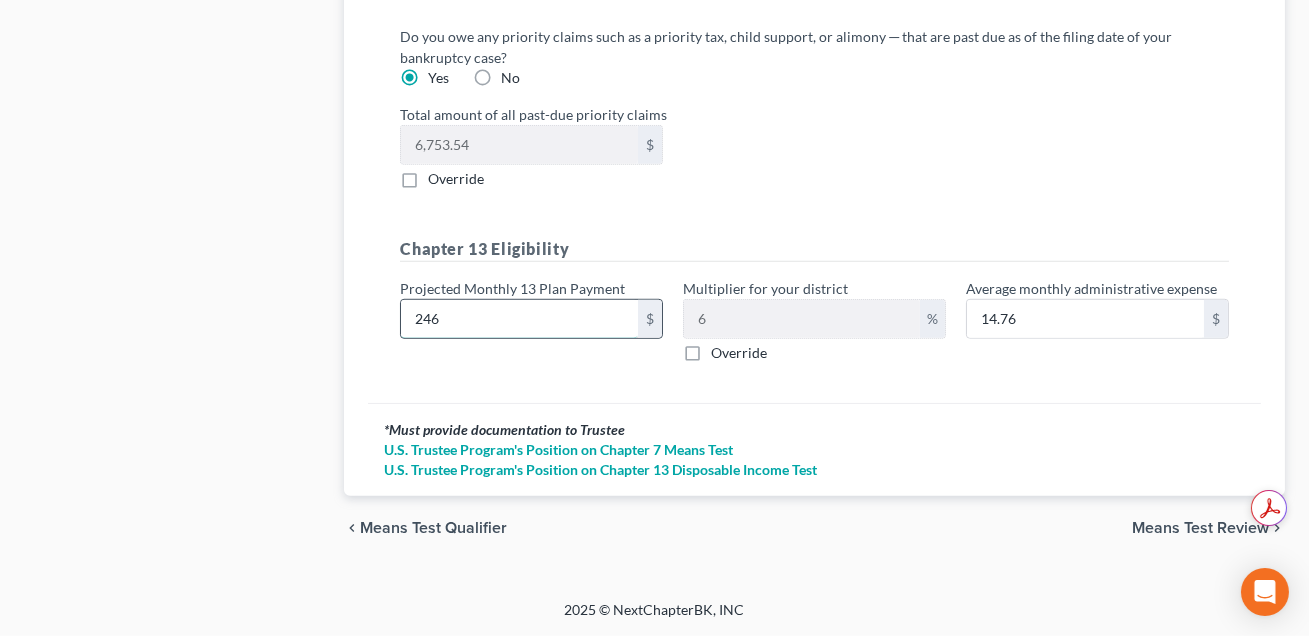 type on "2460" 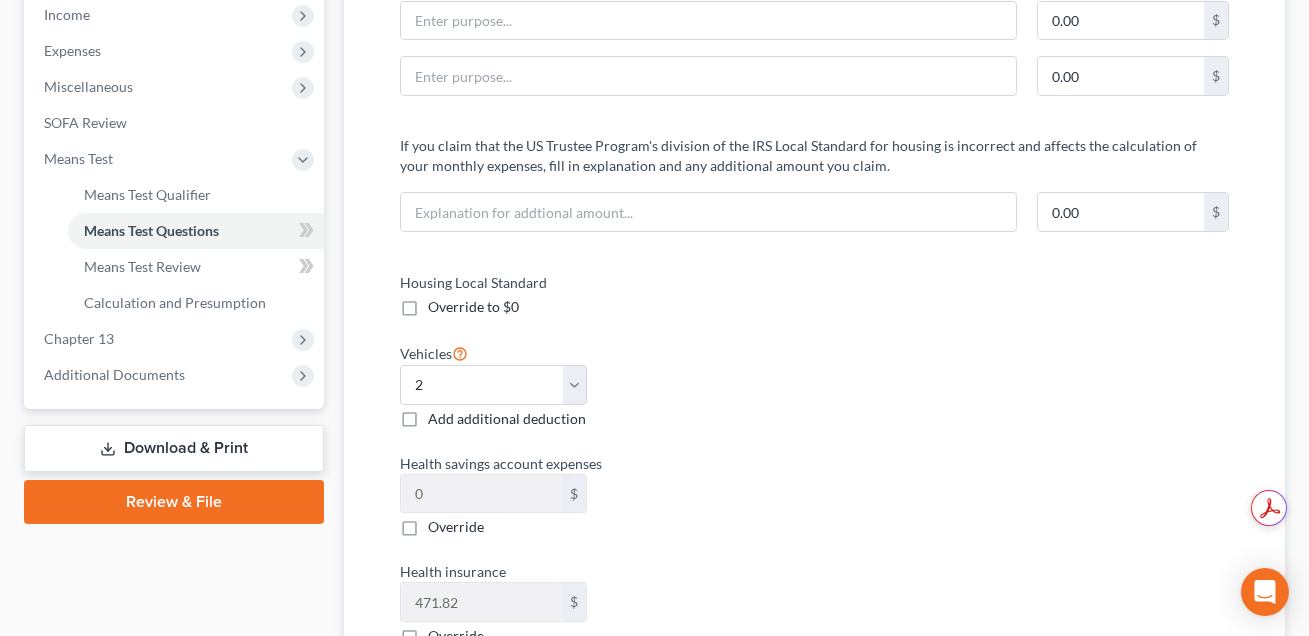 scroll, scrollTop: 614, scrollLeft: 0, axis: vertical 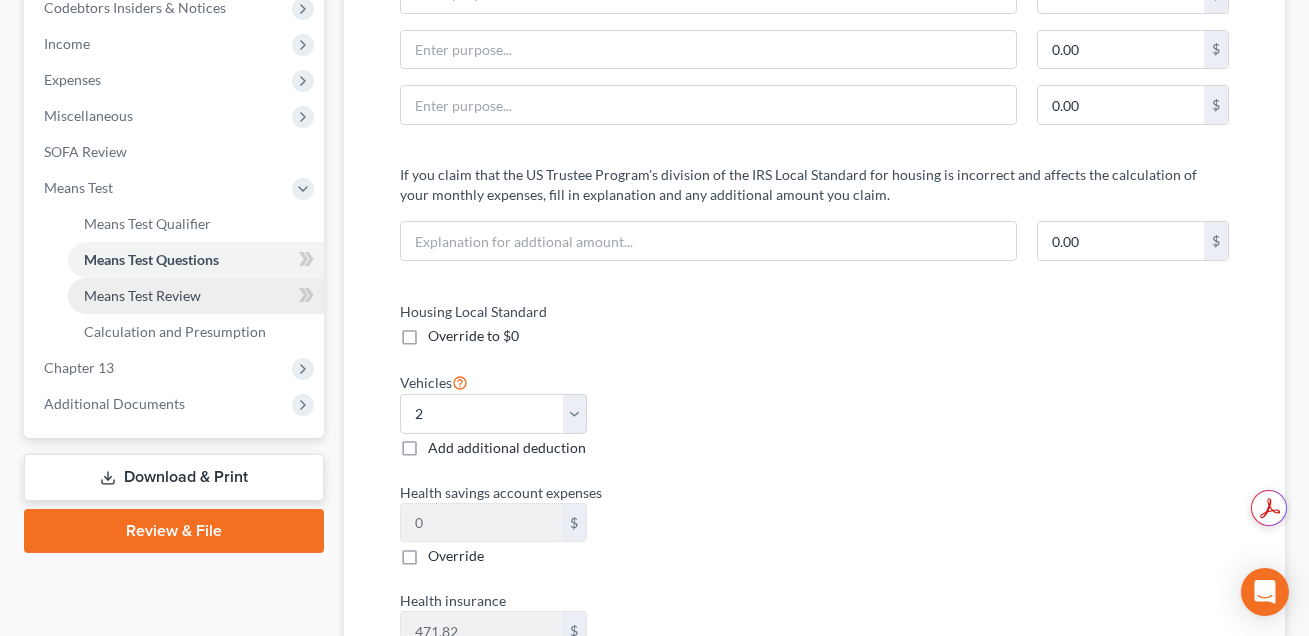 type on "2,460" 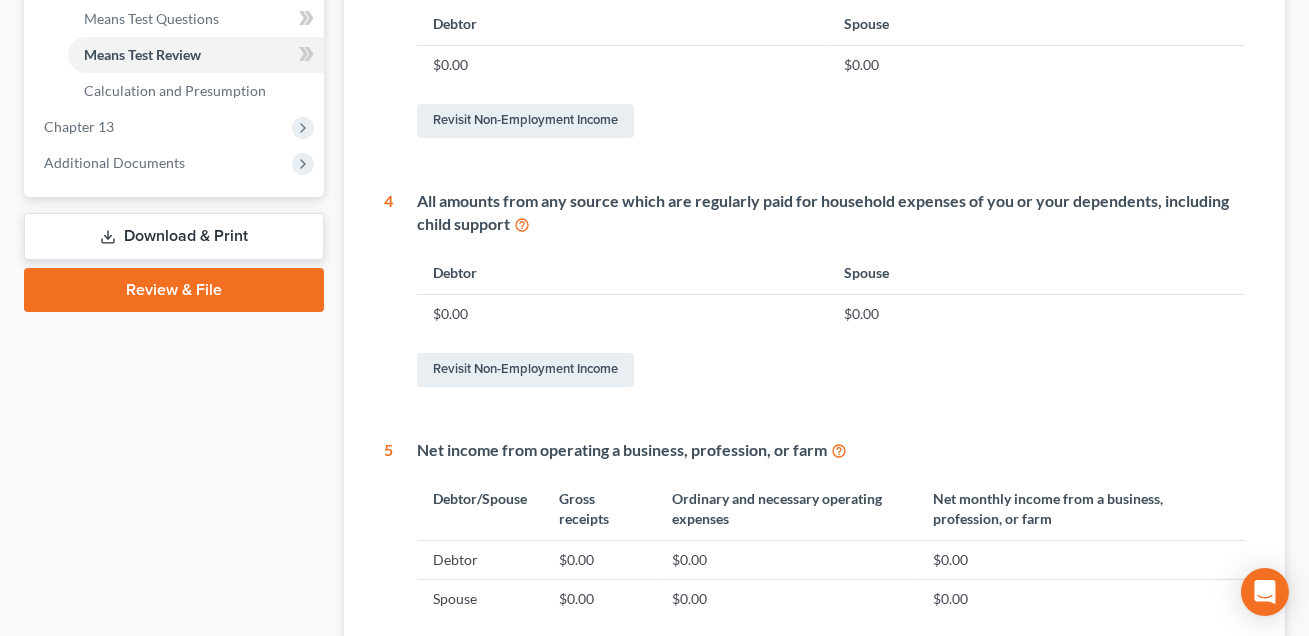 scroll, scrollTop: 853, scrollLeft: 0, axis: vertical 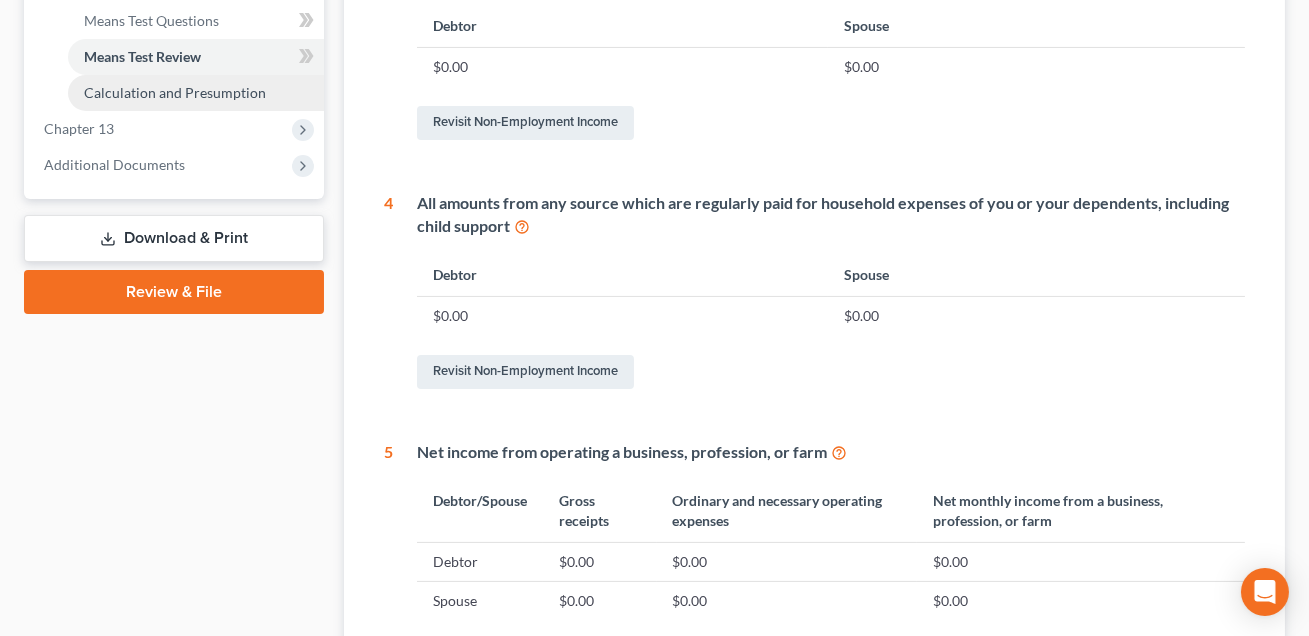 click on "Calculation and Presumption" at bounding box center (196, 93) 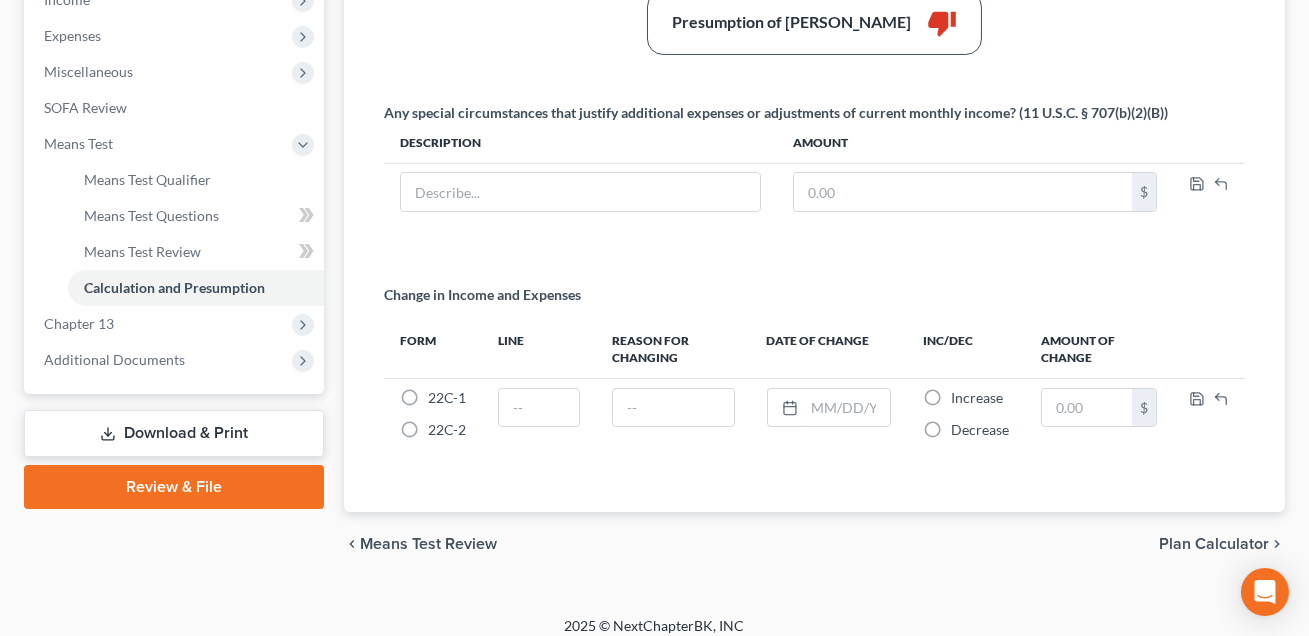 scroll, scrollTop: 670, scrollLeft: 0, axis: vertical 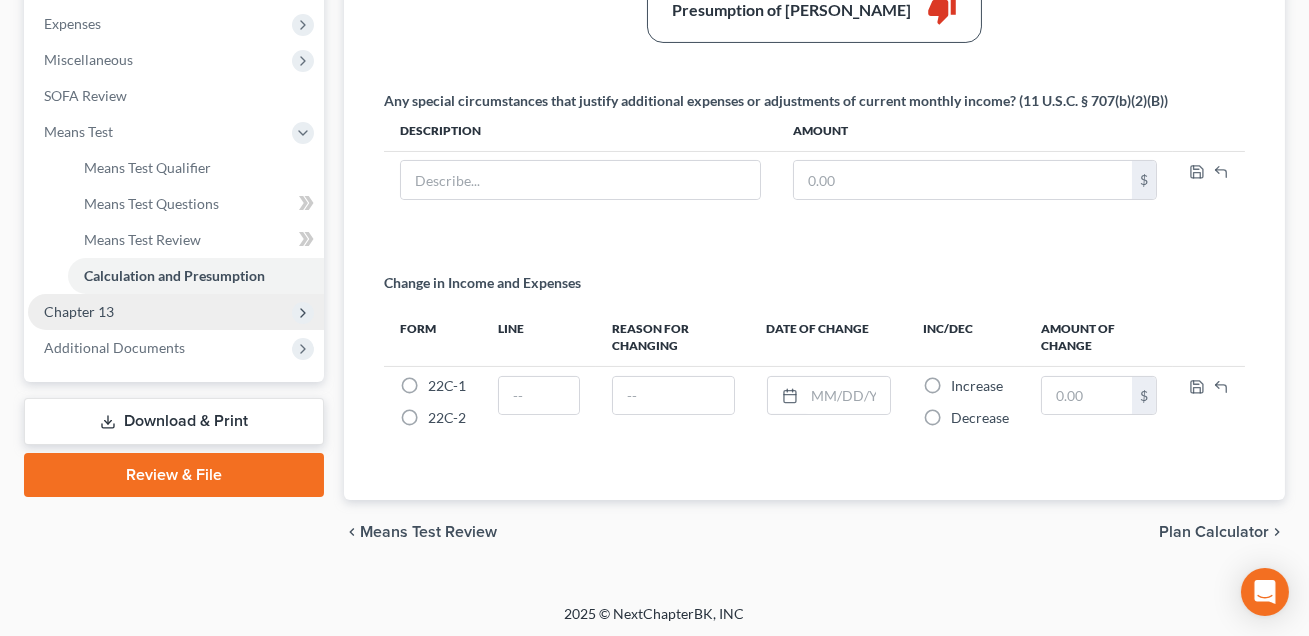 click on "Chapter 13" at bounding box center [79, 311] 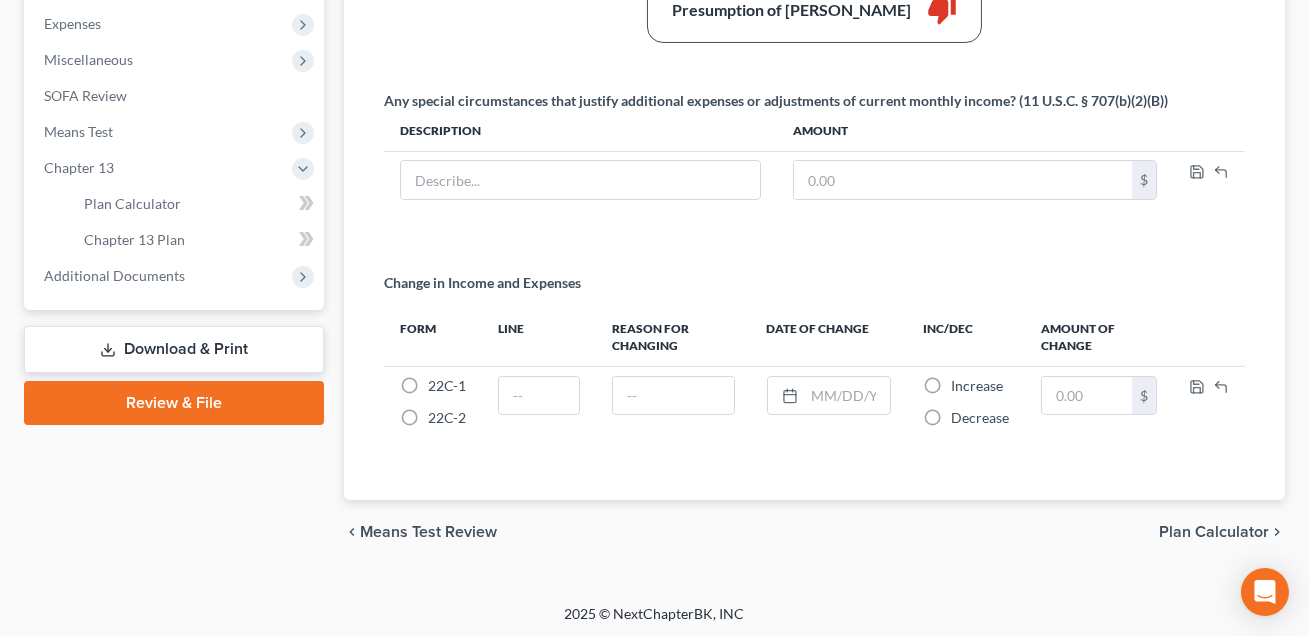 click on "Download & Print" at bounding box center (174, 349) 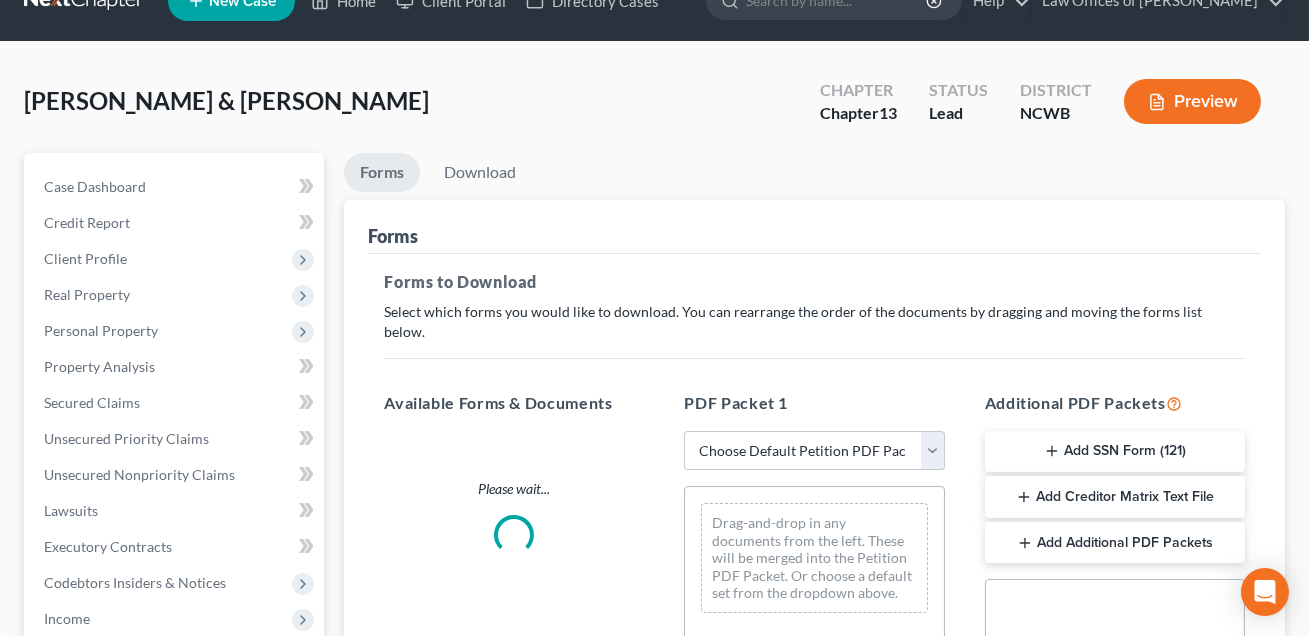 scroll, scrollTop: 0, scrollLeft: 0, axis: both 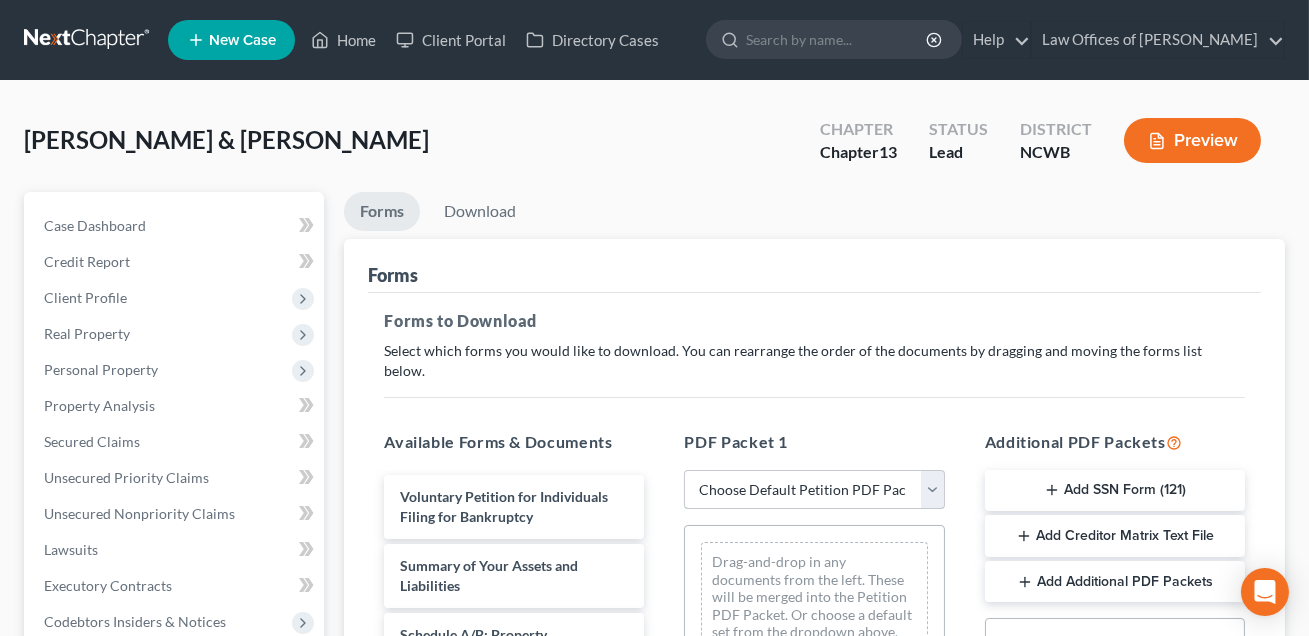 click on "Choose Default Petition PDF Packet Complete Bankruptcy Petition (all forms and schedules) Emergency Filing Forms (Petition and Creditor List Only) Amended Forms Signature Pages Only Supplemental Post Petition (Sch. I & J) Supplemental Post Petition (Sch. I) Supplemental Post Petition (Sch. J) Minimum Standard Petition" at bounding box center (814, 490) 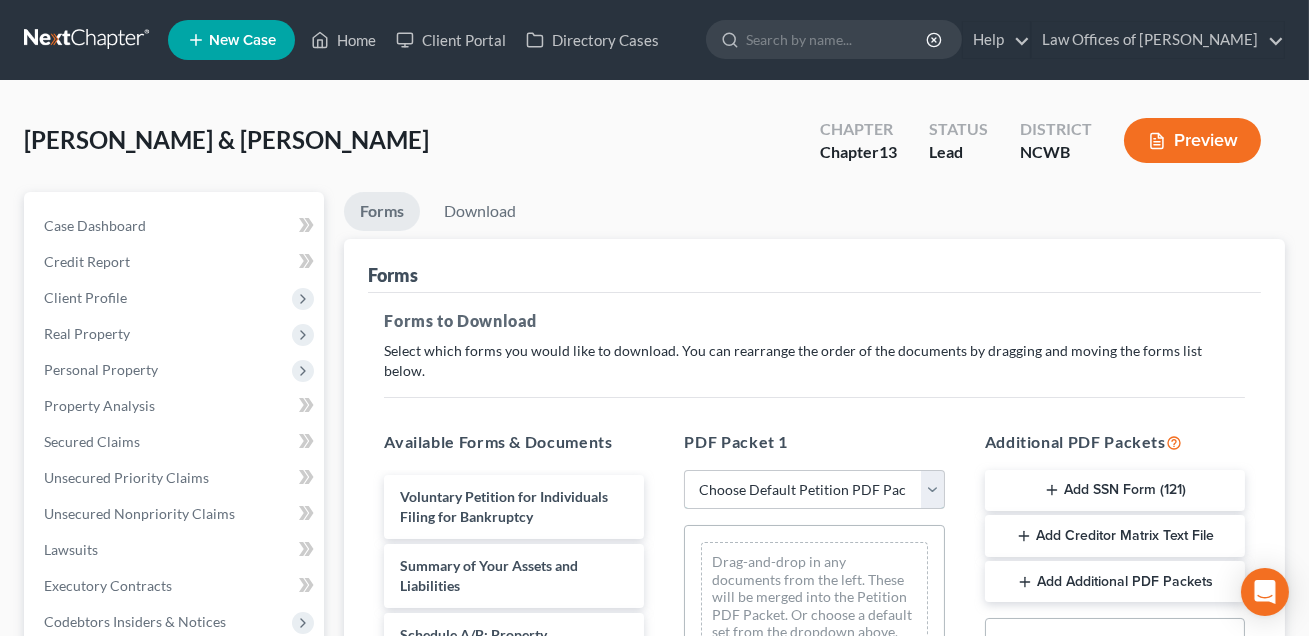 select on "0" 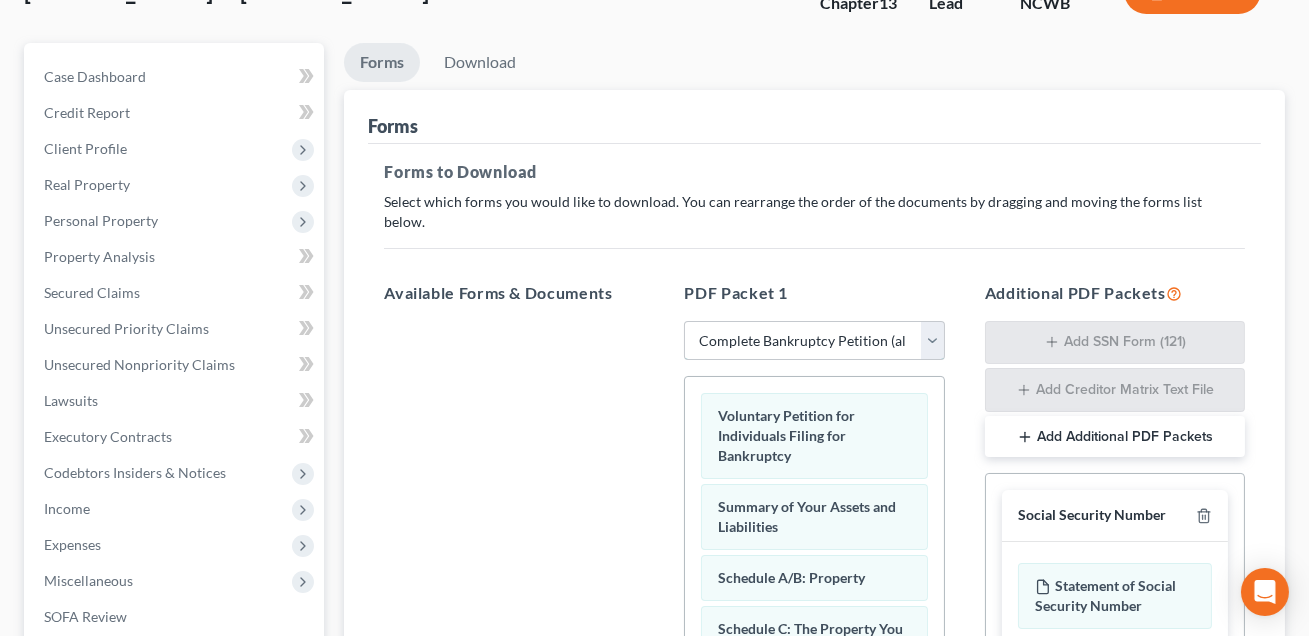 scroll, scrollTop: 285, scrollLeft: 0, axis: vertical 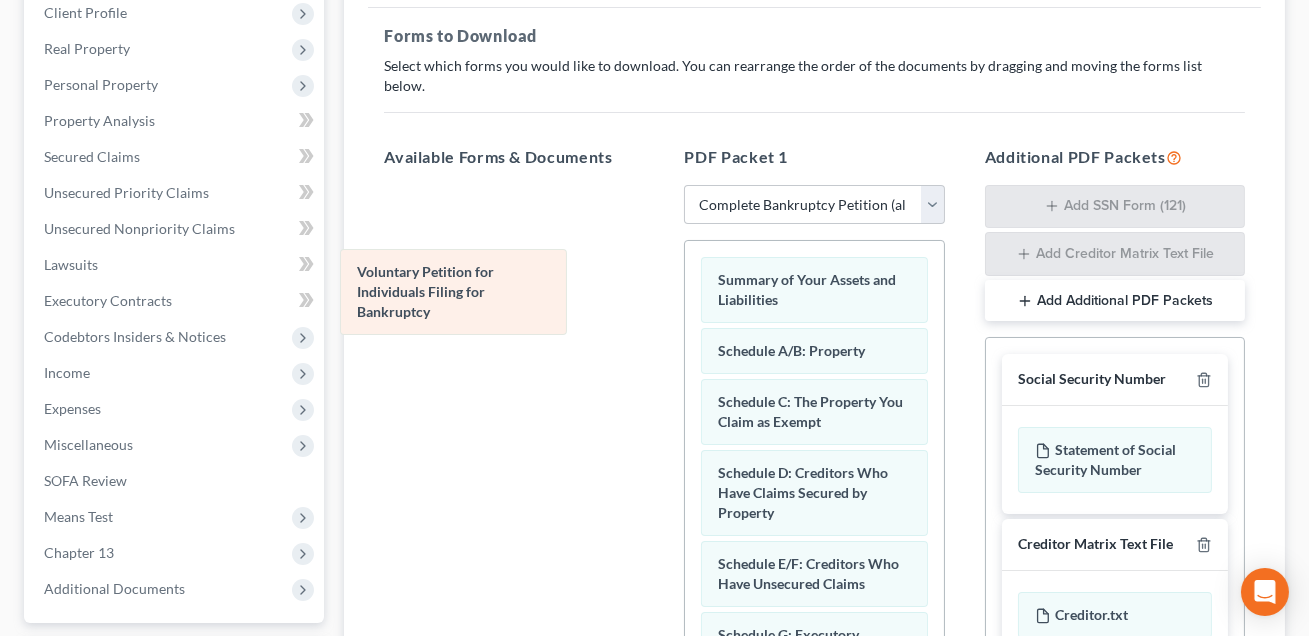 drag, startPoint x: 746, startPoint y: 276, endPoint x: 514, endPoint y: 306, distance: 233.93161 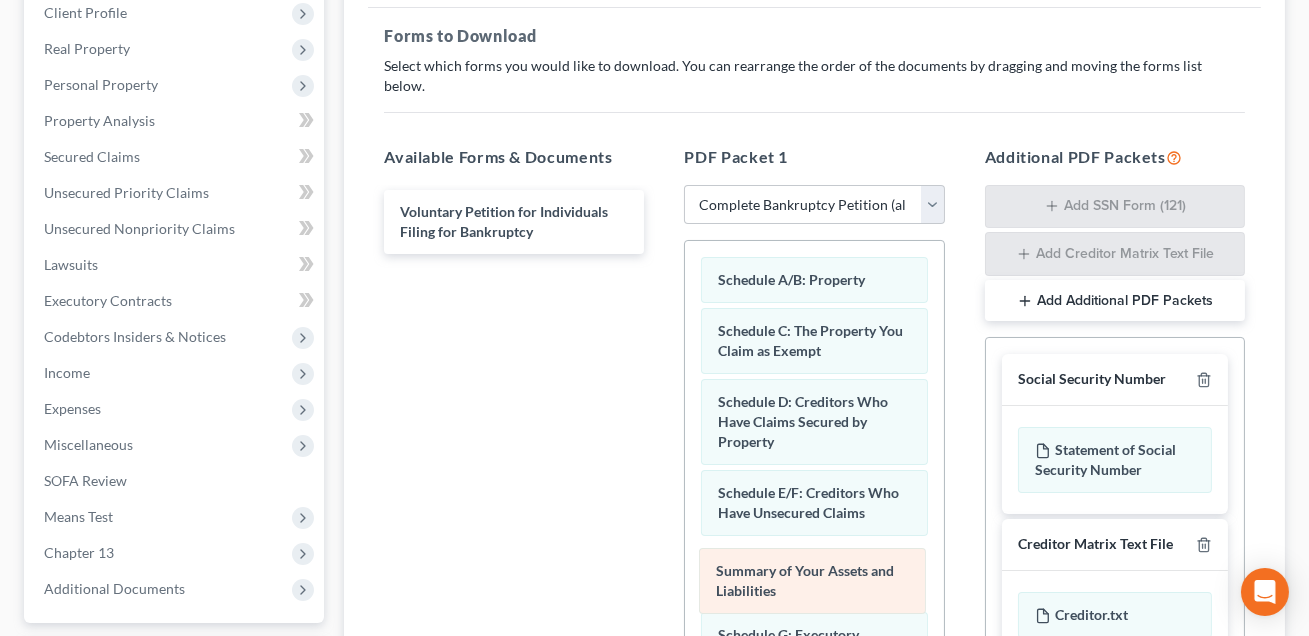 drag, startPoint x: 753, startPoint y: 275, endPoint x: 751, endPoint y: 593, distance: 318.0063 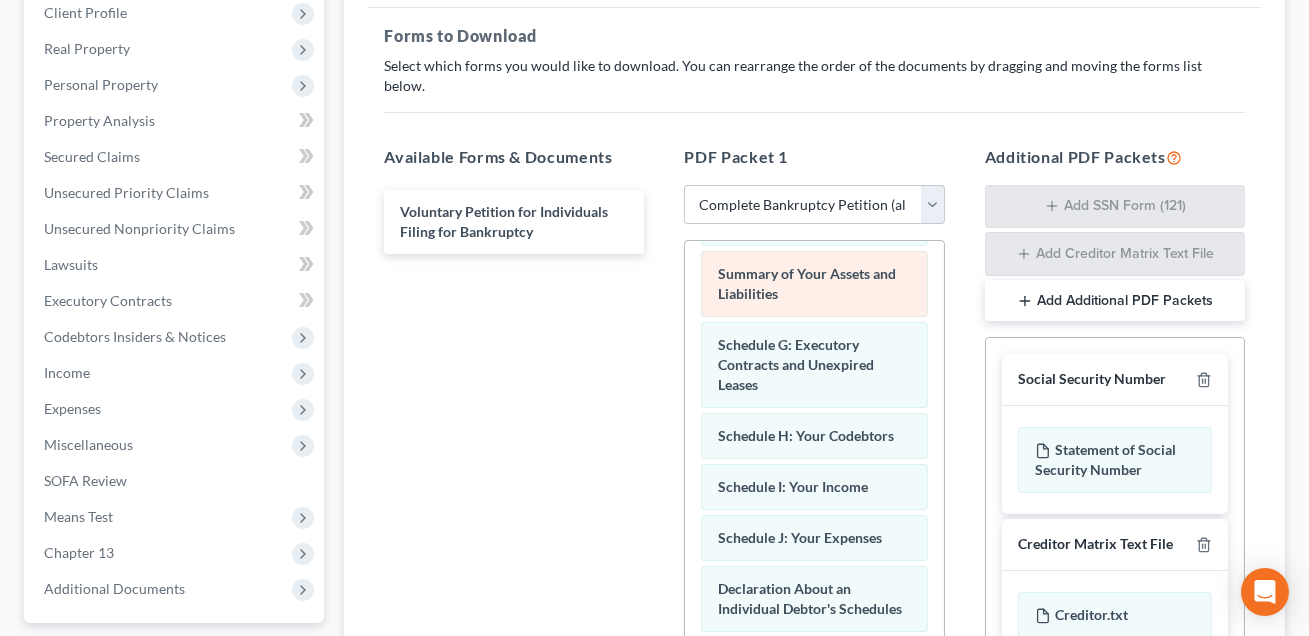 scroll, scrollTop: 295, scrollLeft: 0, axis: vertical 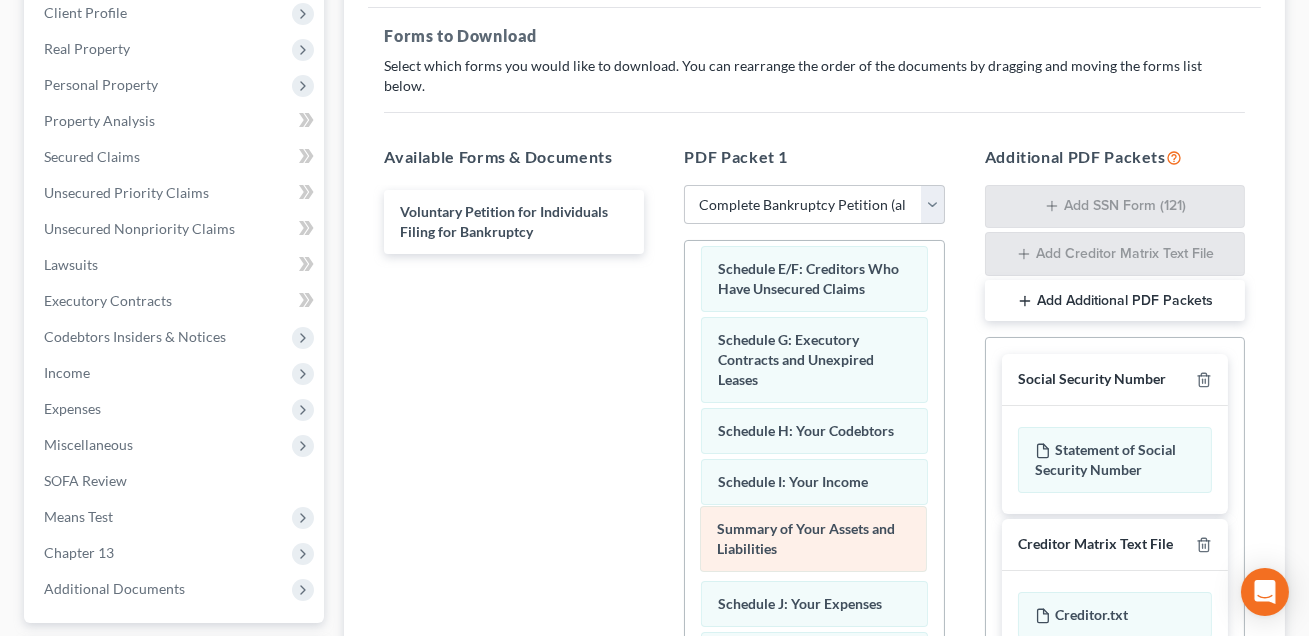 drag, startPoint x: 764, startPoint y: 255, endPoint x: 763, endPoint y: 538, distance: 283.00177 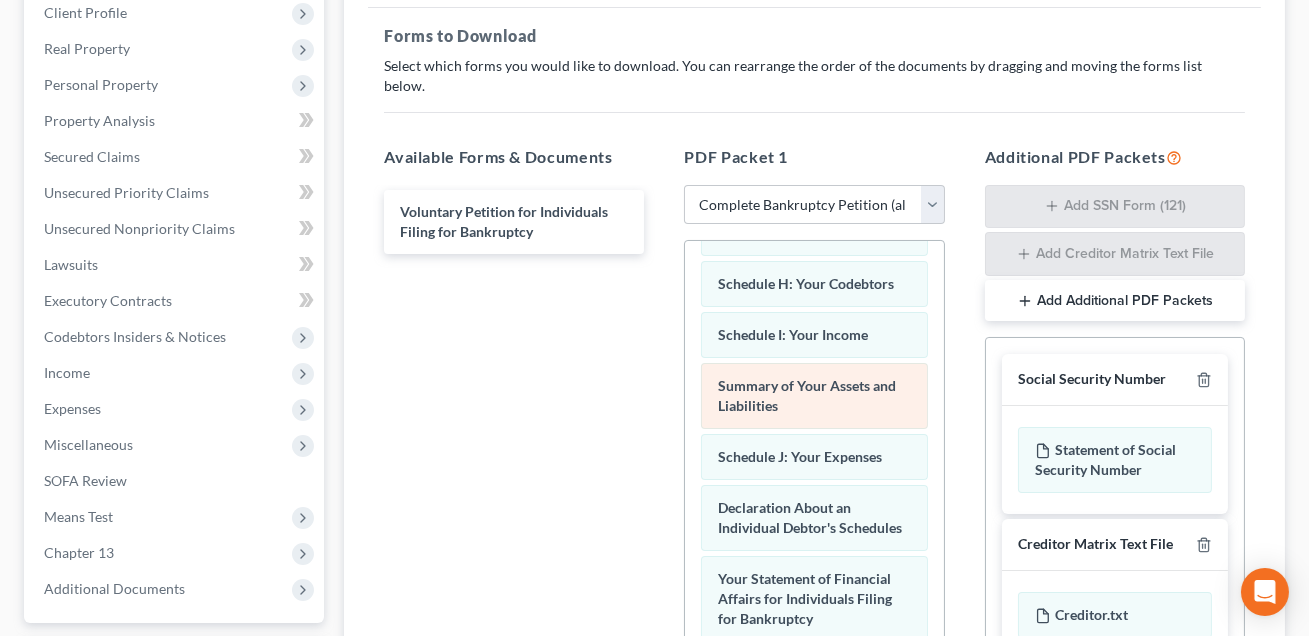 scroll, scrollTop: 390, scrollLeft: 0, axis: vertical 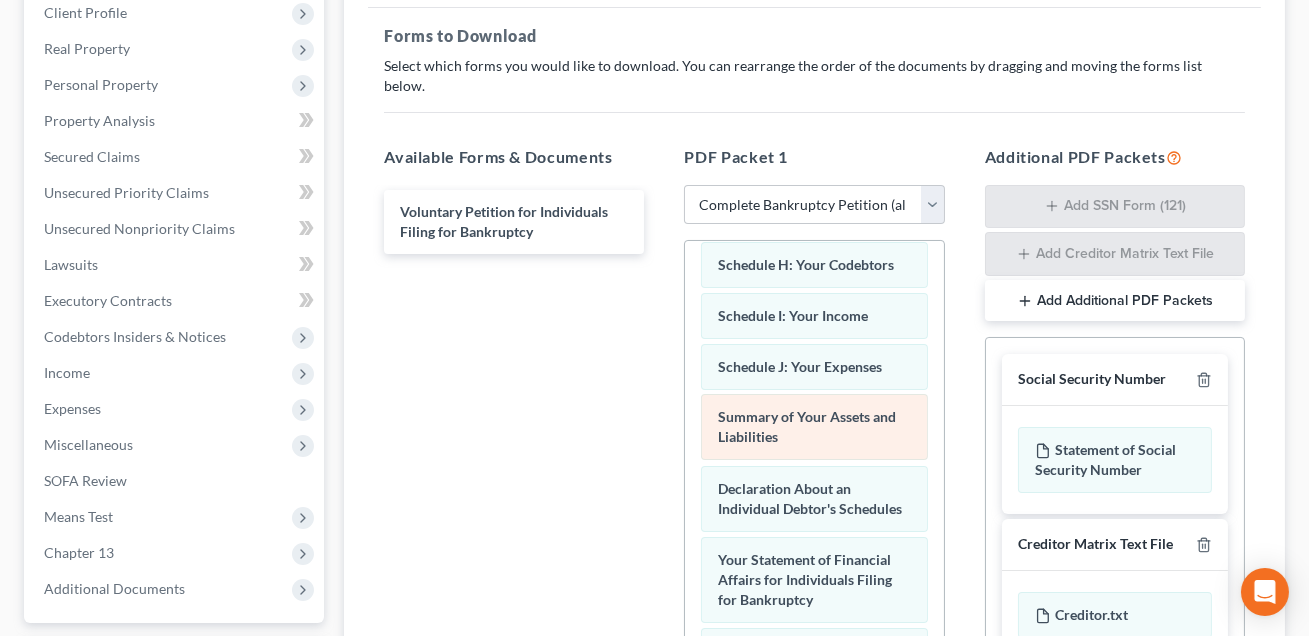 drag, startPoint x: 758, startPoint y: 354, endPoint x: 758, endPoint y: 427, distance: 73 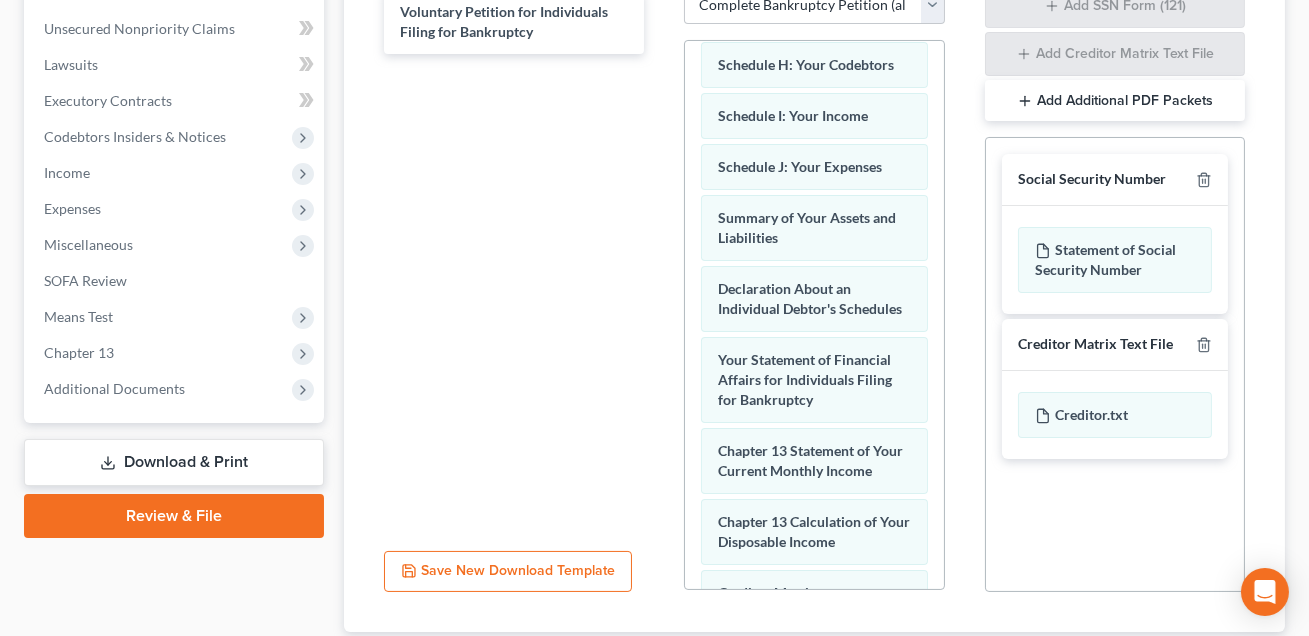 scroll, scrollTop: 493, scrollLeft: 0, axis: vertical 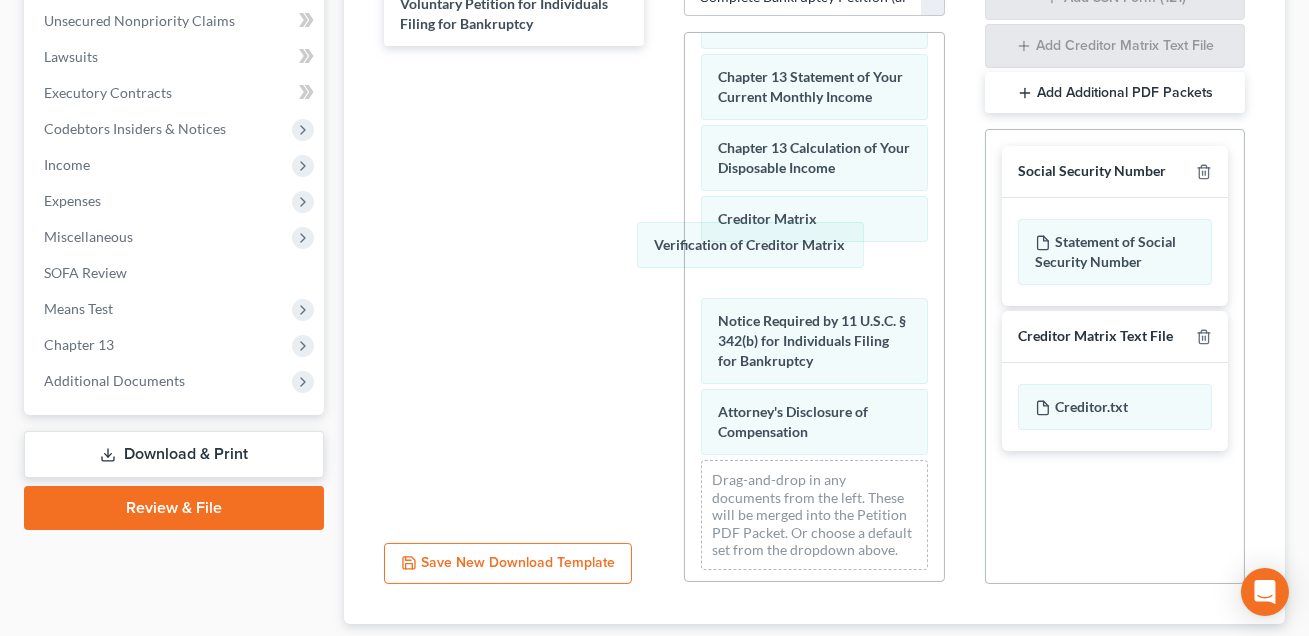 drag, startPoint x: 754, startPoint y: 247, endPoint x: 692, endPoint y: 262, distance: 63.788715 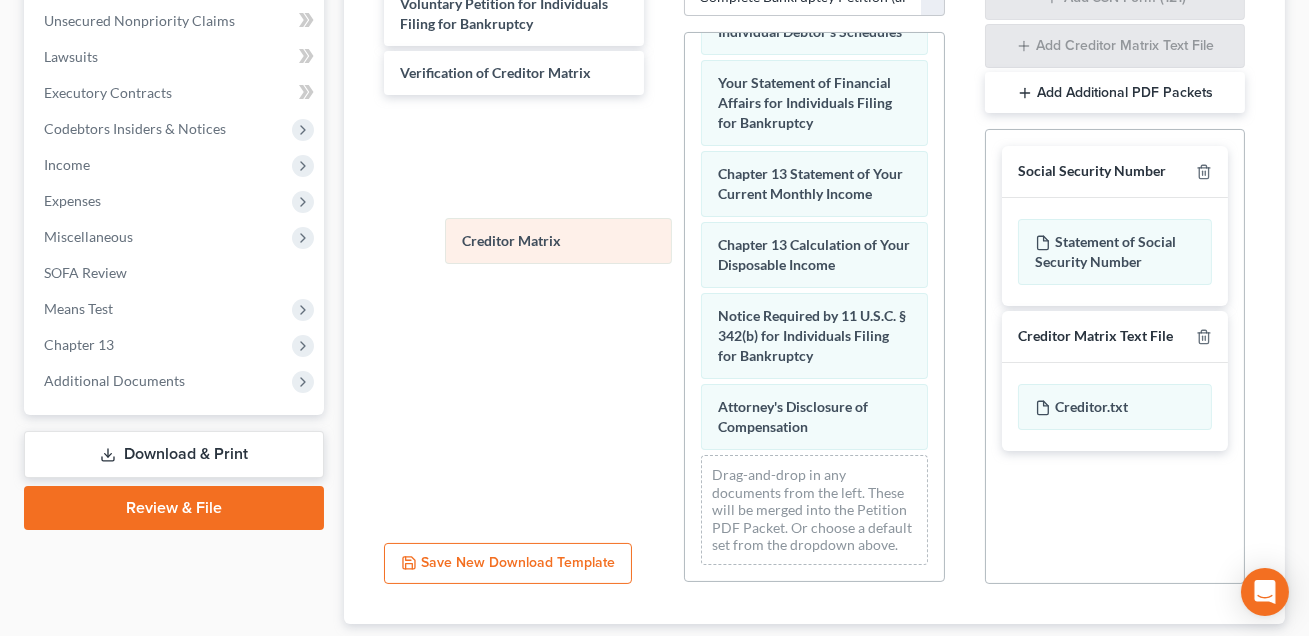 scroll, scrollTop: 655, scrollLeft: 0, axis: vertical 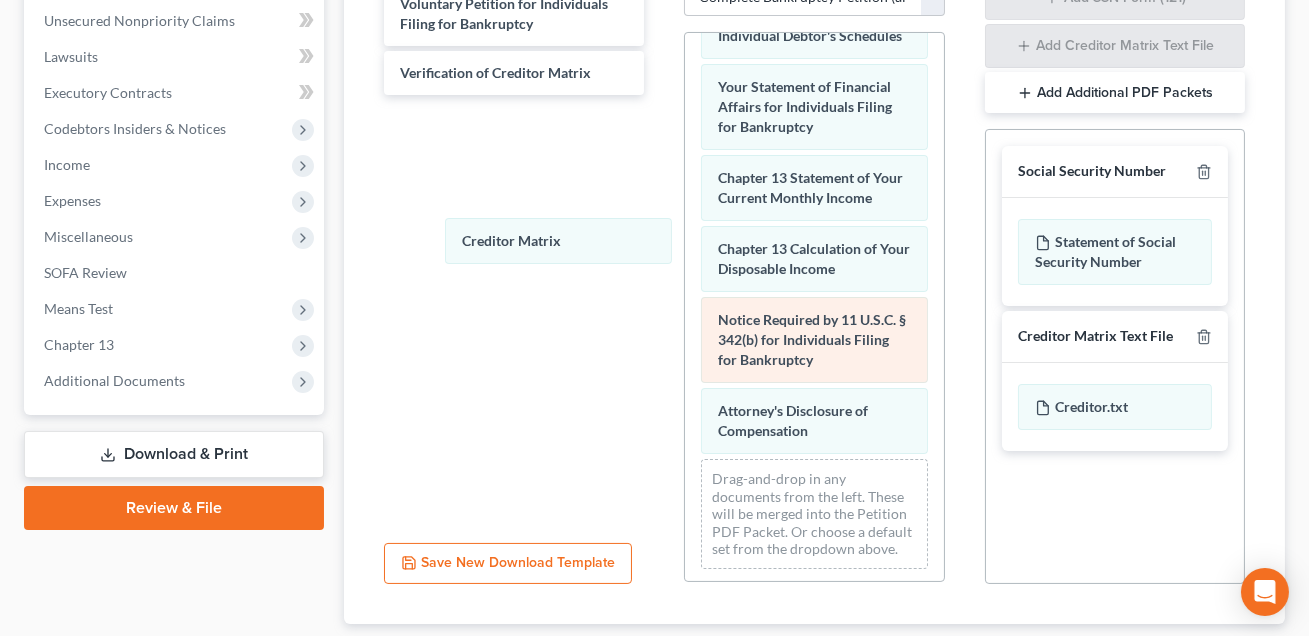 drag, startPoint x: 718, startPoint y: 249, endPoint x: 780, endPoint y: 344, distance: 113.44161 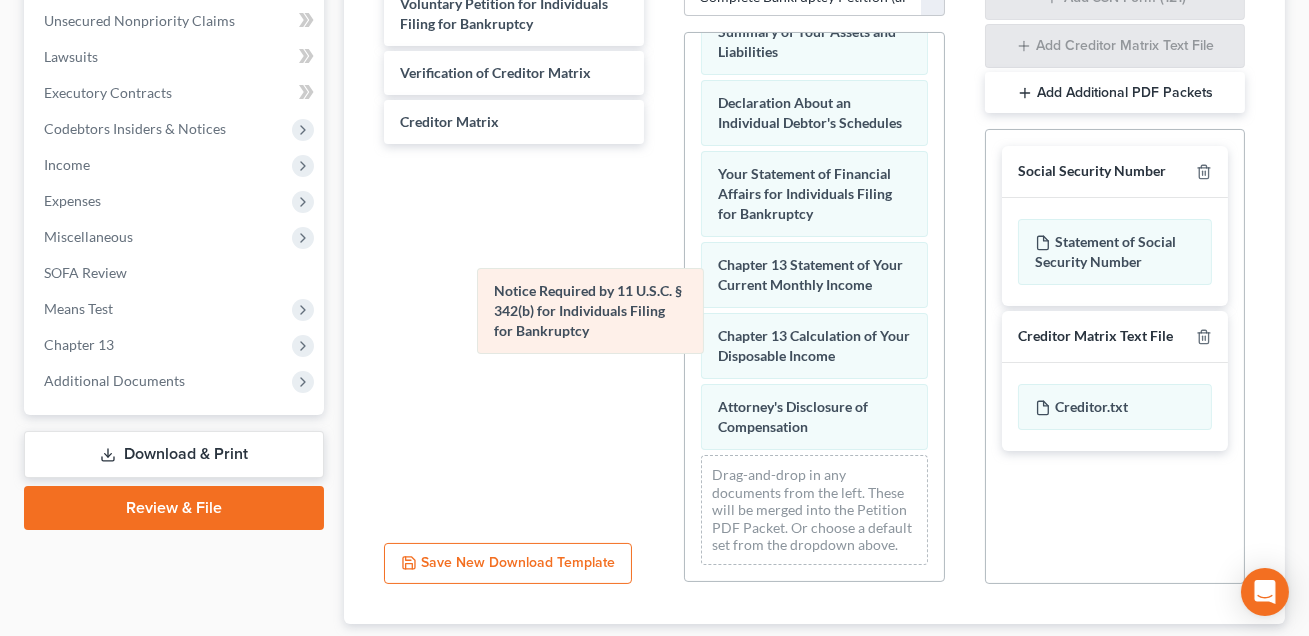 scroll, scrollTop: 564, scrollLeft: 0, axis: vertical 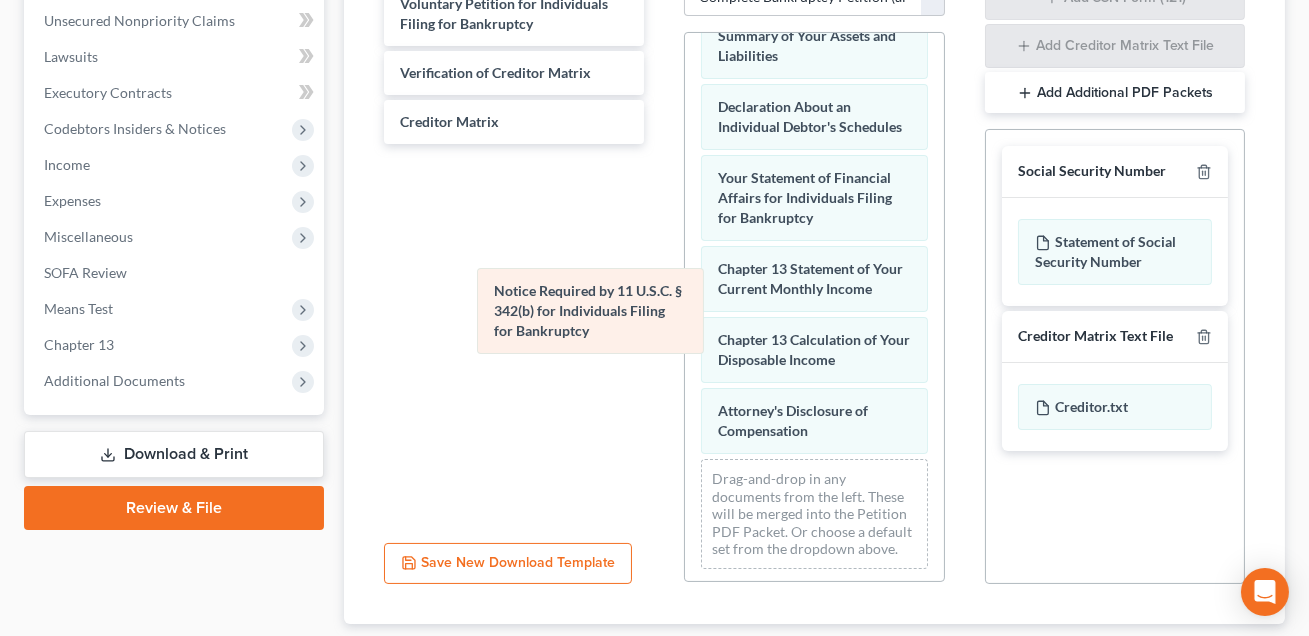 drag, startPoint x: 779, startPoint y: 325, endPoint x: 453, endPoint y: 315, distance: 326.15335 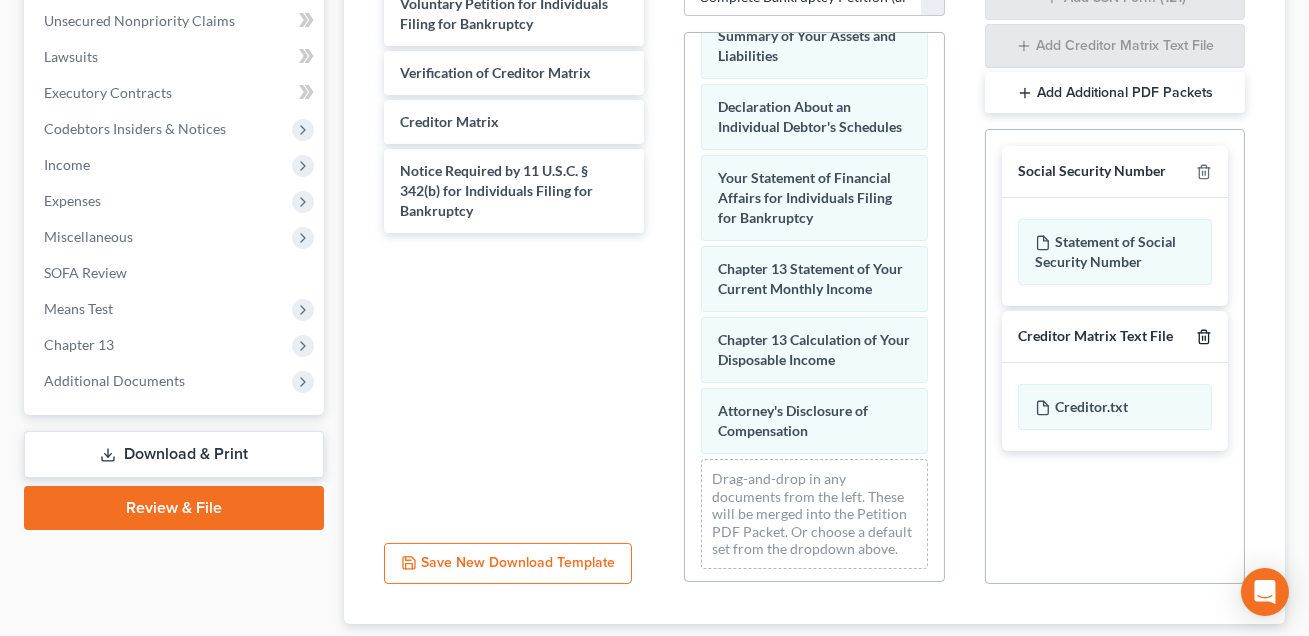 click 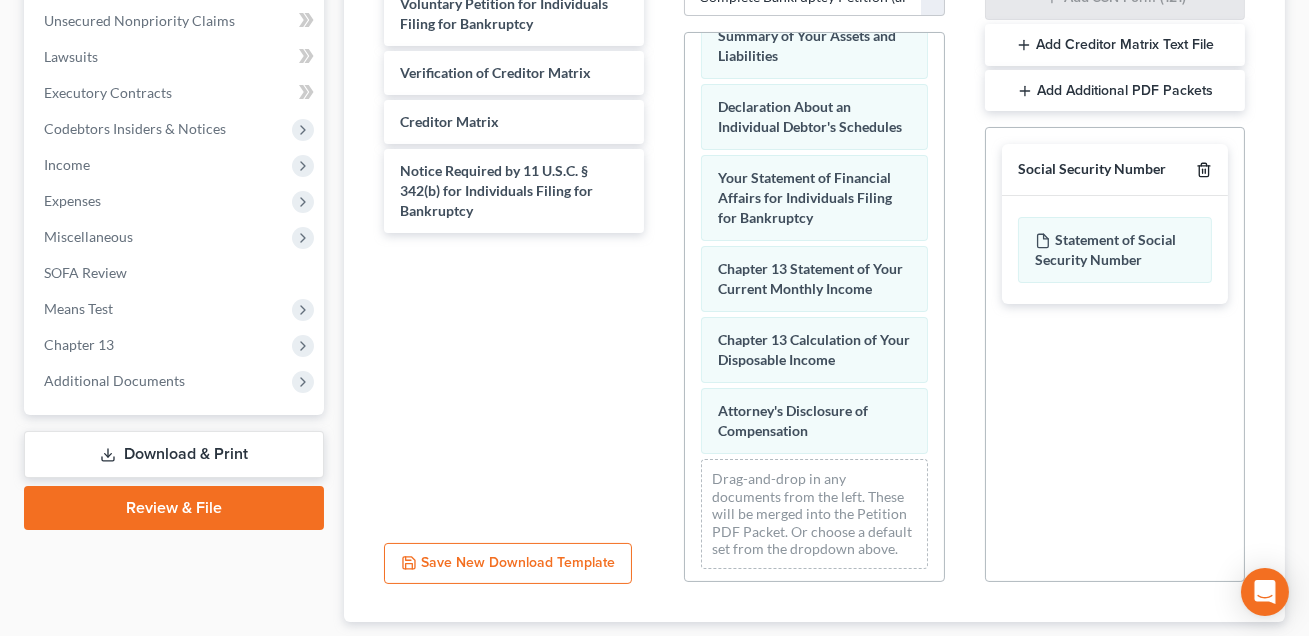 click 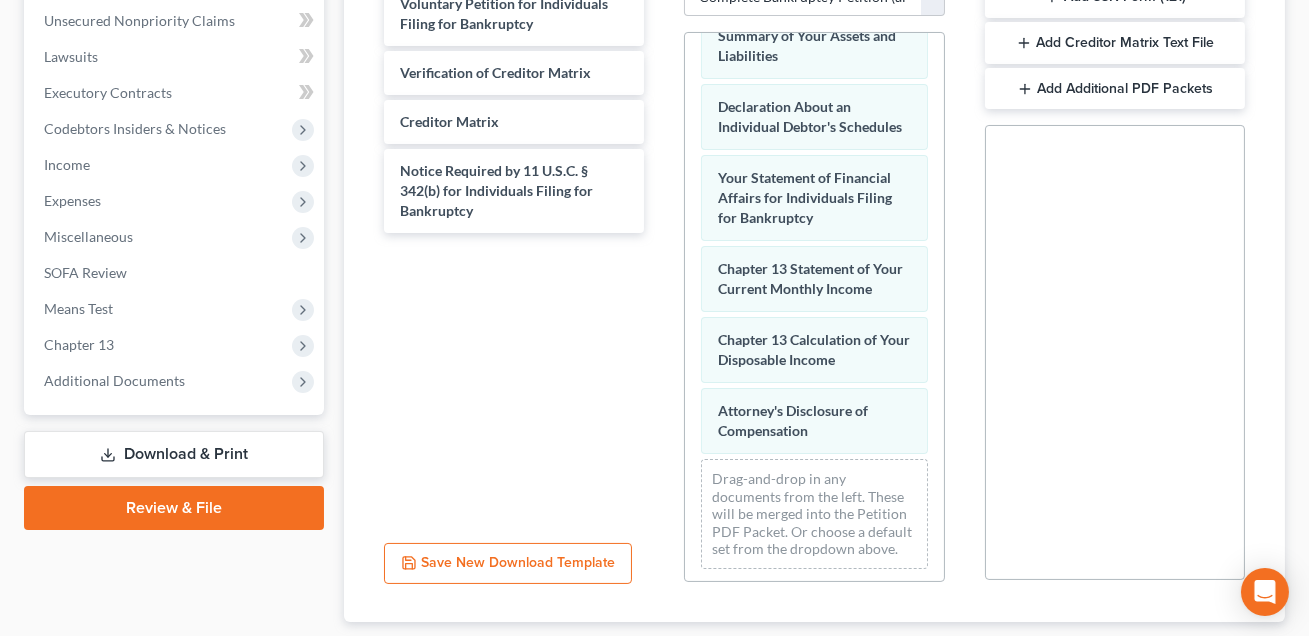 scroll, scrollTop: 597, scrollLeft: 0, axis: vertical 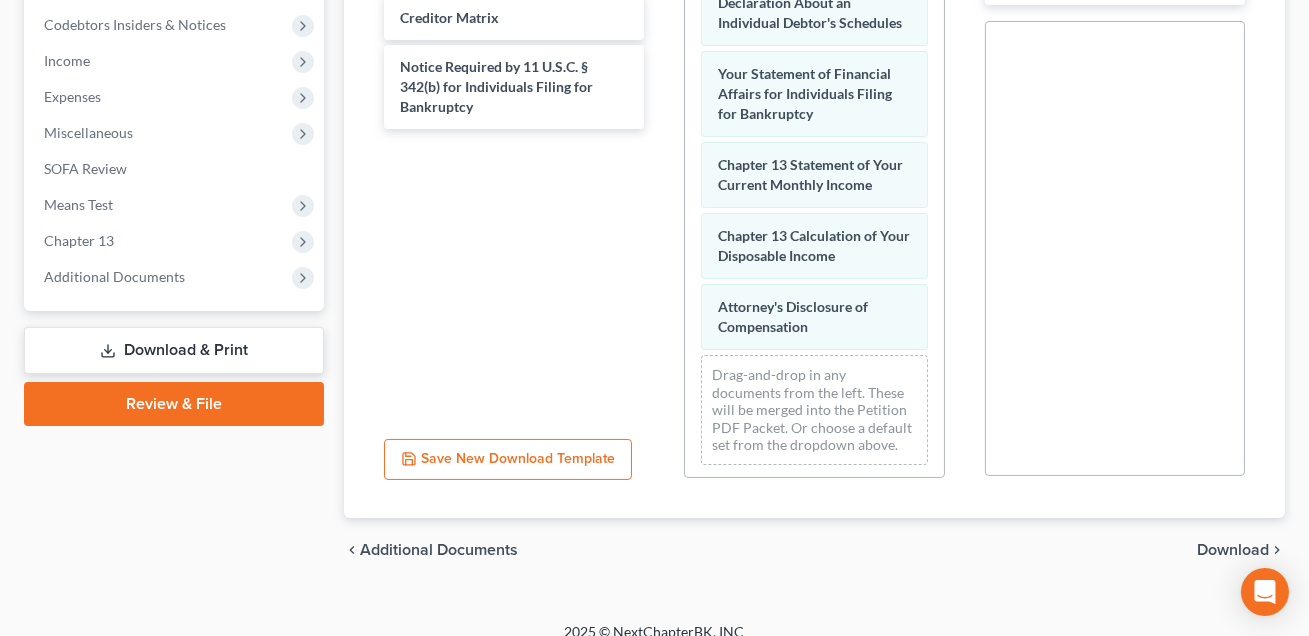 click on "Download" at bounding box center (1233, 550) 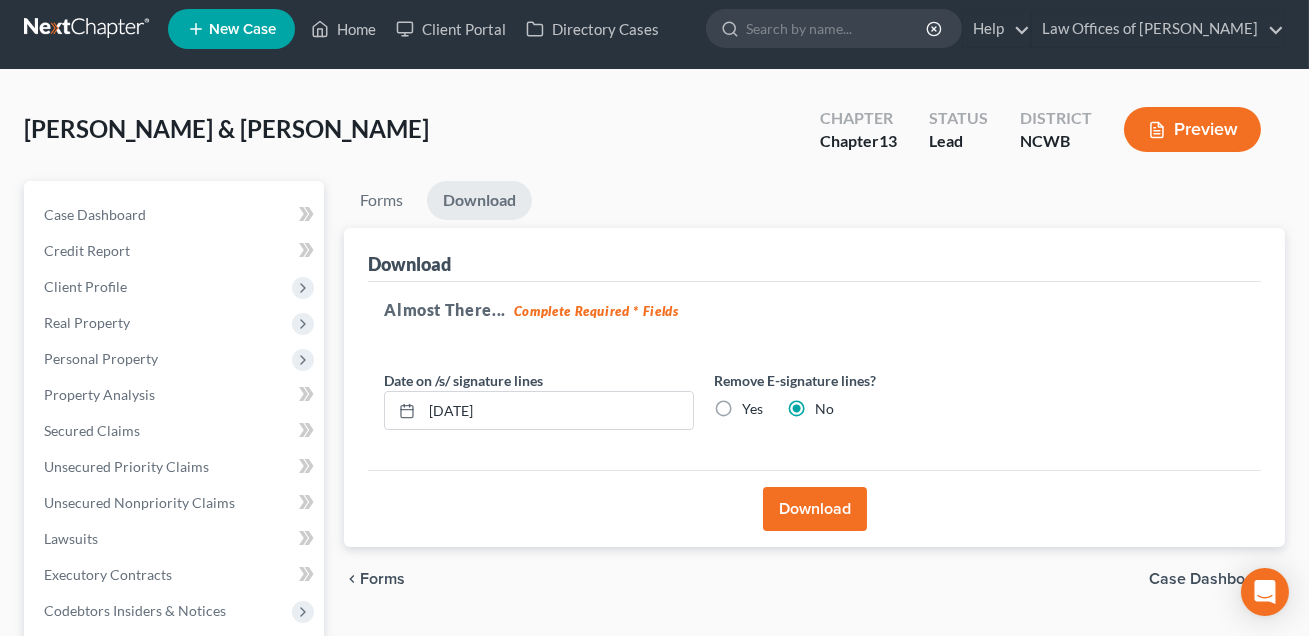 scroll, scrollTop: 0, scrollLeft: 0, axis: both 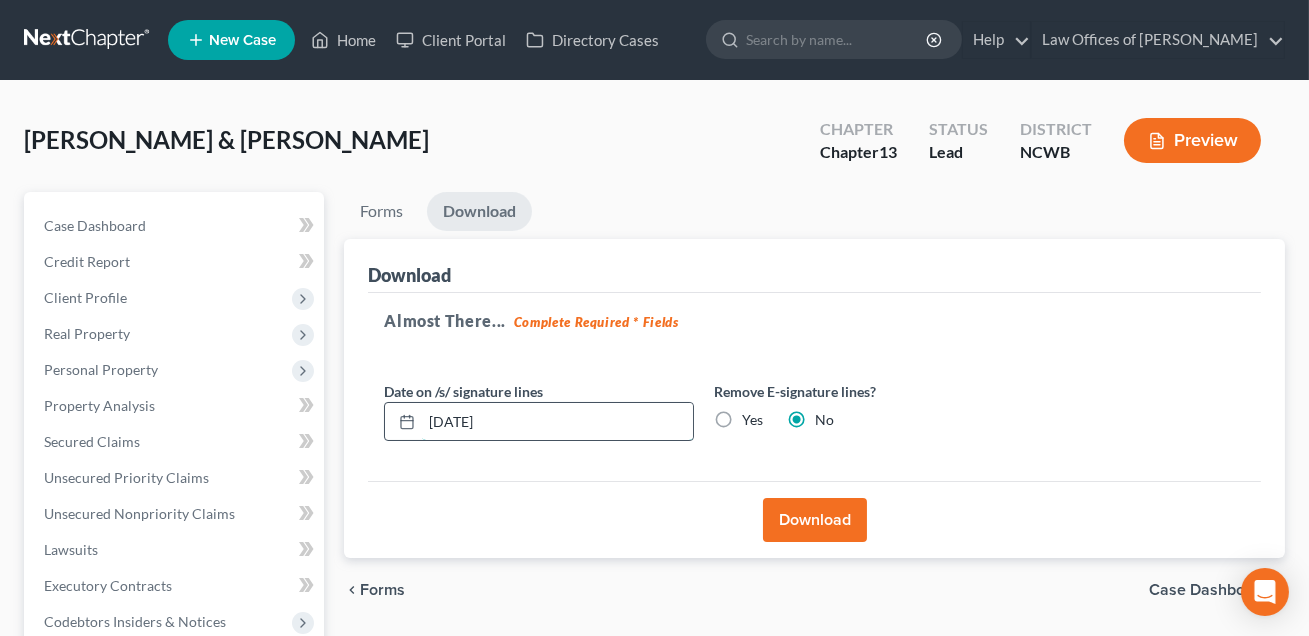 click on "[DATE]" at bounding box center [557, 422] 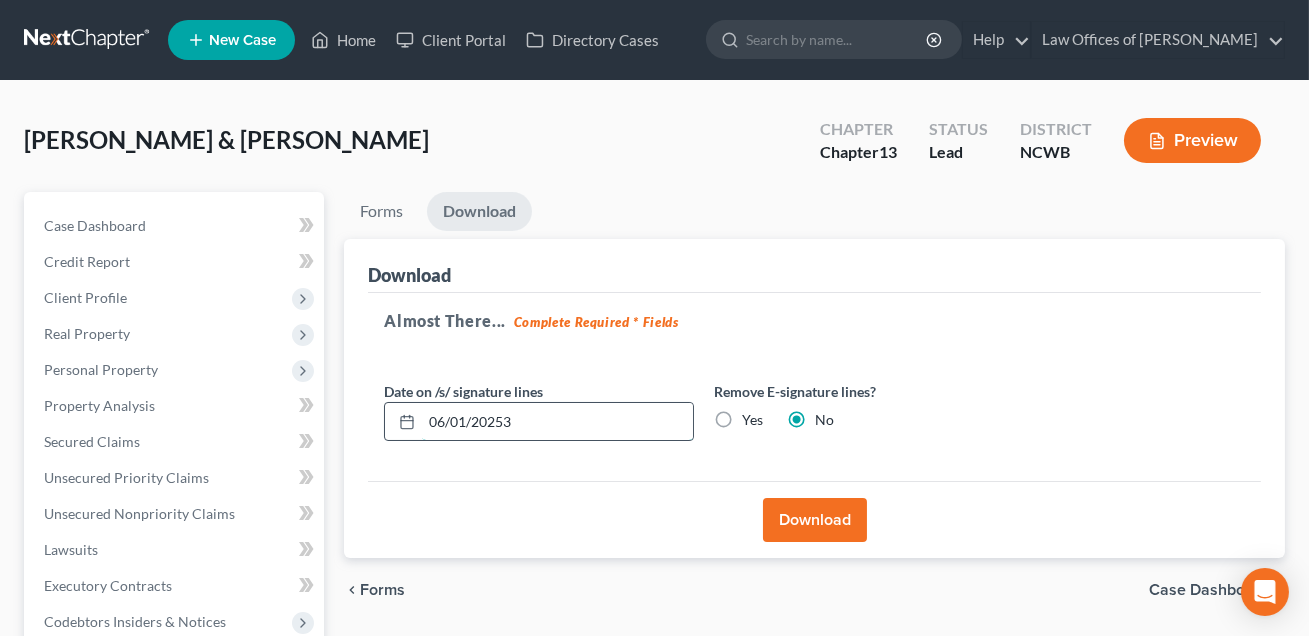 click on "06/01/20253" at bounding box center (557, 422) 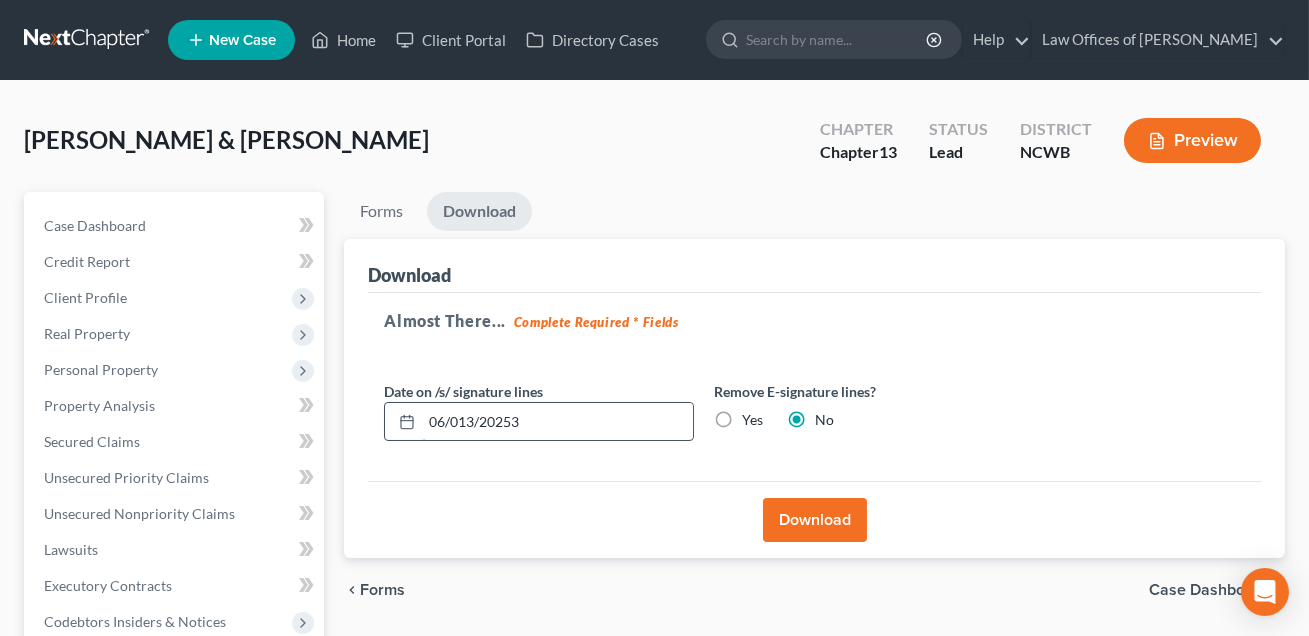 click on "06/013/20253" at bounding box center [557, 422] 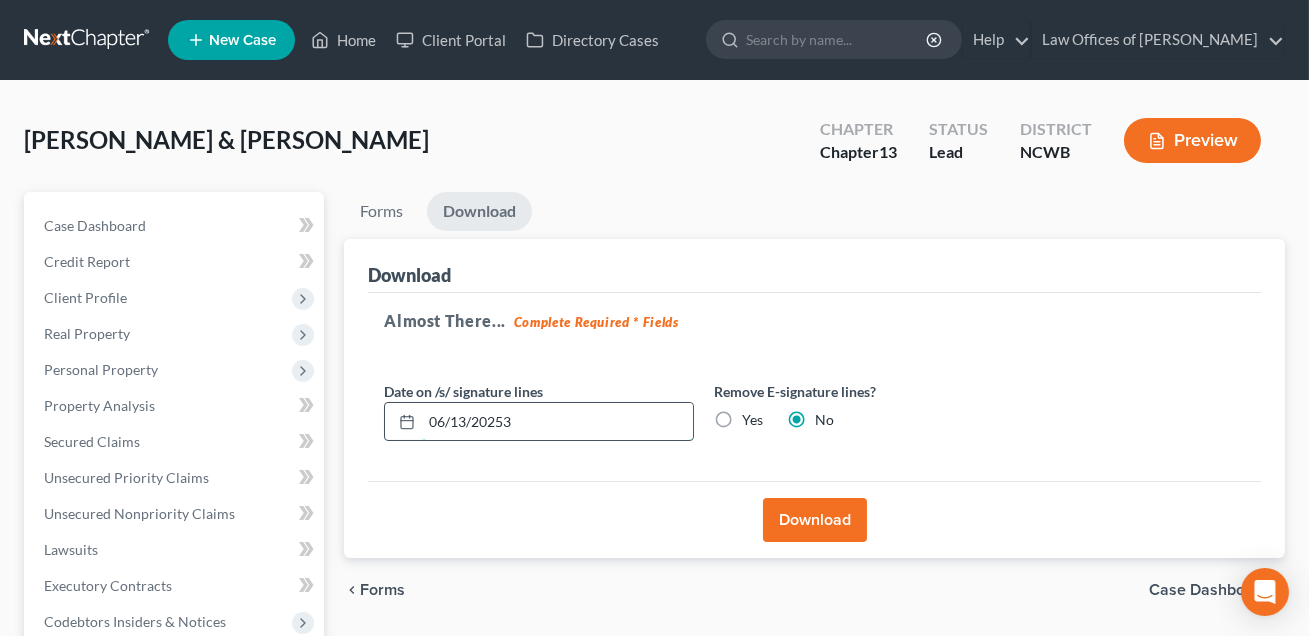 click on "06/13/20253" at bounding box center [557, 422] 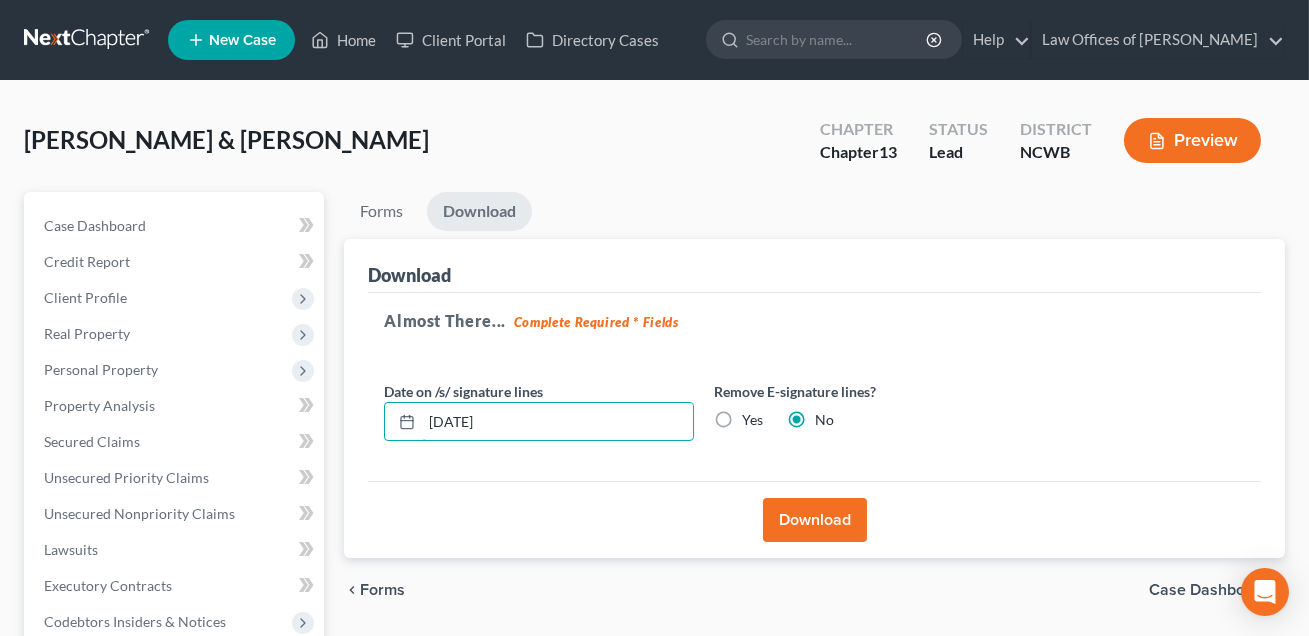 type on "[DATE]" 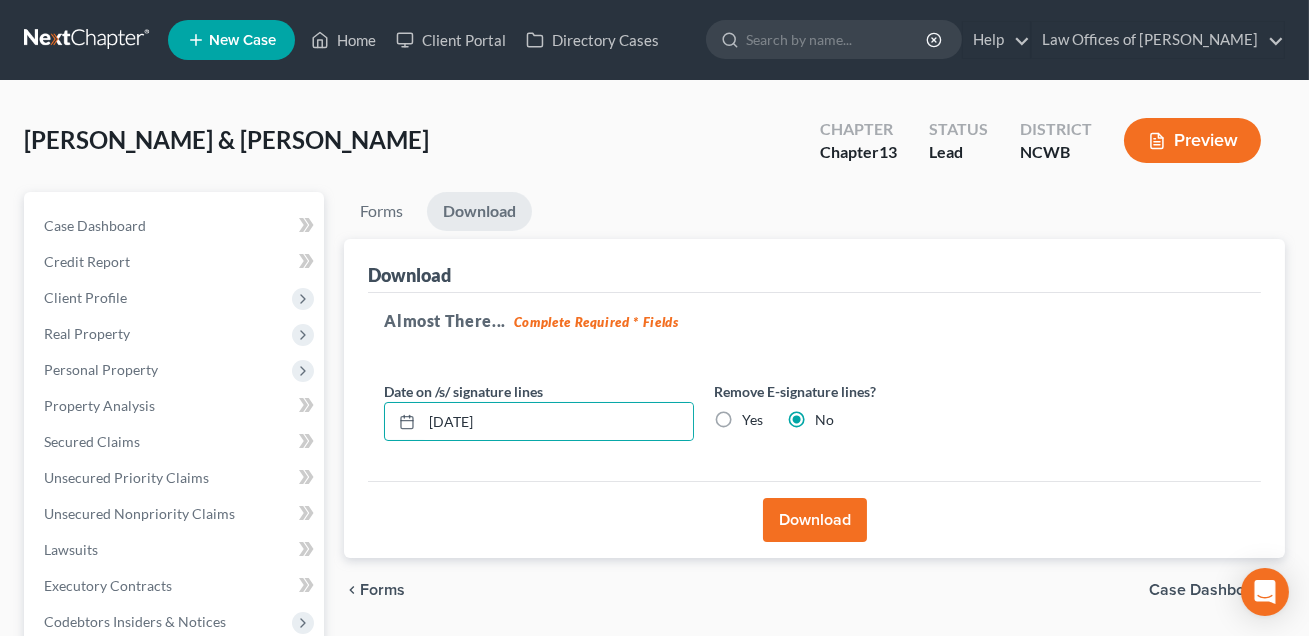 click on "Download" at bounding box center [815, 520] 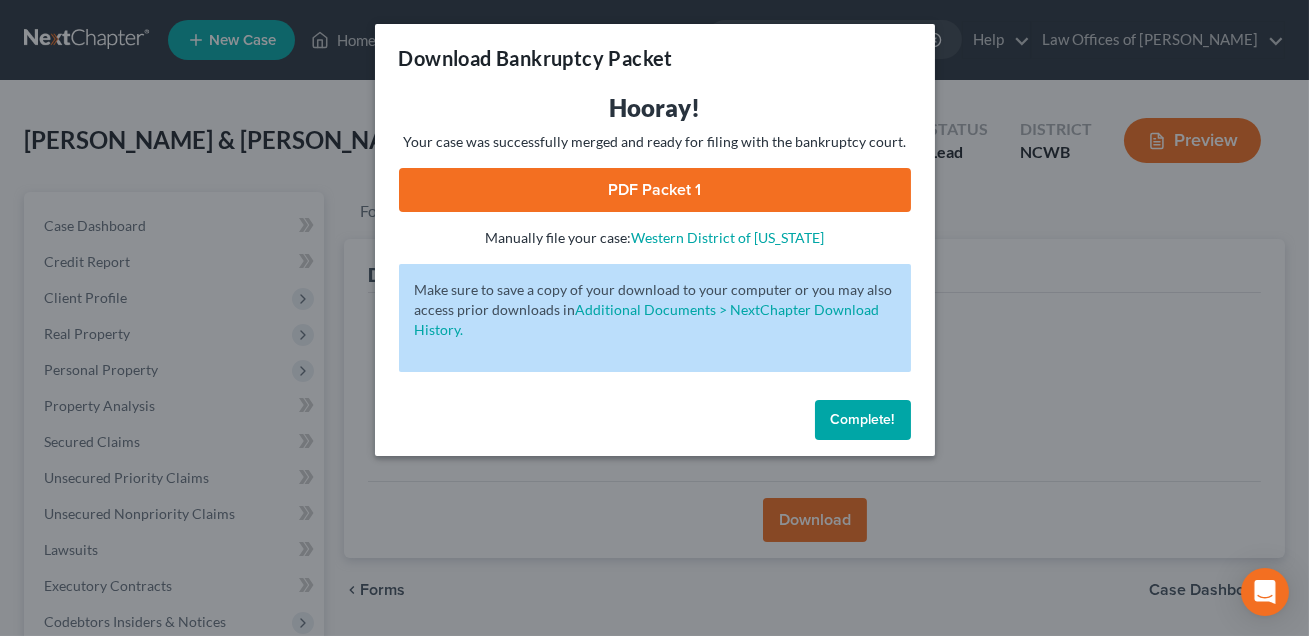 click on "PDF Packet 1" at bounding box center (655, 190) 